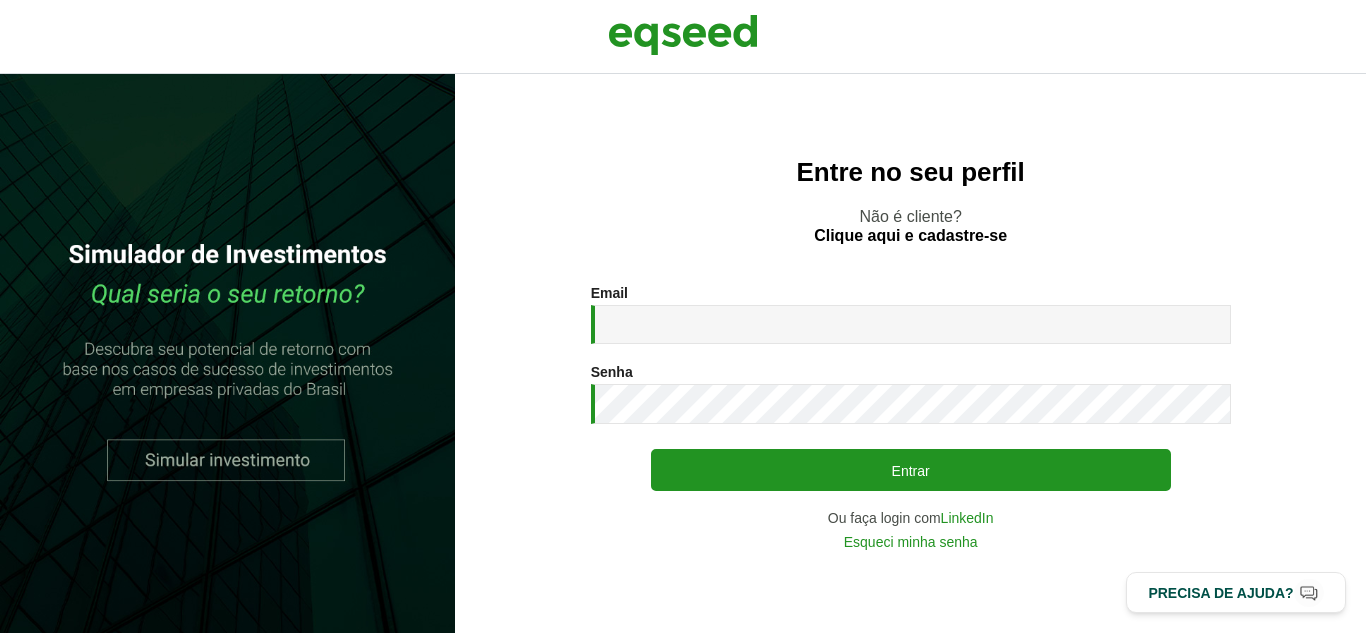 scroll, scrollTop: 0, scrollLeft: 0, axis: both 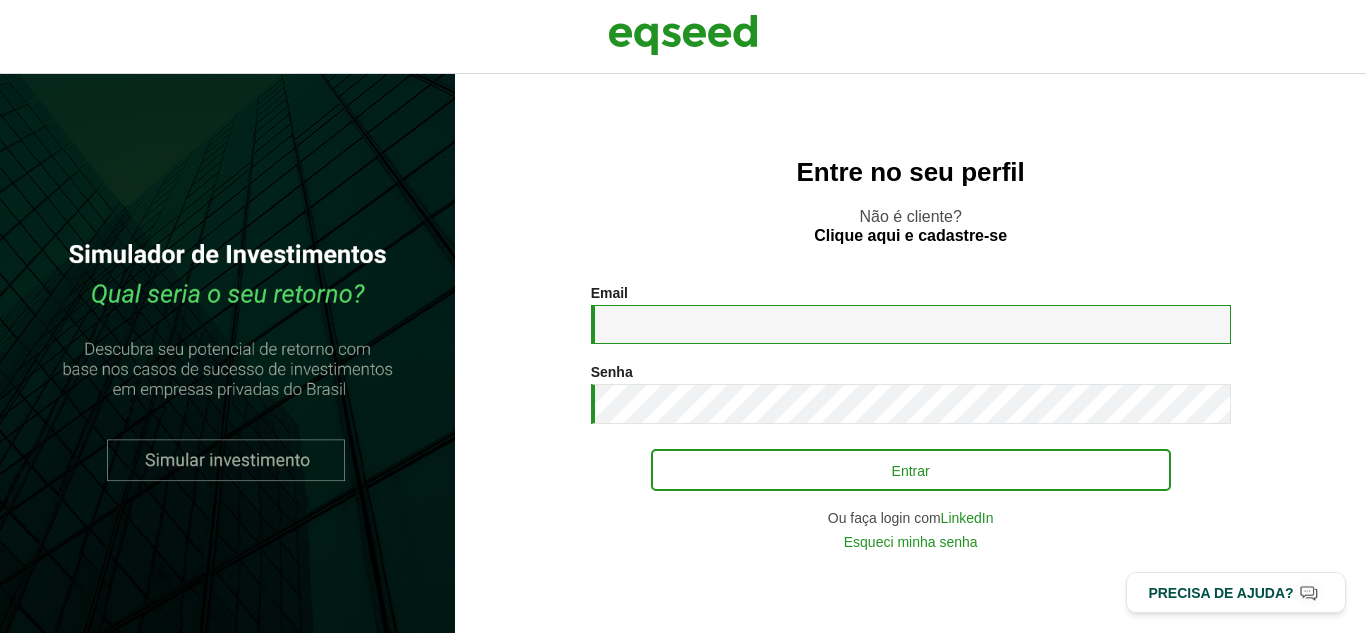 type on "**********" 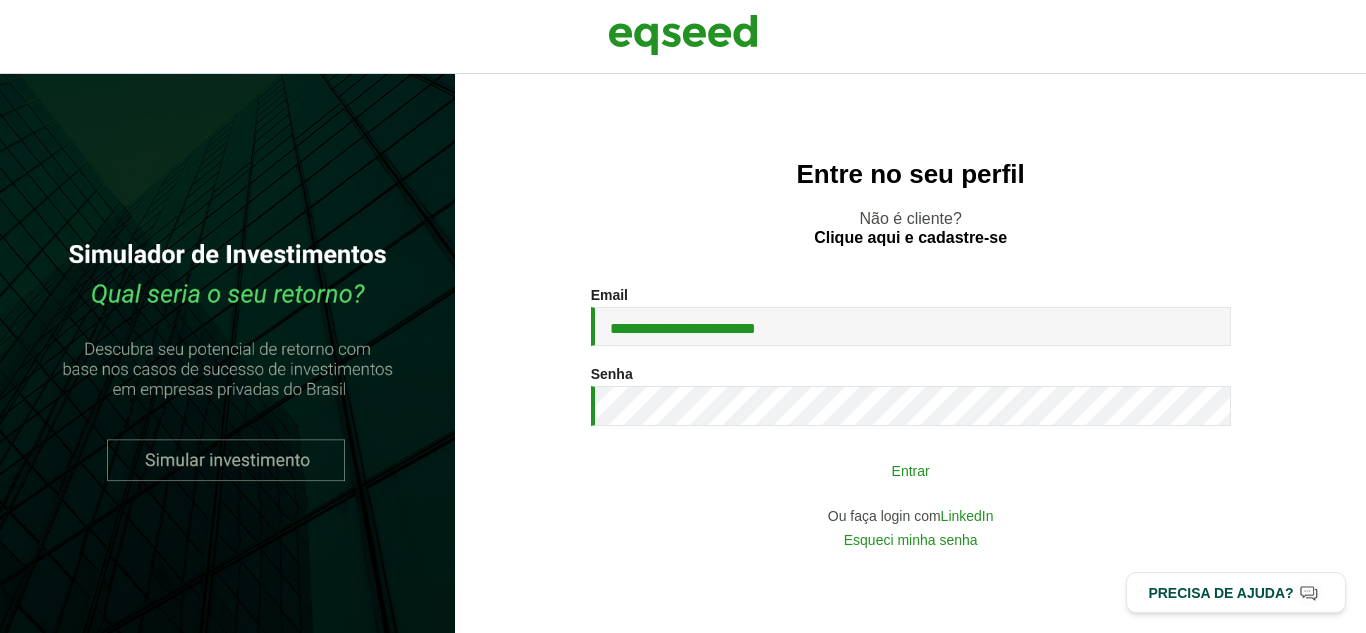 click on "Entrar" at bounding box center [911, 470] 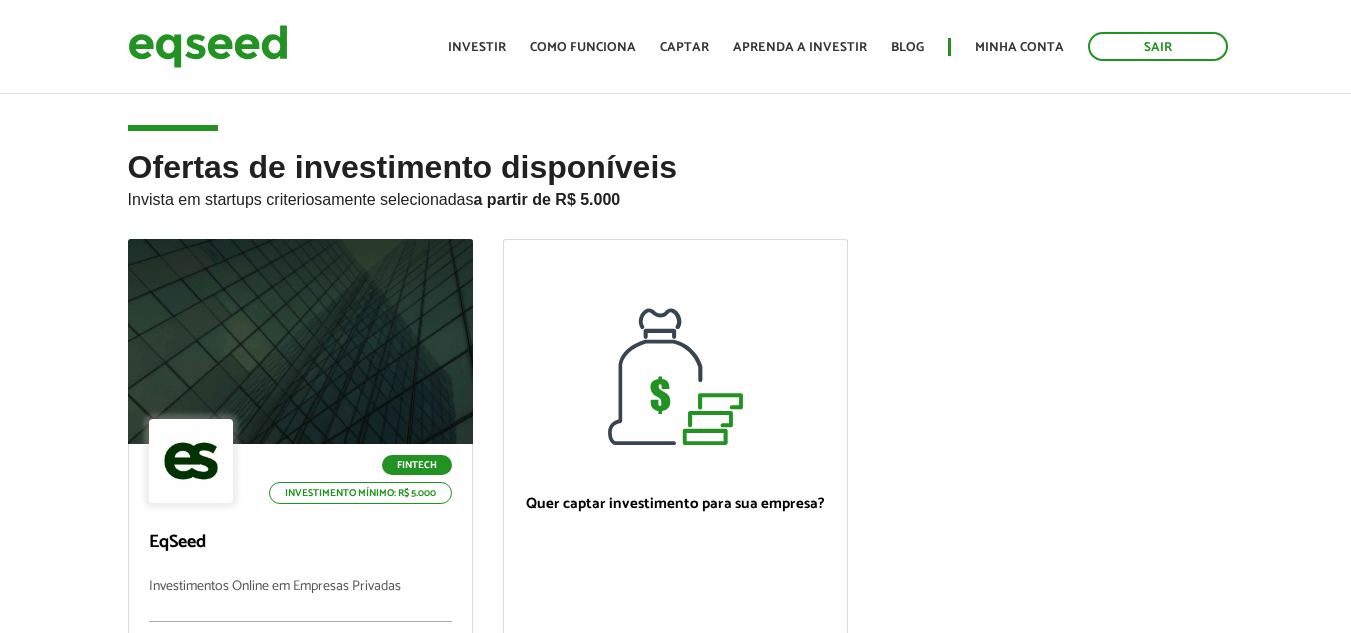 scroll, scrollTop: 0, scrollLeft: 0, axis: both 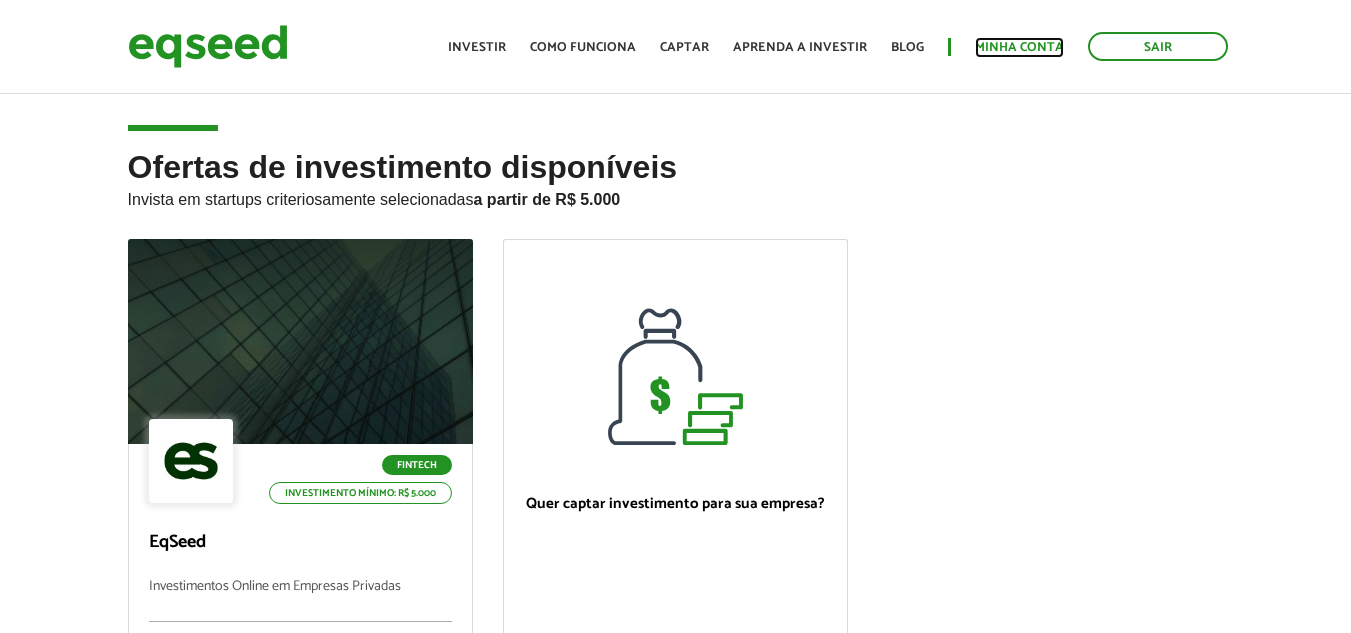click on "Minha conta" at bounding box center [1019, 47] 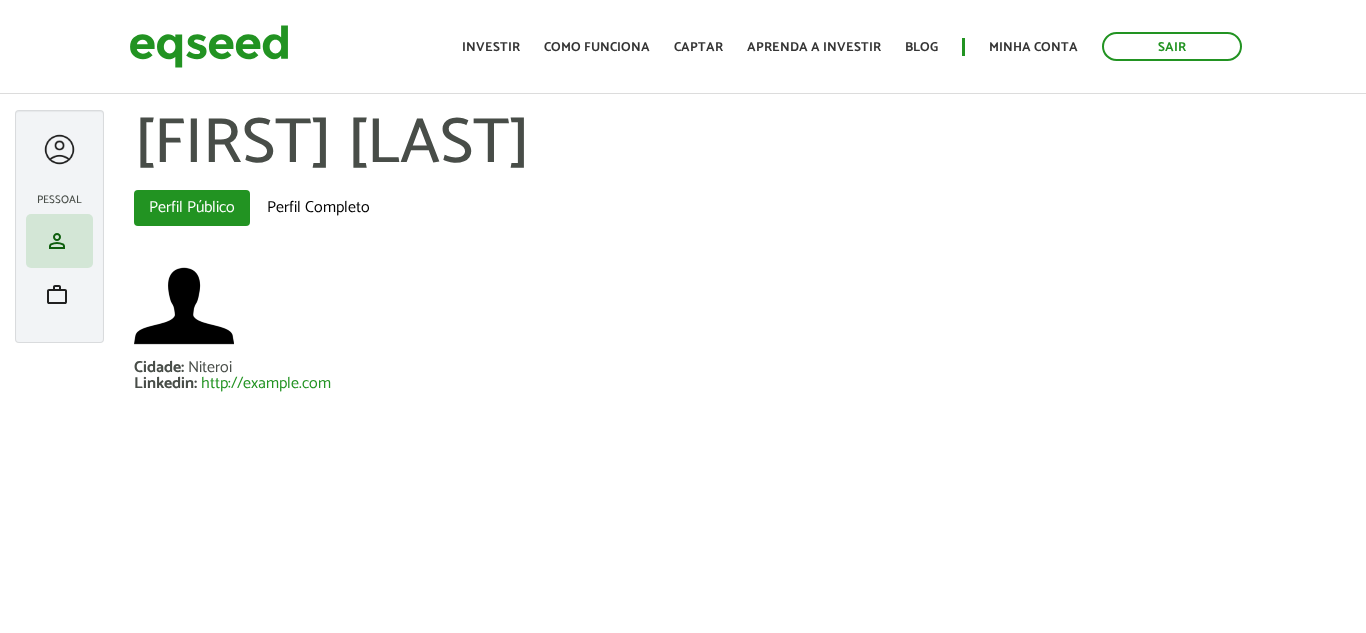 scroll, scrollTop: 0, scrollLeft: 0, axis: both 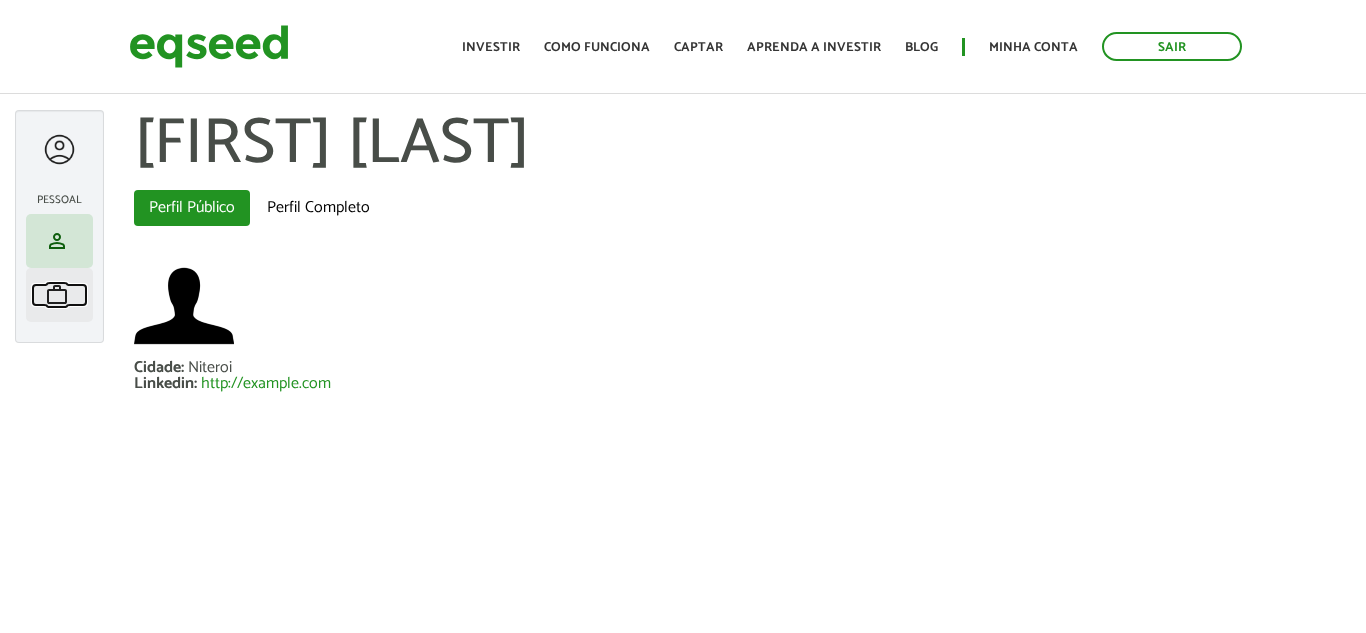 click on "work" at bounding box center [57, 295] 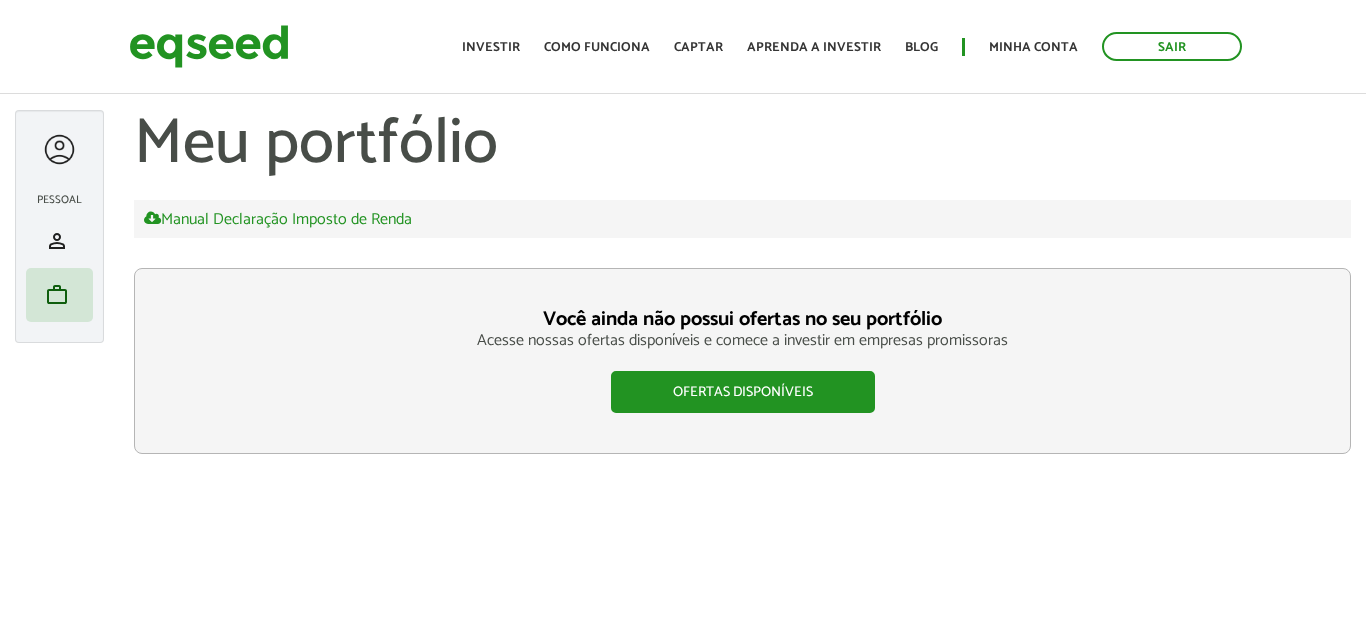 scroll, scrollTop: 0, scrollLeft: 0, axis: both 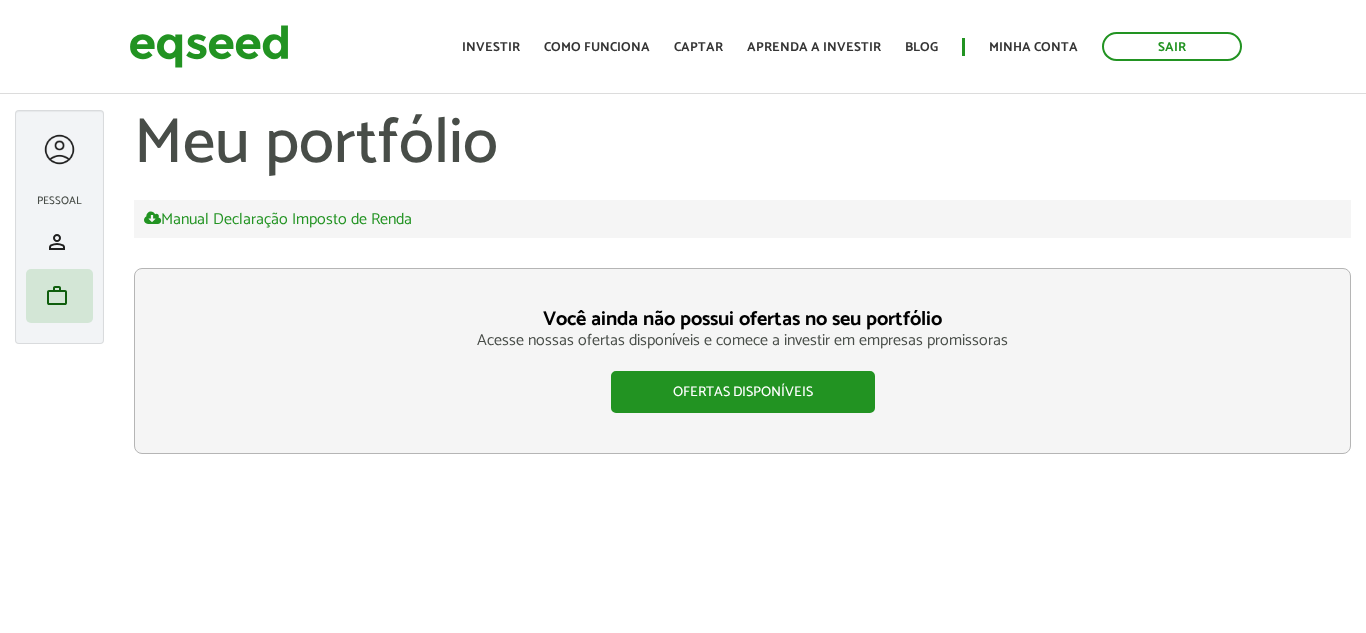 click at bounding box center [59, 149] 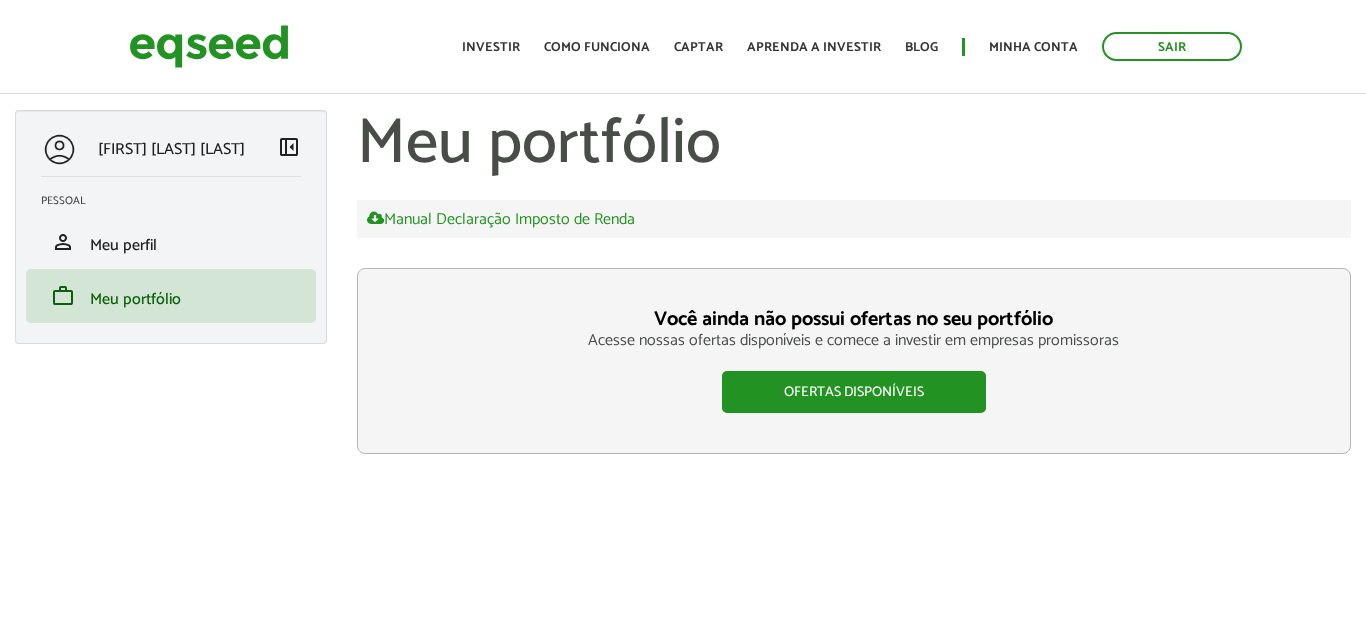click on "left_panel_close" at bounding box center (289, 147) 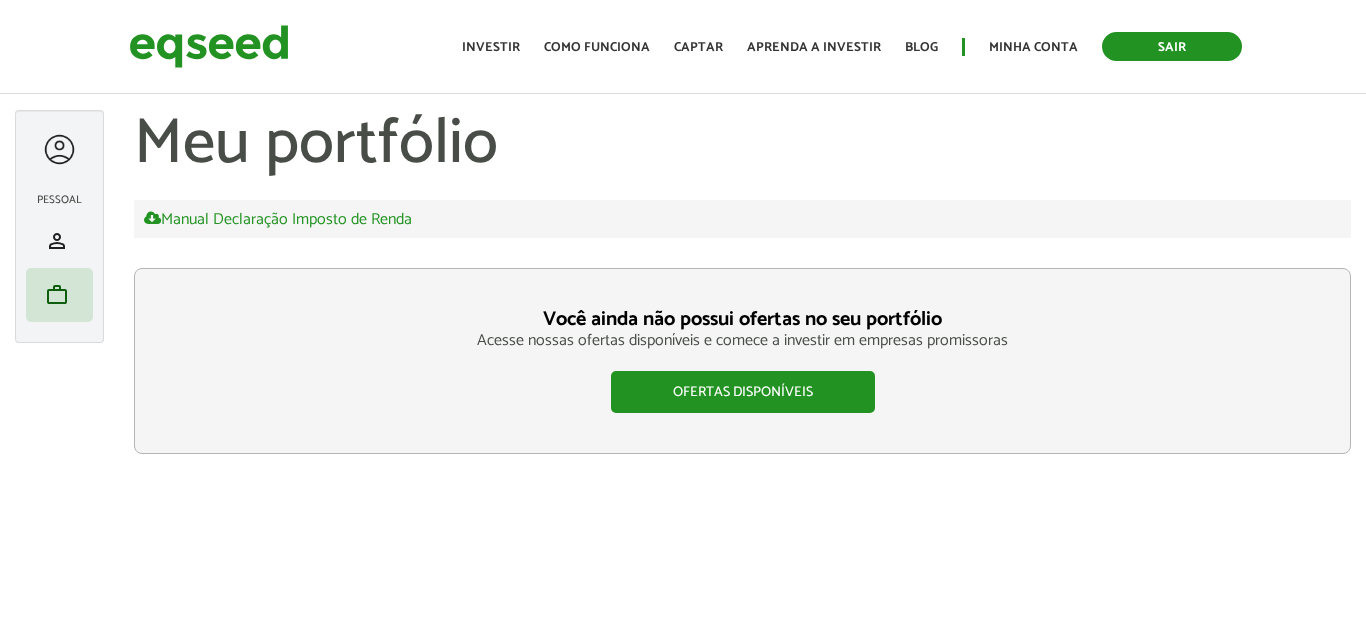click on "Sair" at bounding box center [1172, 46] 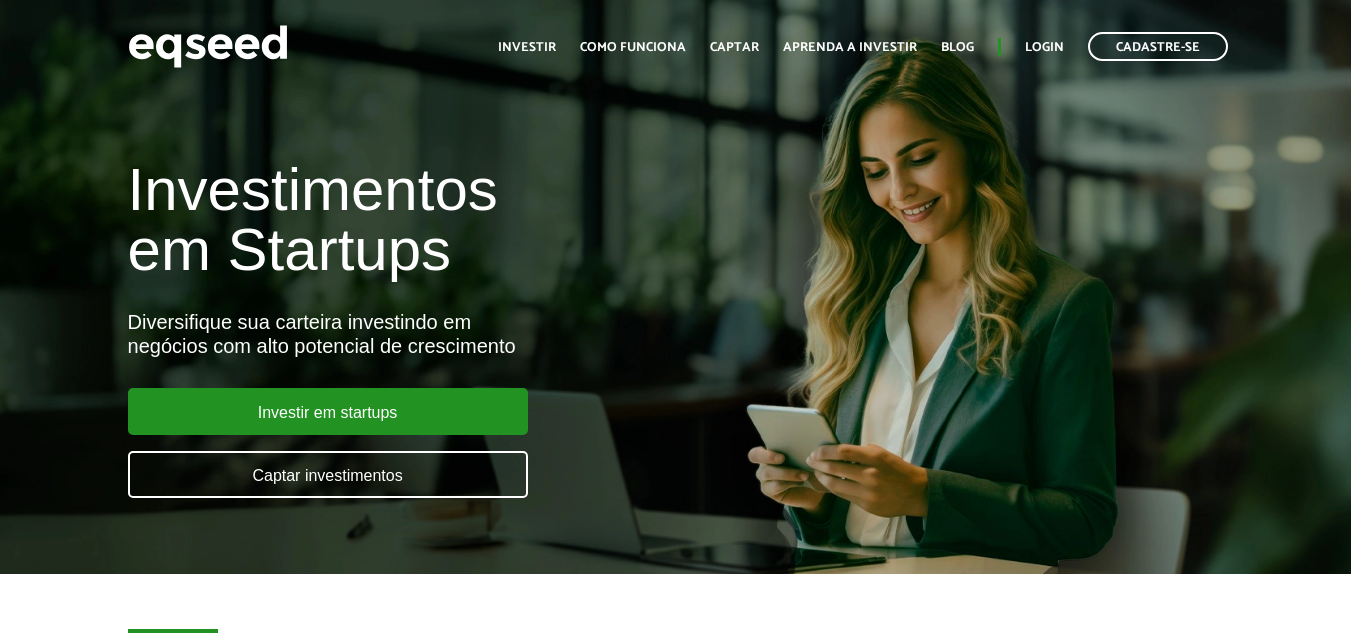 scroll, scrollTop: 0, scrollLeft: 0, axis: both 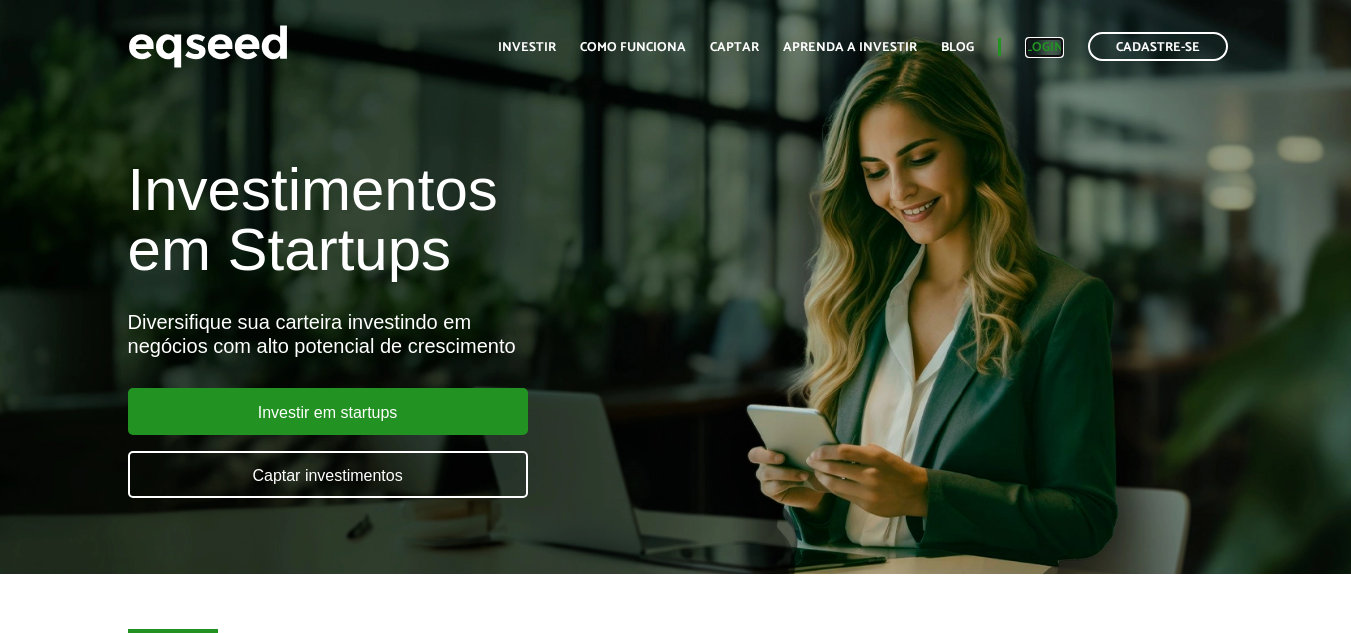 click on "Login" at bounding box center (1044, 47) 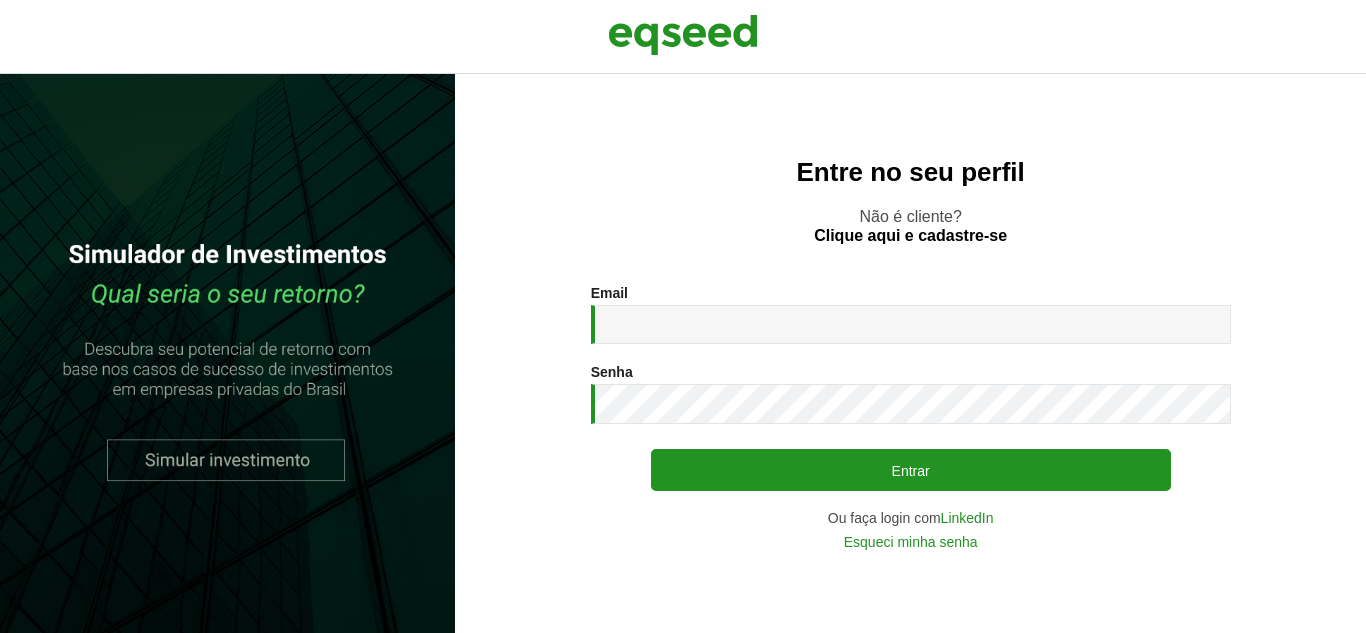 scroll, scrollTop: 0, scrollLeft: 0, axis: both 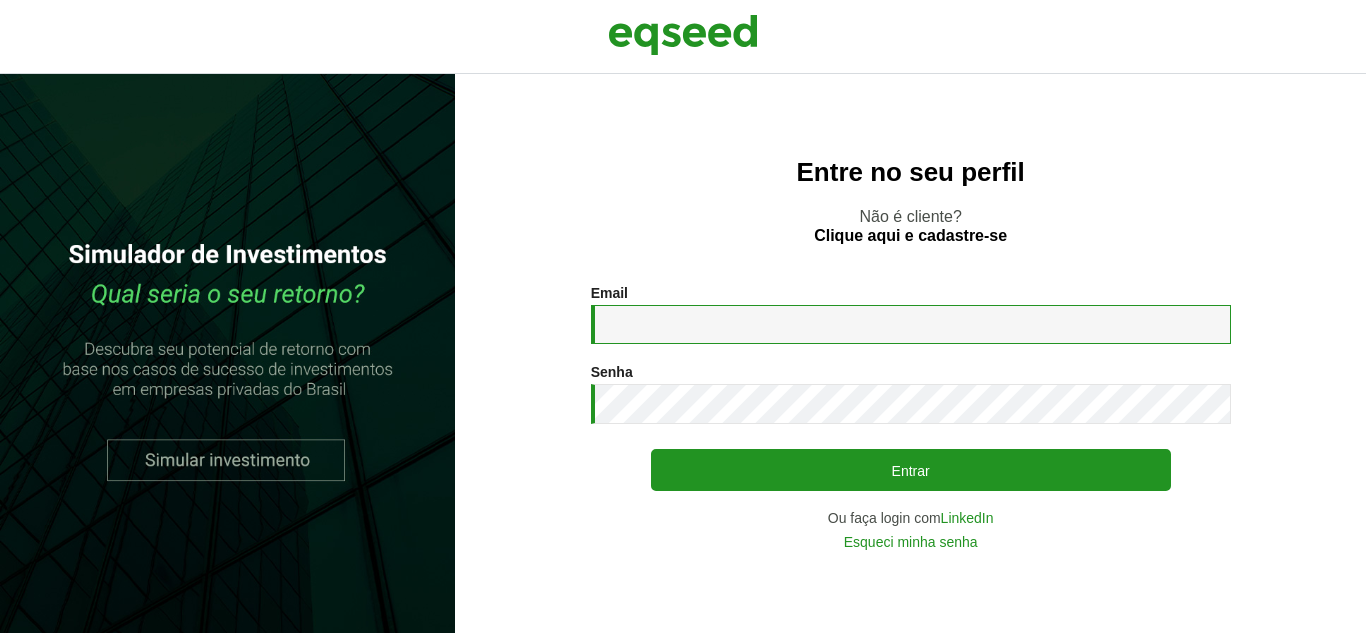 type on "**********" 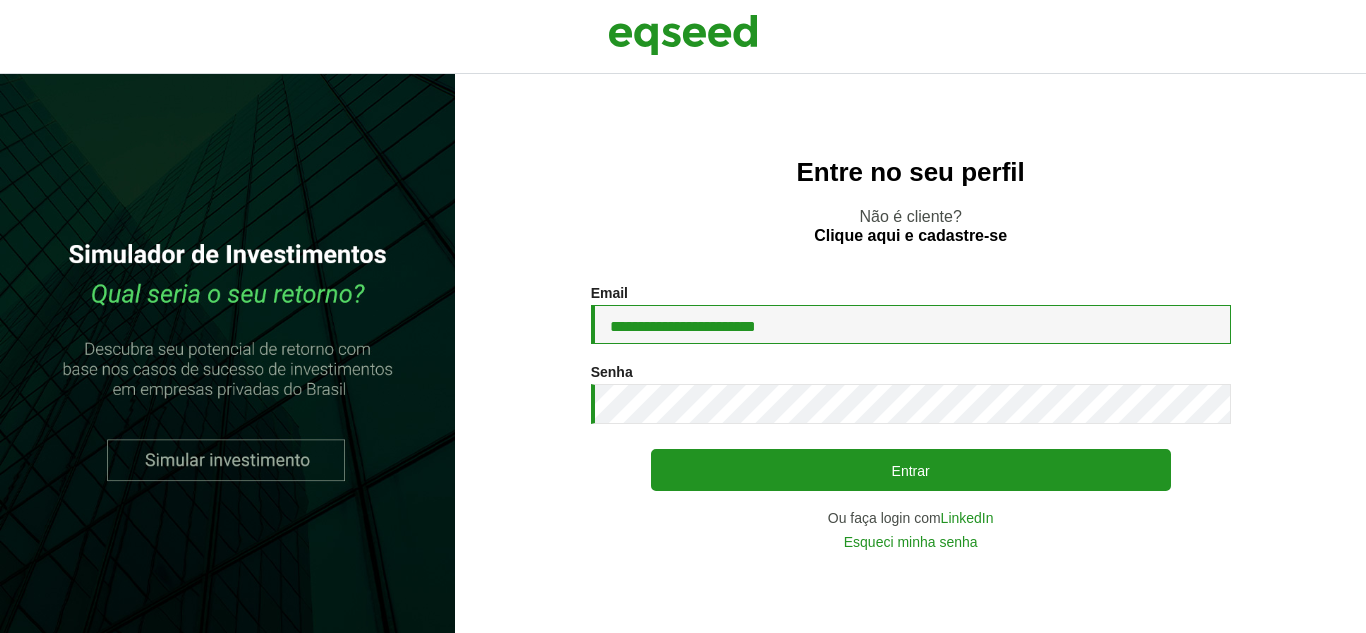 click on "**********" at bounding box center [911, 324] 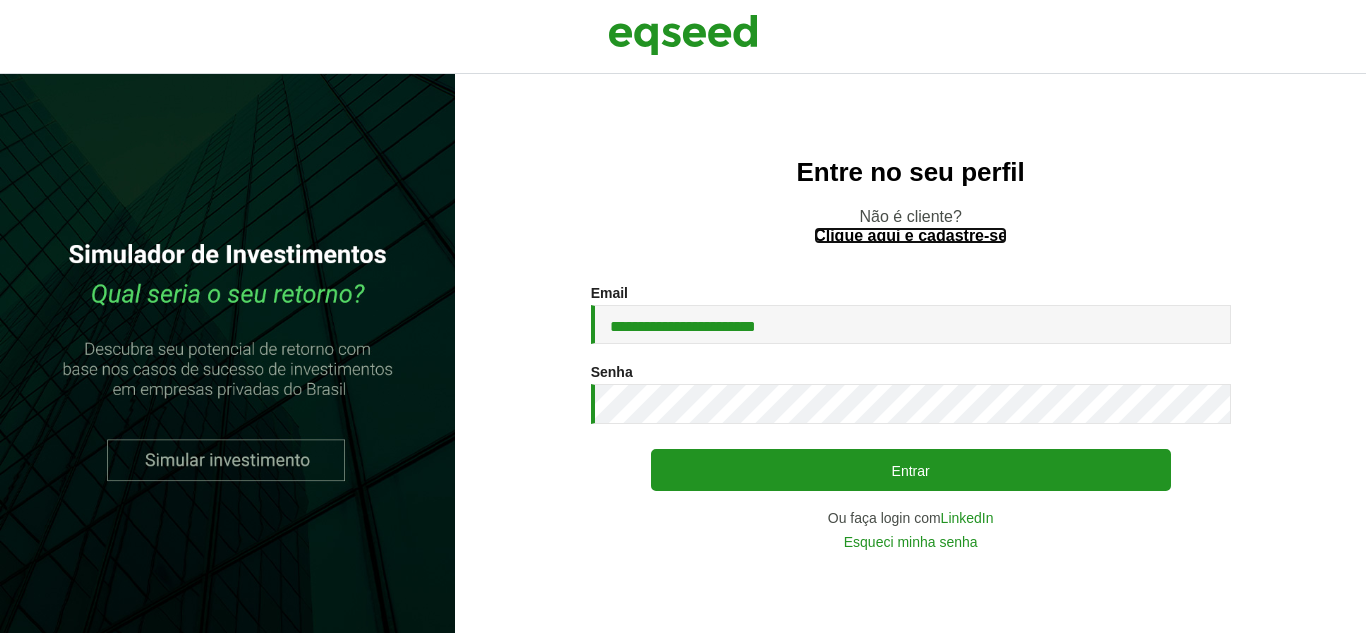 click on "Clique aqui e cadastre-se" at bounding box center (910, 236) 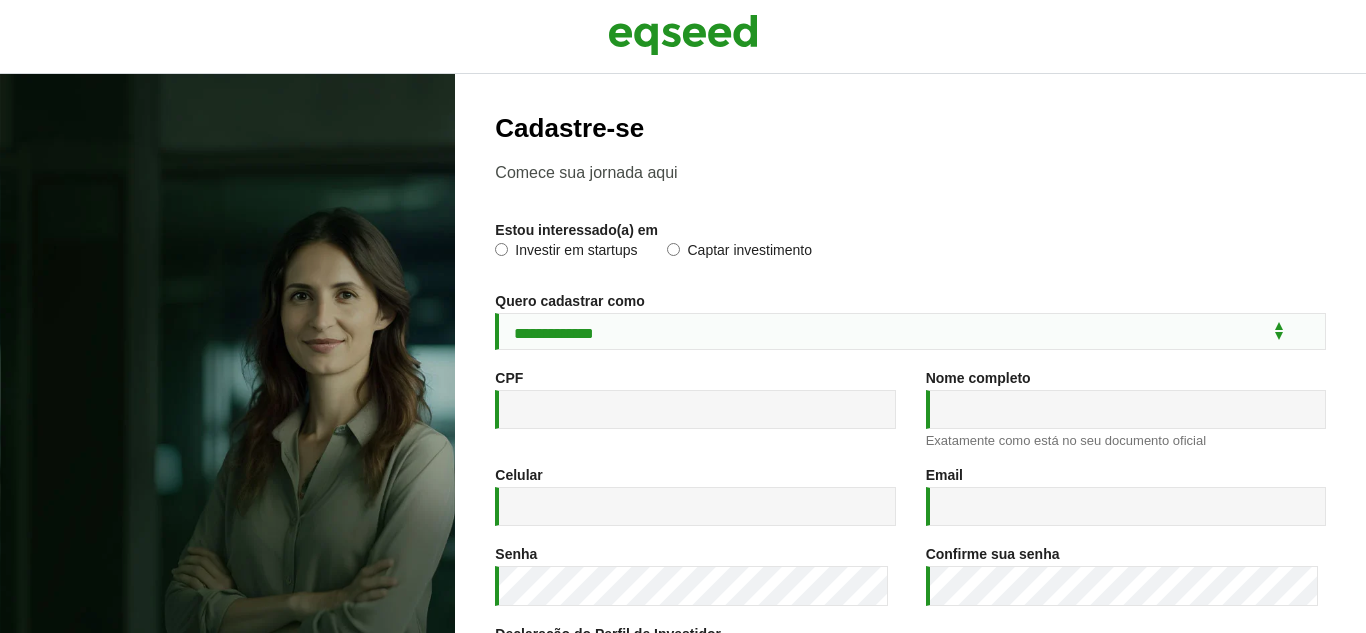 scroll, scrollTop: 0, scrollLeft: 0, axis: both 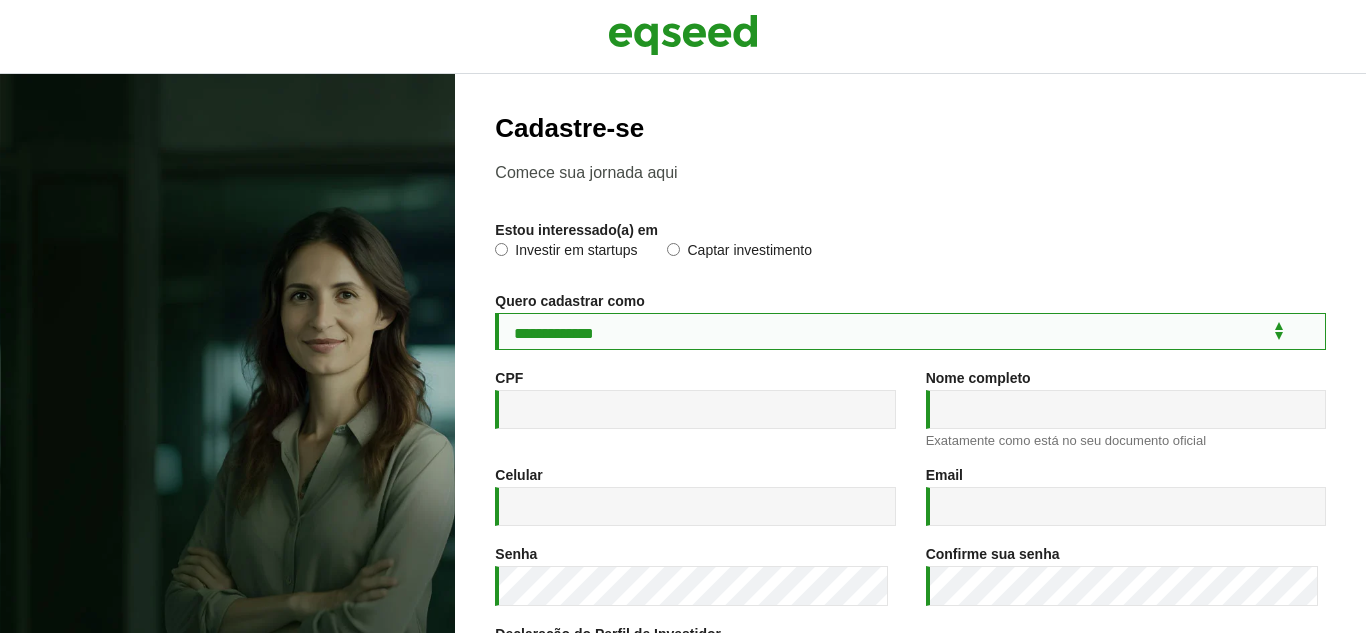 click on "**********" at bounding box center [910, 331] 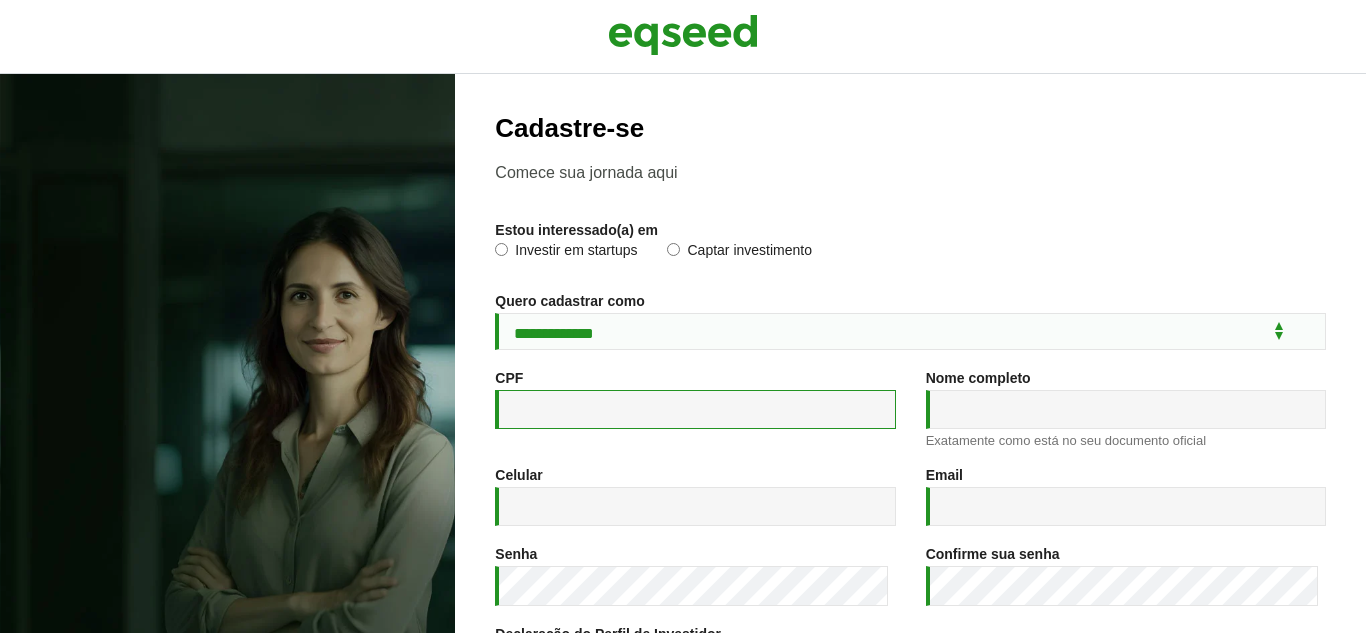 click on "CPF  *" at bounding box center (695, 409) 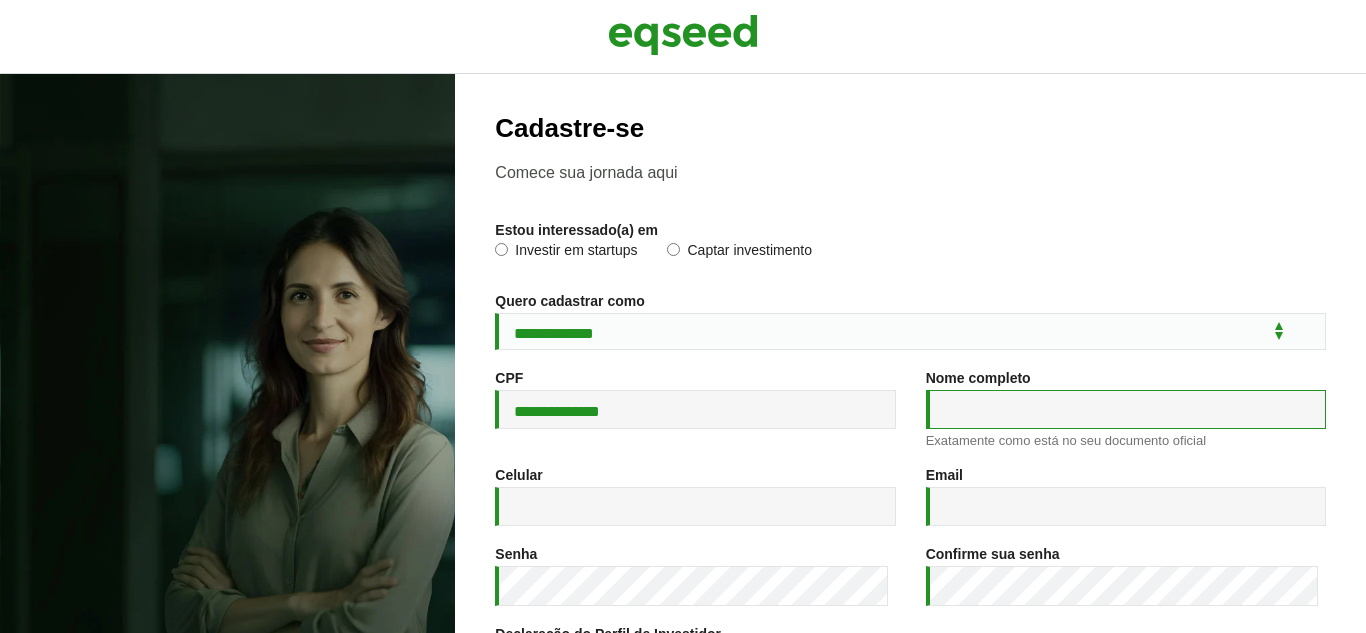 click on "Nome completo  *" at bounding box center (1126, 409) 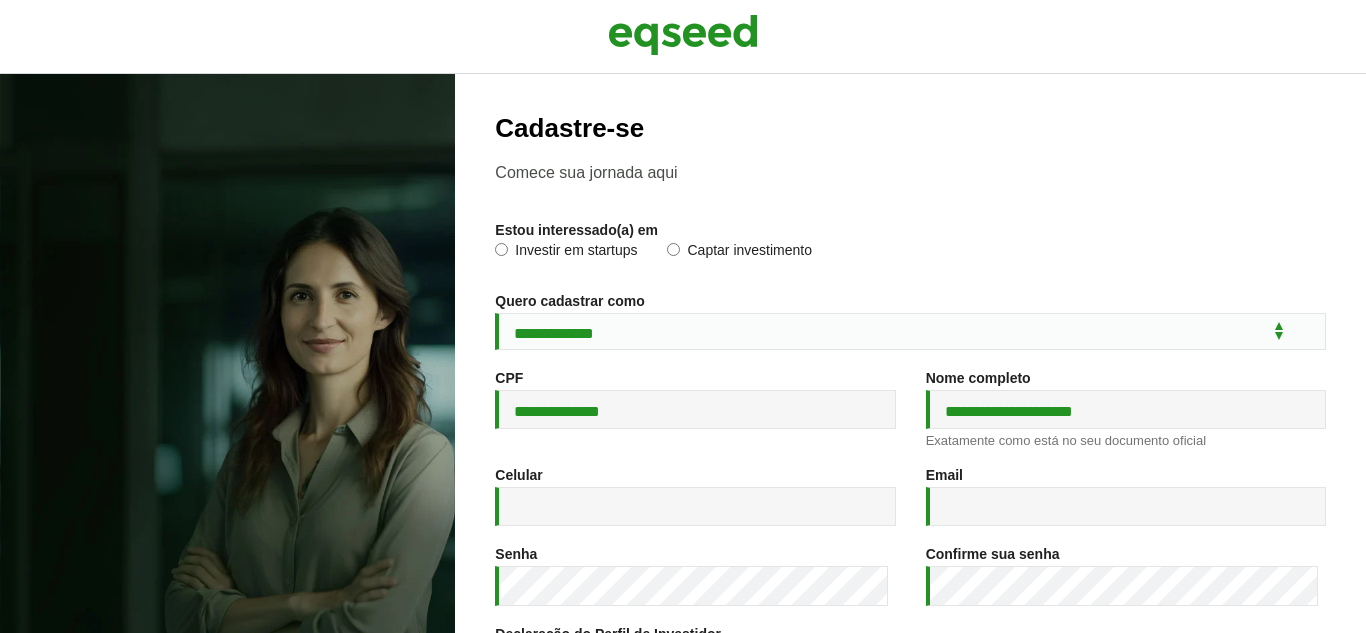 click on "Celular  *" at bounding box center (695, 409) 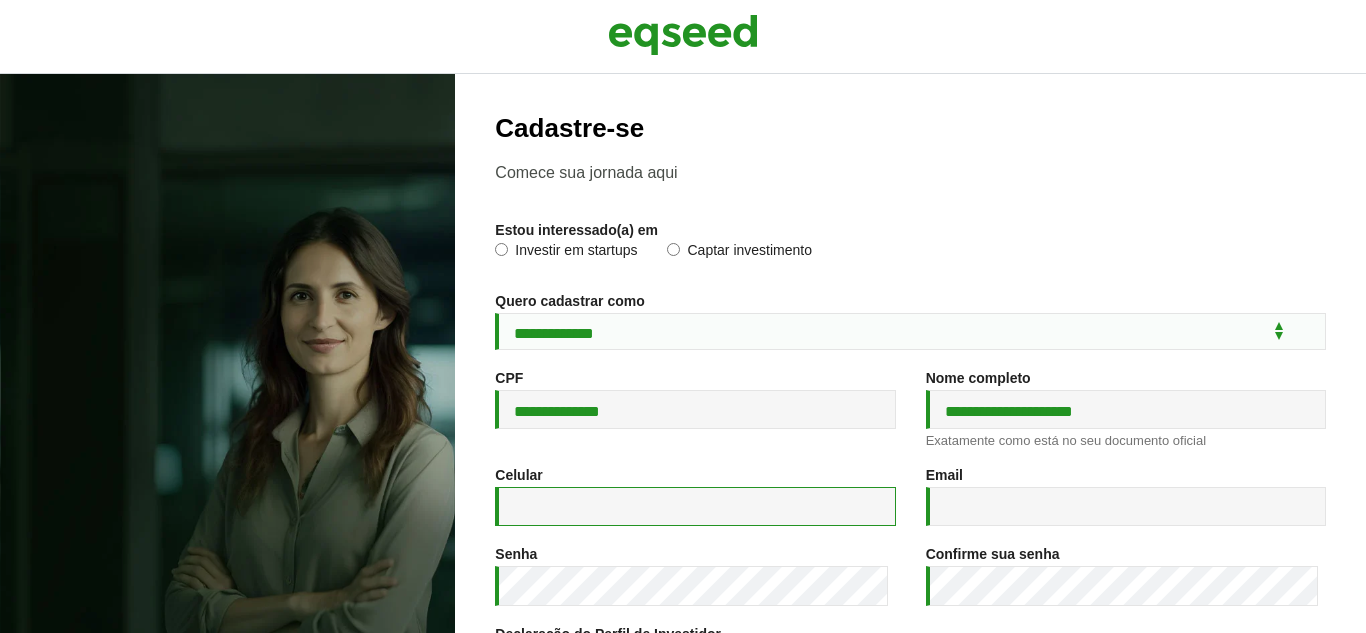 click on "Celular  *" at bounding box center [695, 506] 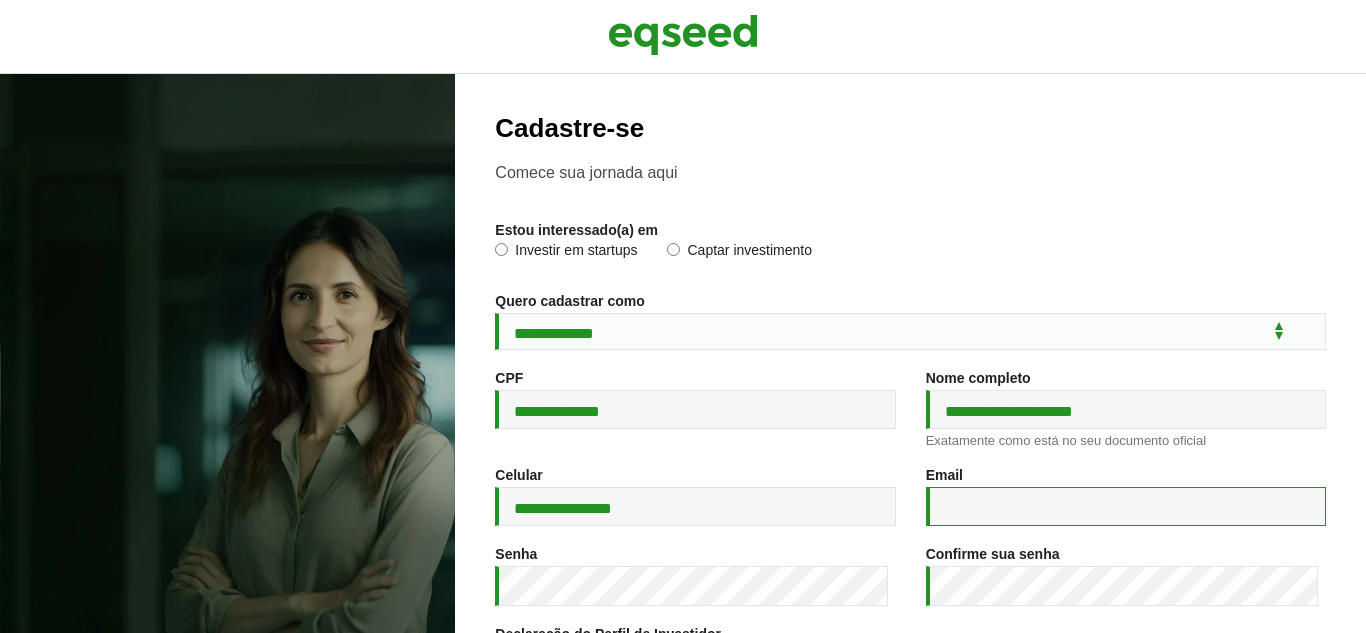click on "Email  *" at bounding box center [1126, 506] 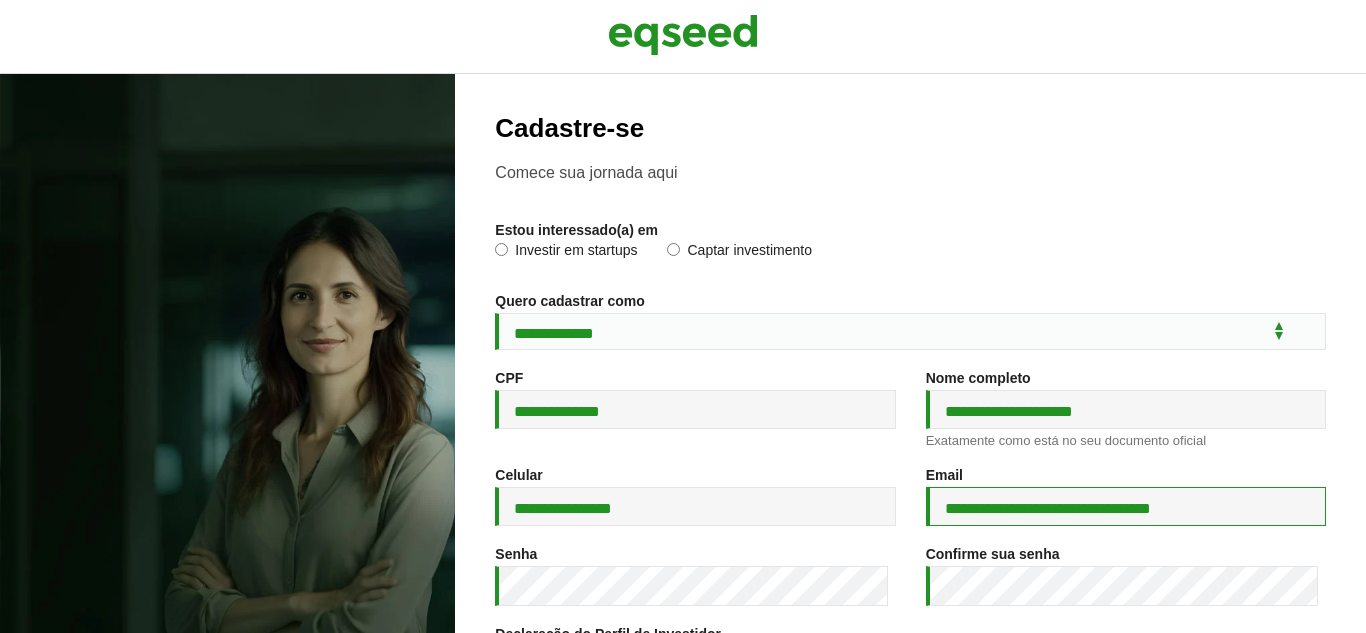 type on "**********" 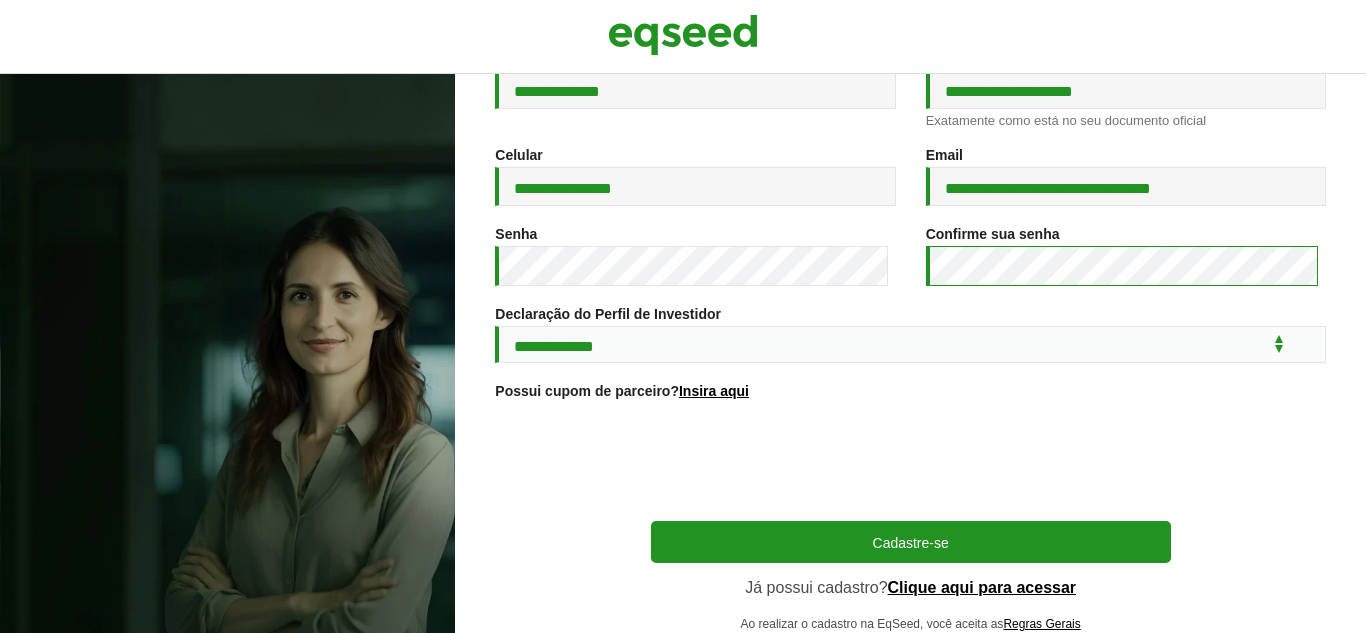 scroll, scrollTop: 333, scrollLeft: 0, axis: vertical 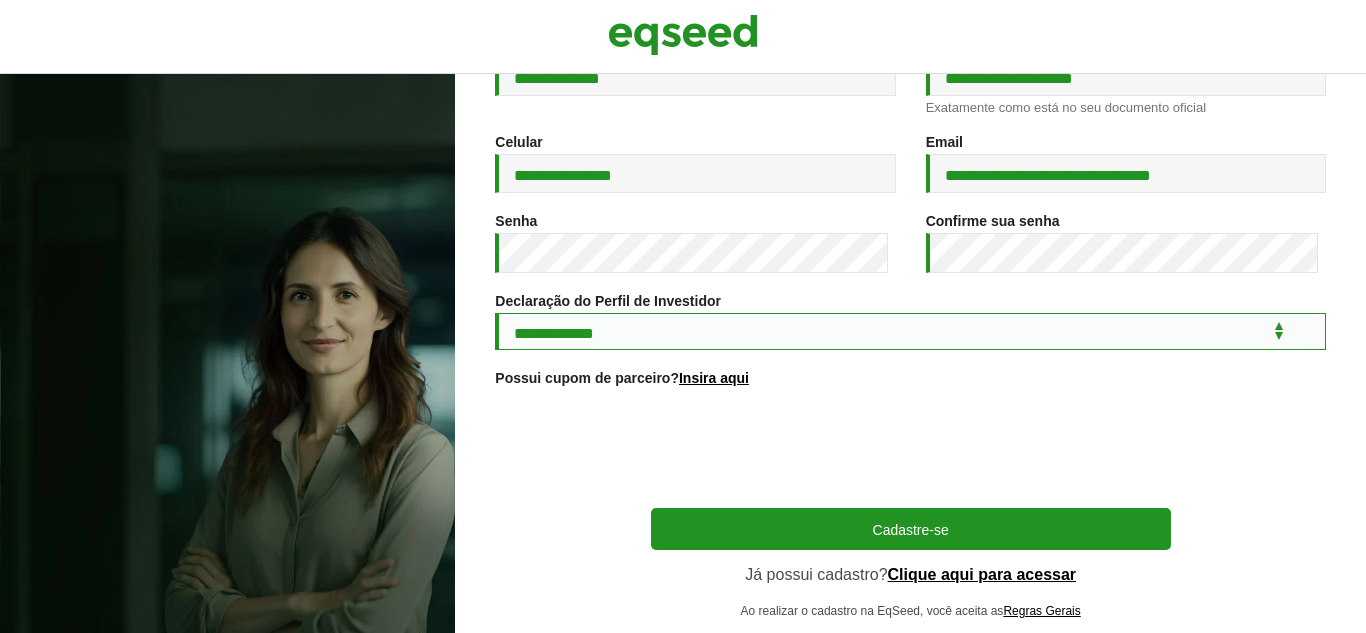 click on "**********" at bounding box center (910, 331) 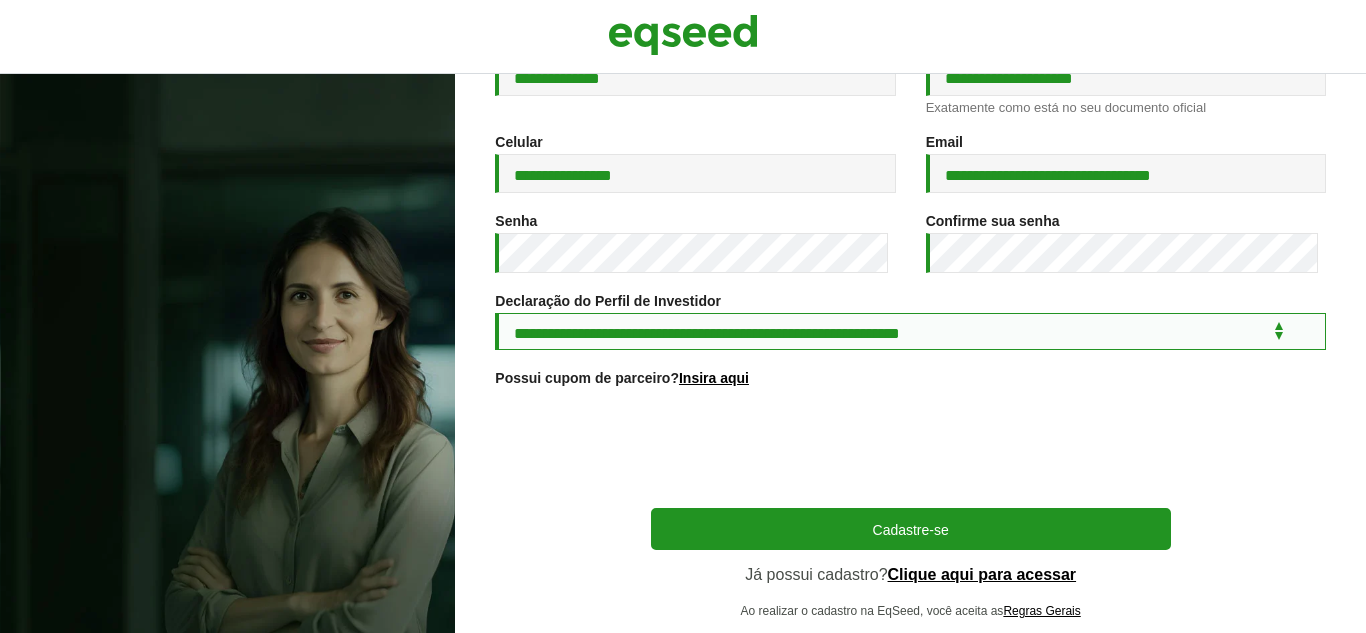 click on "**********" at bounding box center (910, 331) 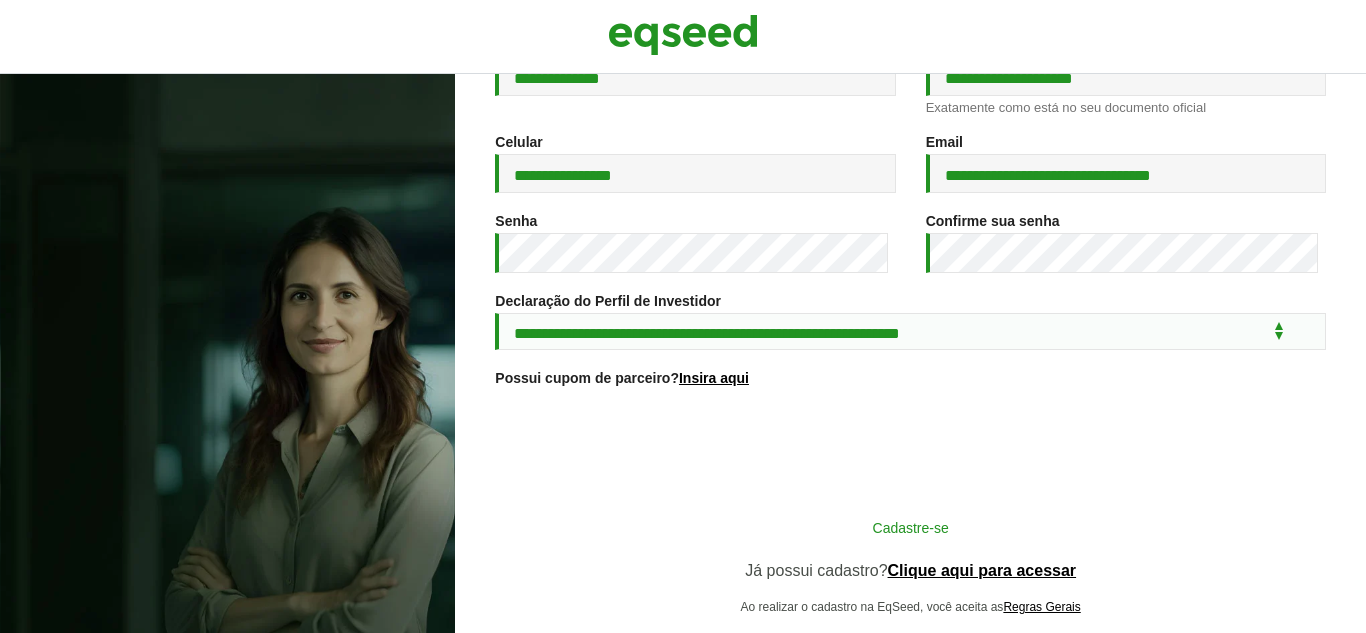 click on "Cadastre-se" at bounding box center (911, 527) 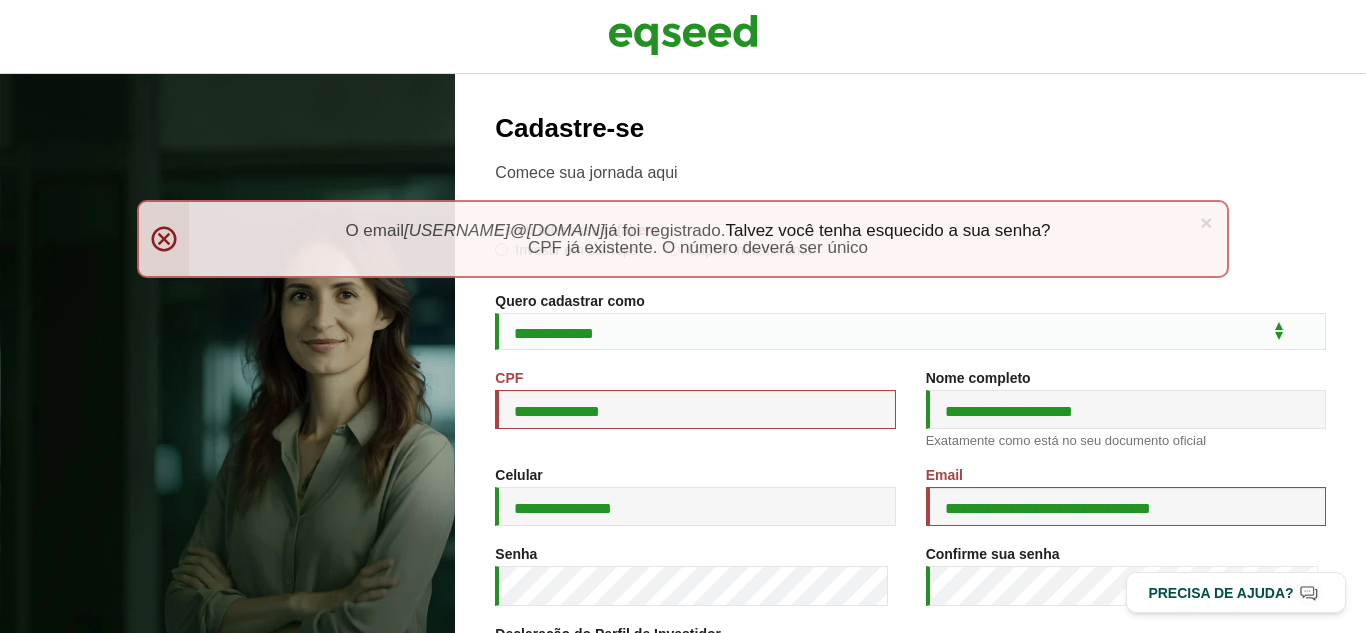 scroll, scrollTop: 0, scrollLeft: 0, axis: both 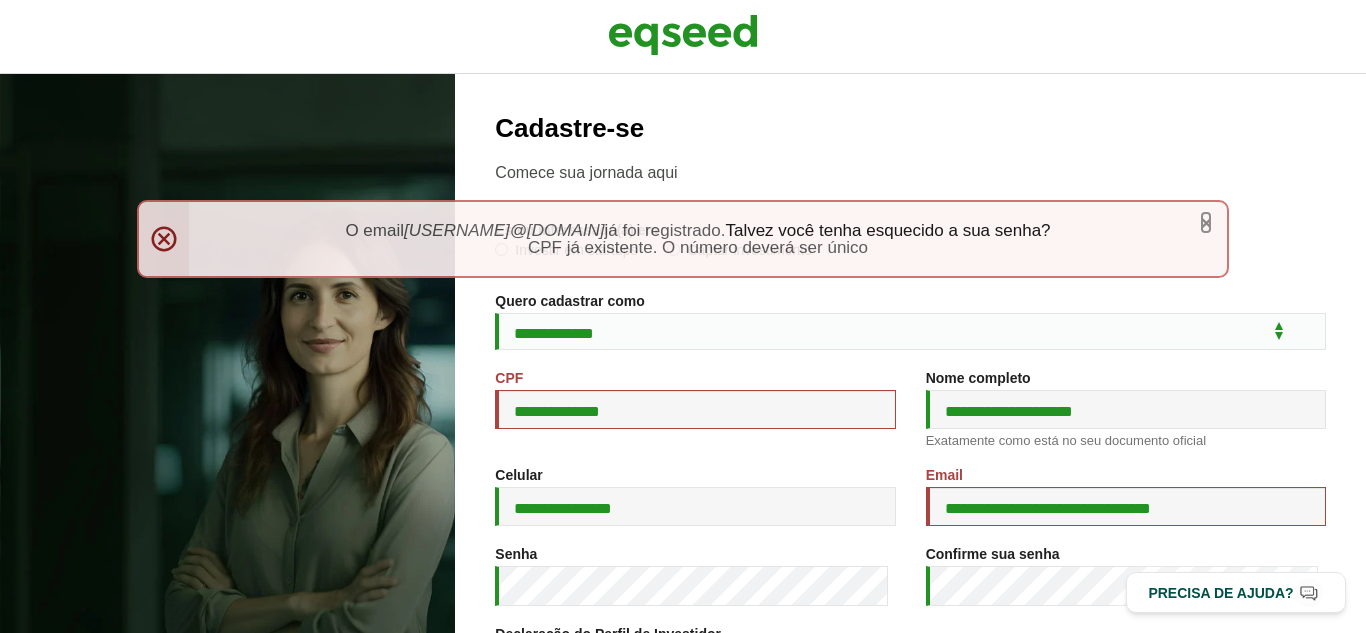 click on "×" at bounding box center [1206, 222] 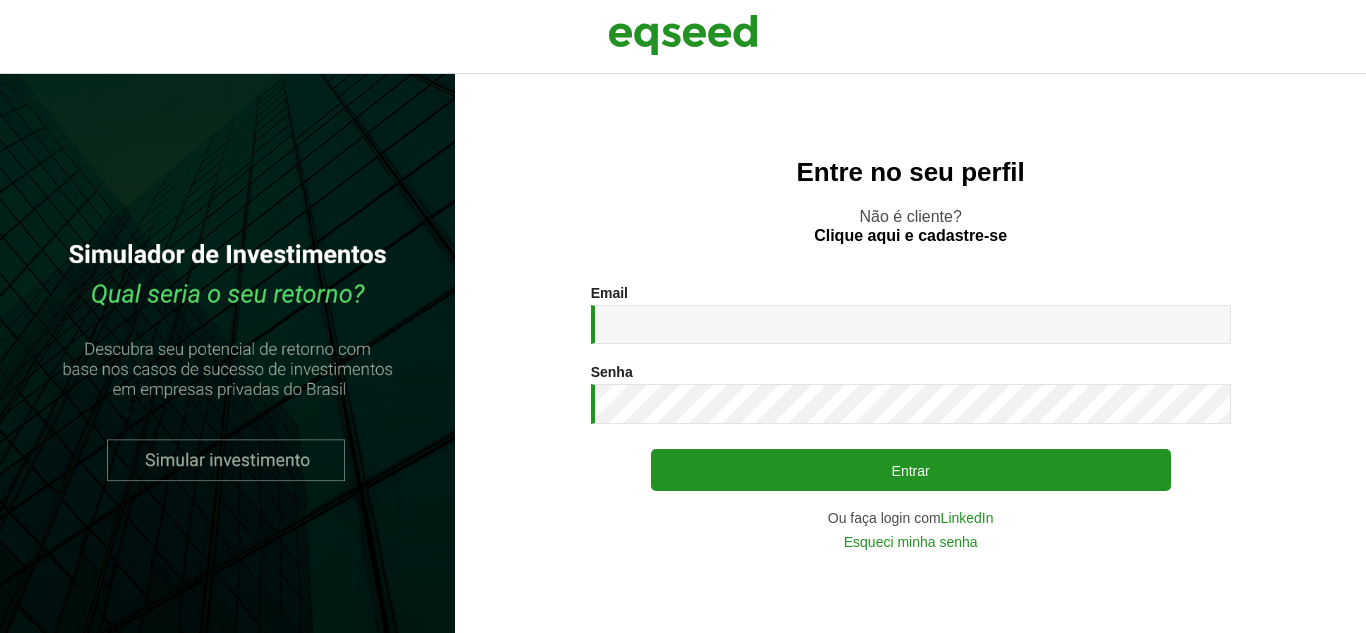 scroll, scrollTop: 0, scrollLeft: 0, axis: both 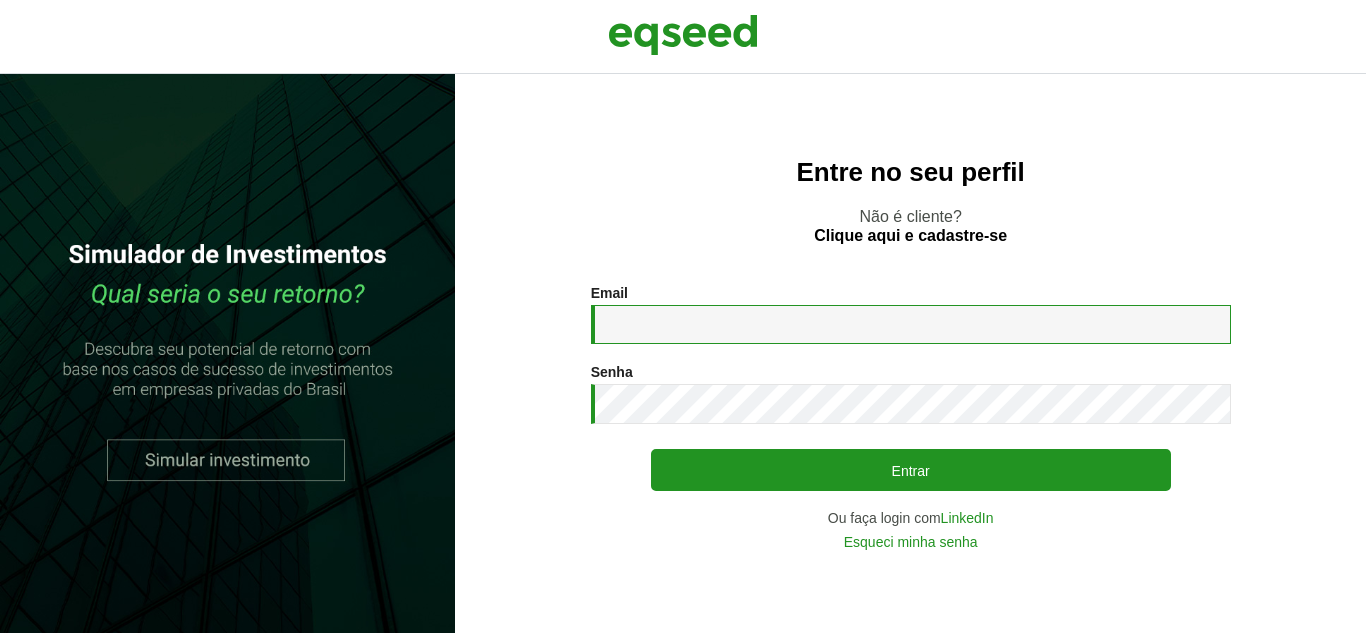 type on "**********" 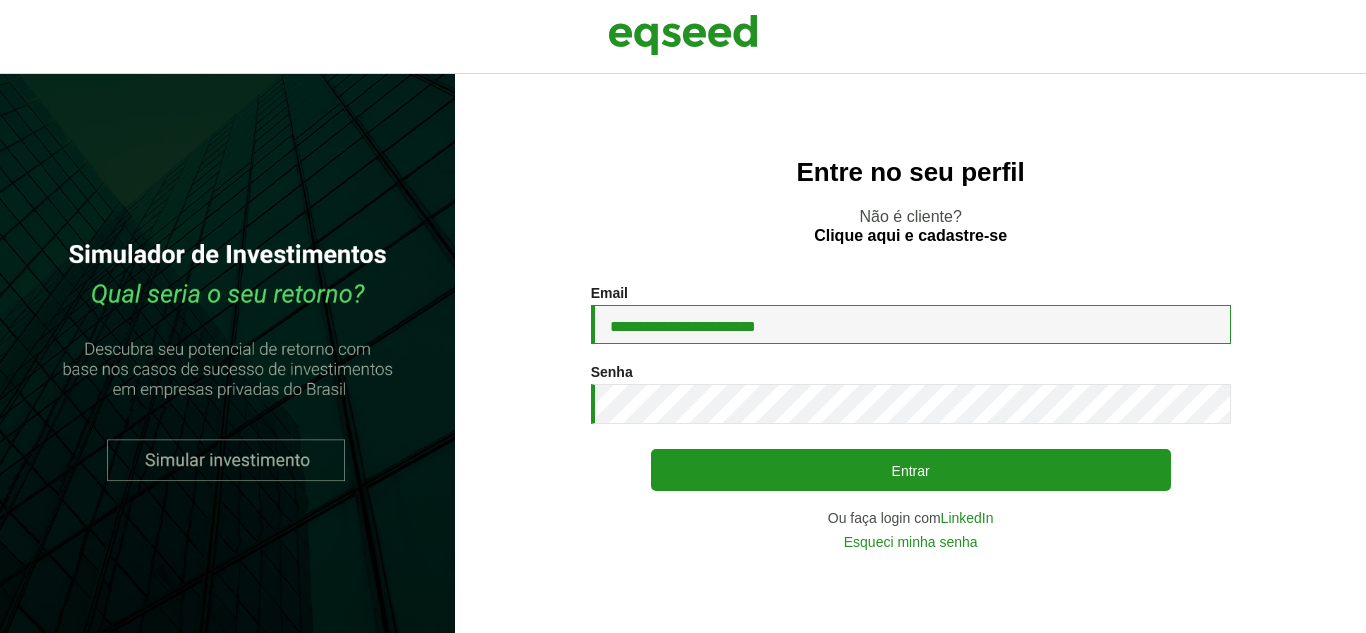 click on "**********" at bounding box center [911, 324] 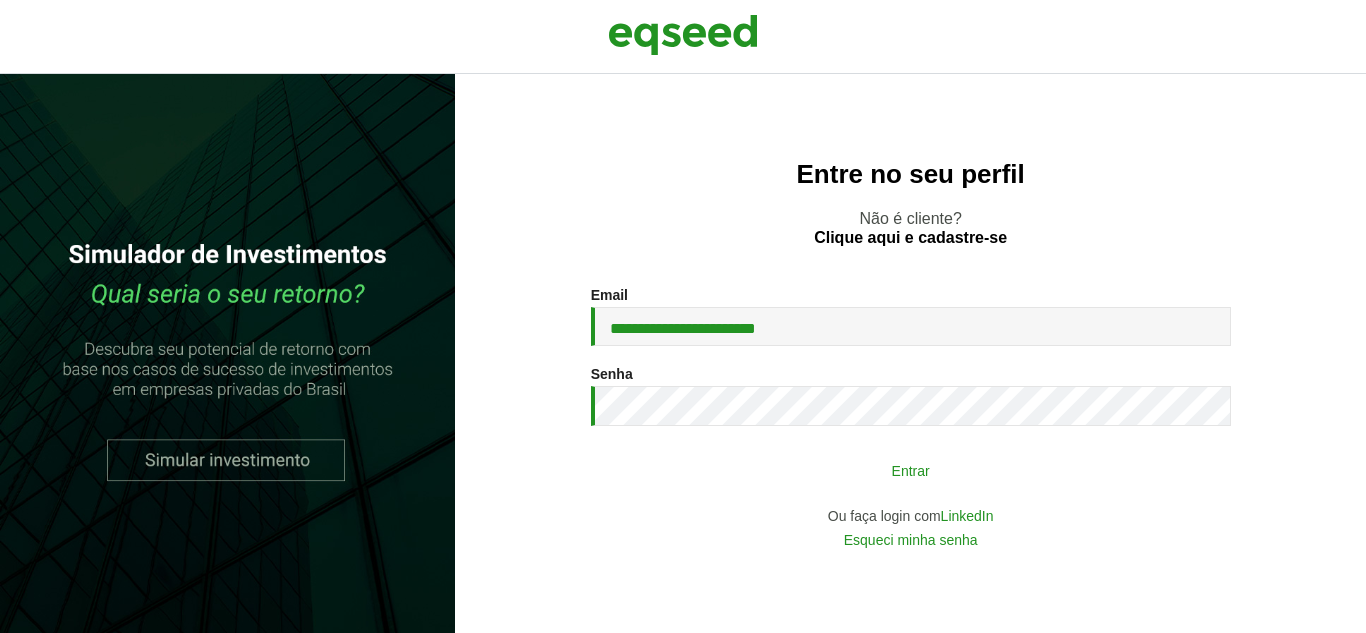click on "Entrar" at bounding box center (911, 470) 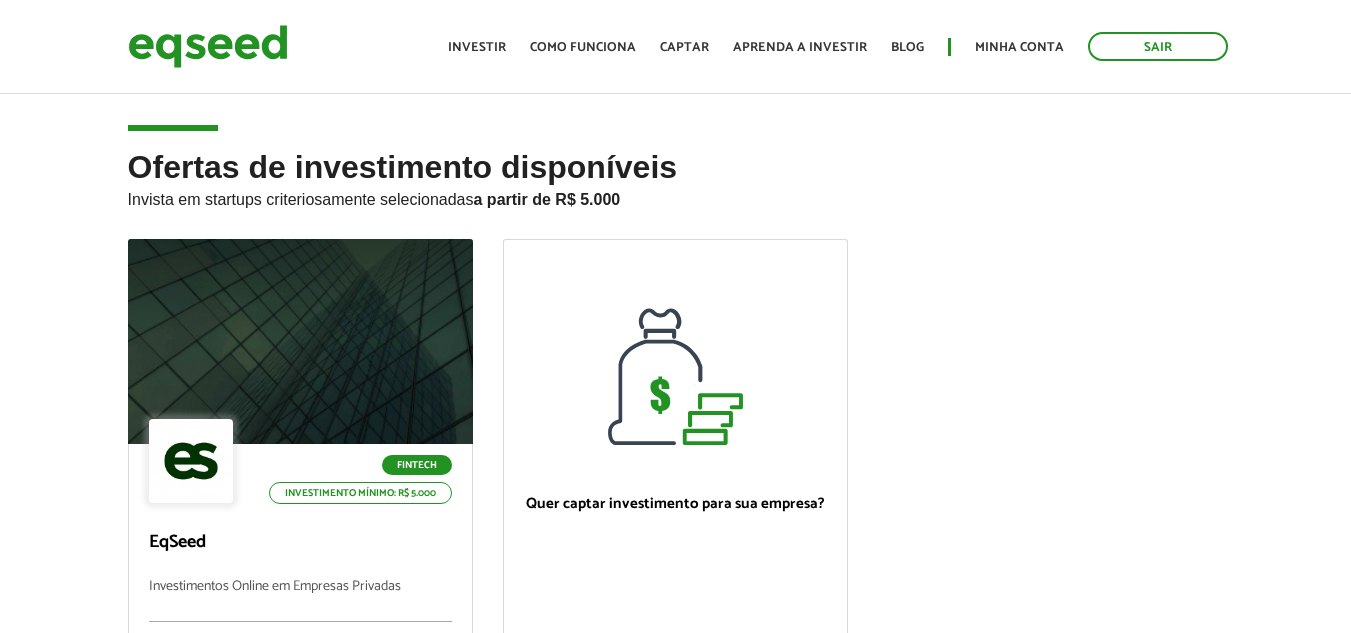 scroll, scrollTop: 0, scrollLeft: 0, axis: both 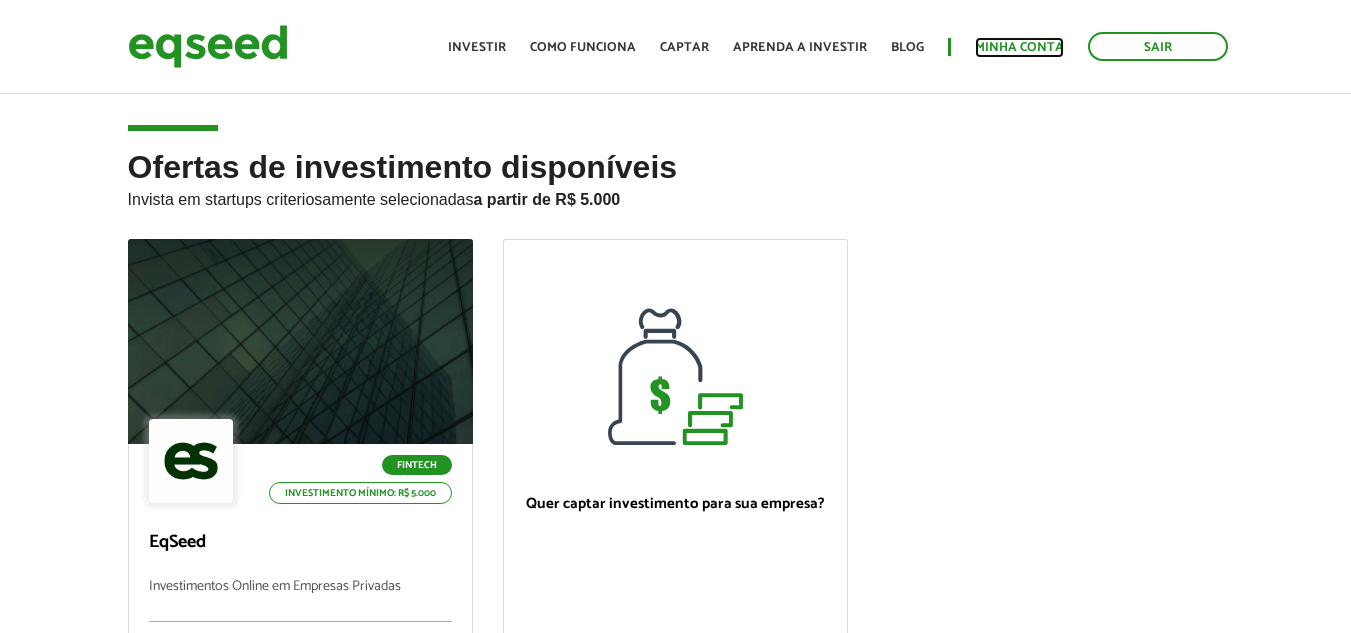 click on "Minha conta" at bounding box center (1019, 47) 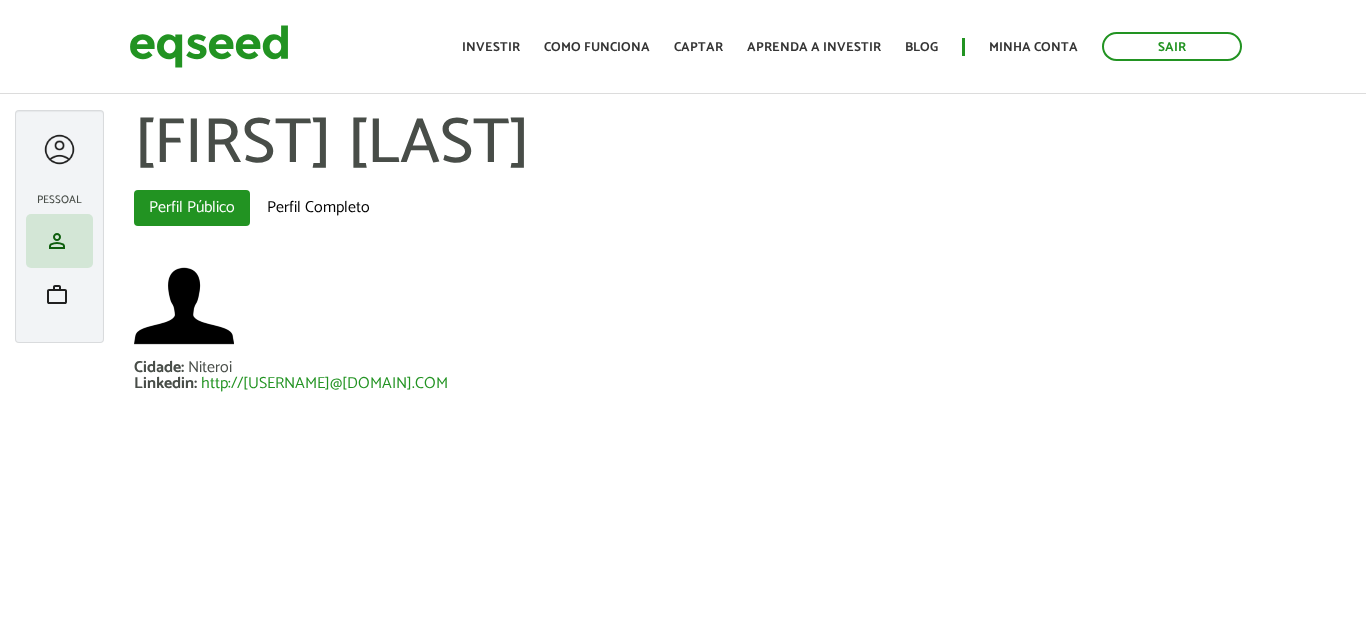 scroll, scrollTop: 0, scrollLeft: 0, axis: both 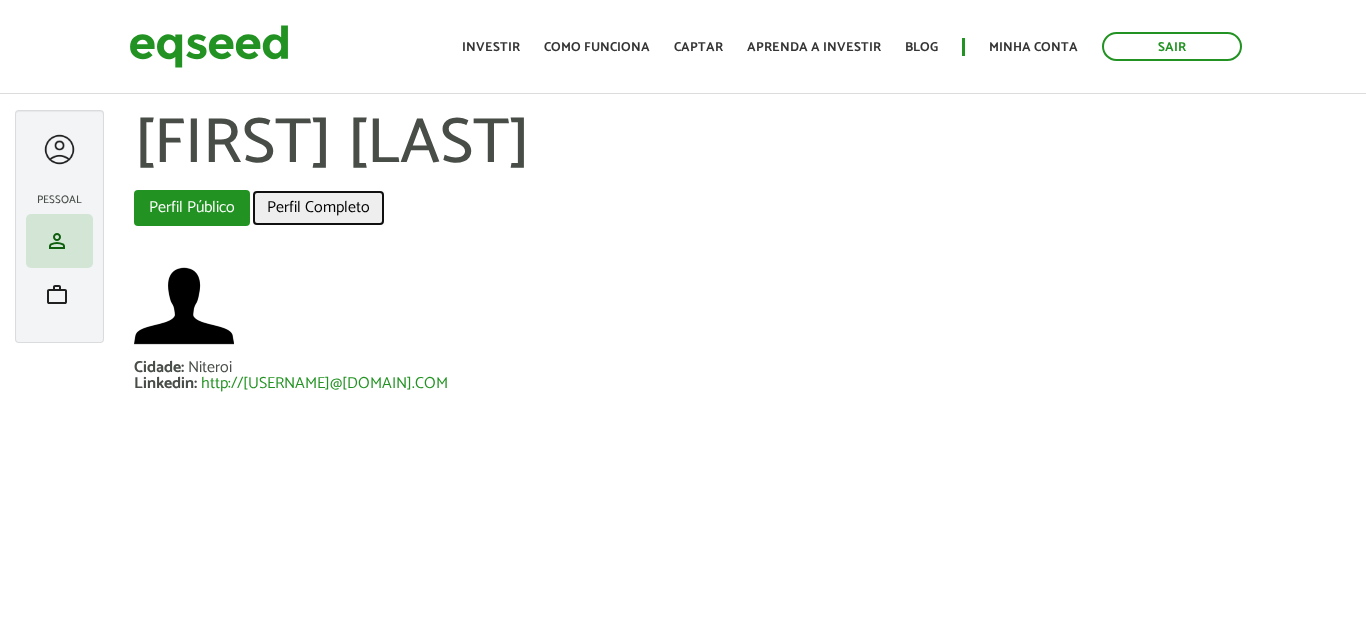 click on "Perfil Completo" at bounding box center [318, 208] 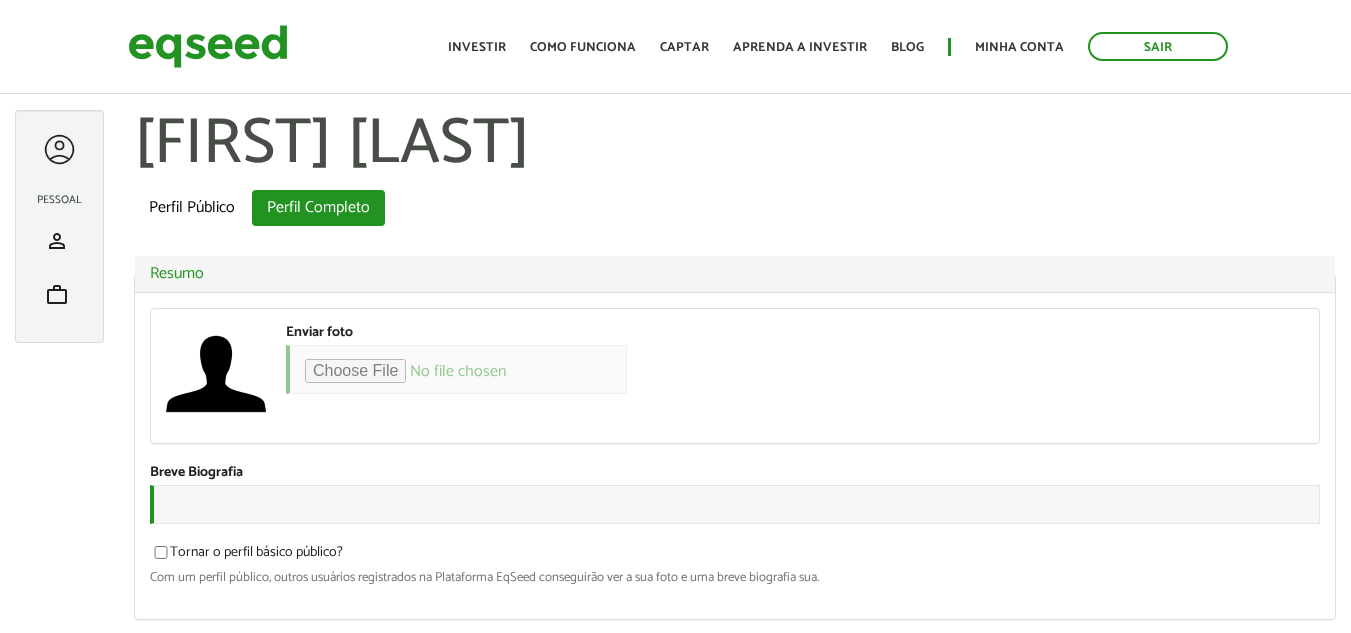 scroll, scrollTop: 0, scrollLeft: 0, axis: both 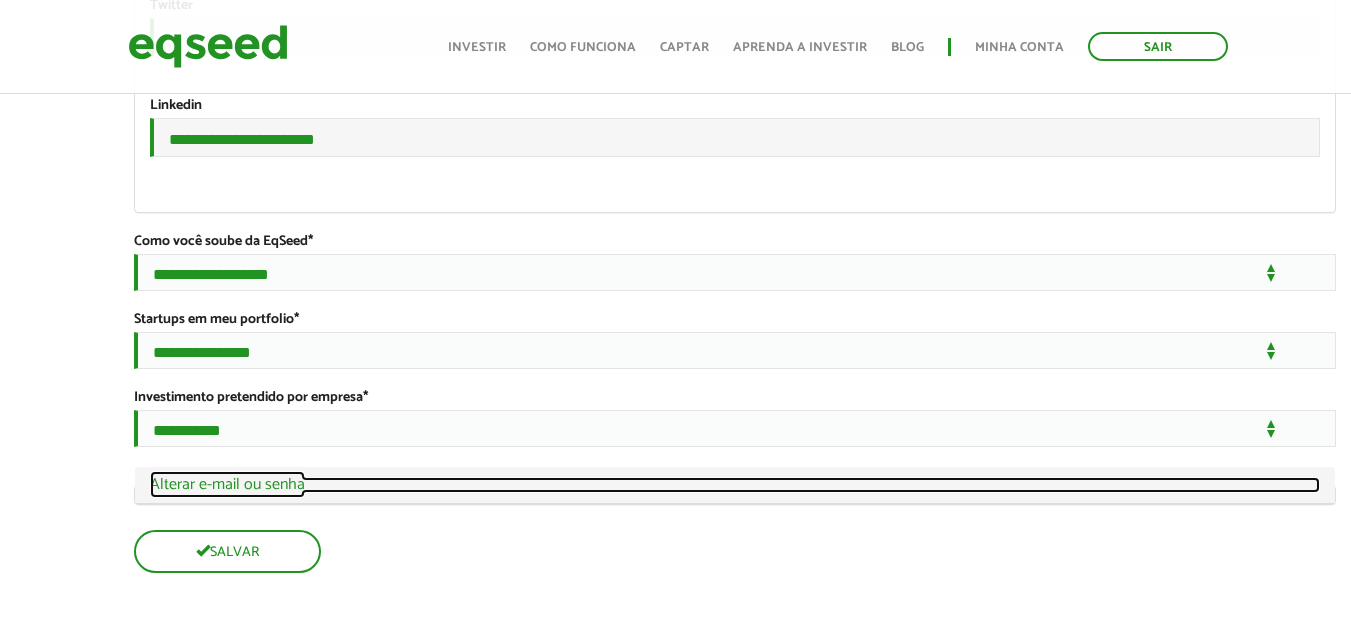 click on "Ocultar Alterar e-mail ou senha" at bounding box center (735, 485) 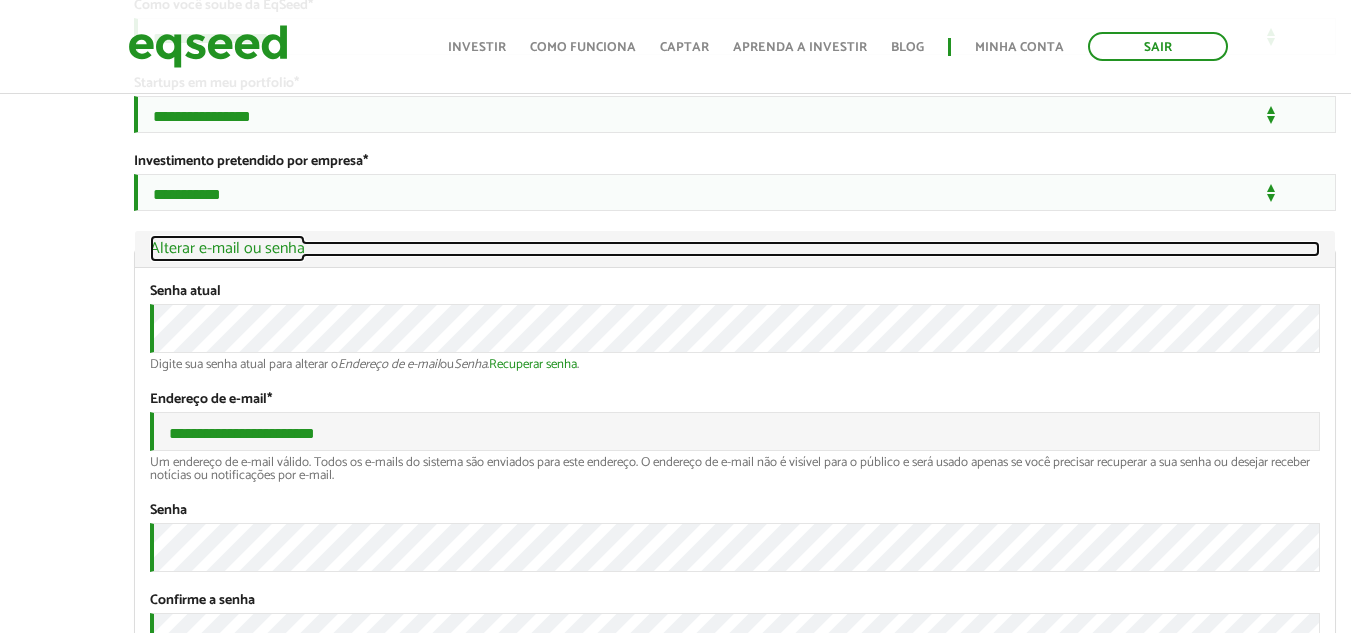 scroll, scrollTop: 3968, scrollLeft: 0, axis: vertical 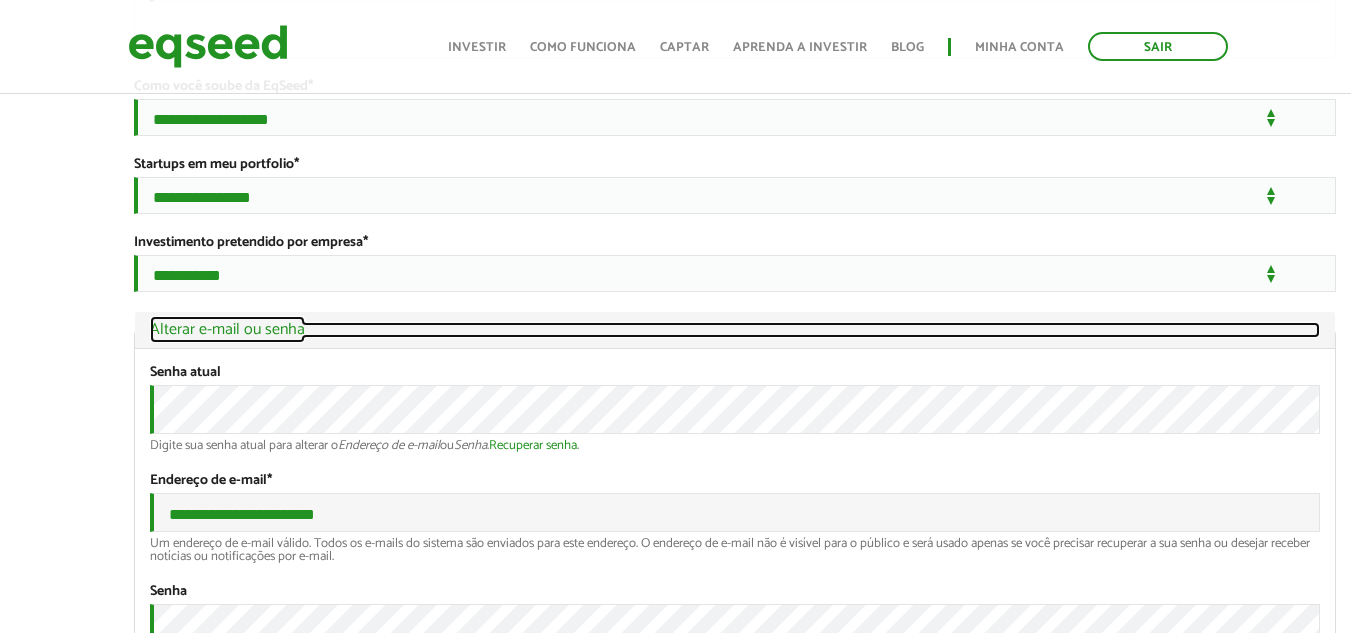 click on "Ocultar Alterar e-mail ou senha" at bounding box center (735, 330) 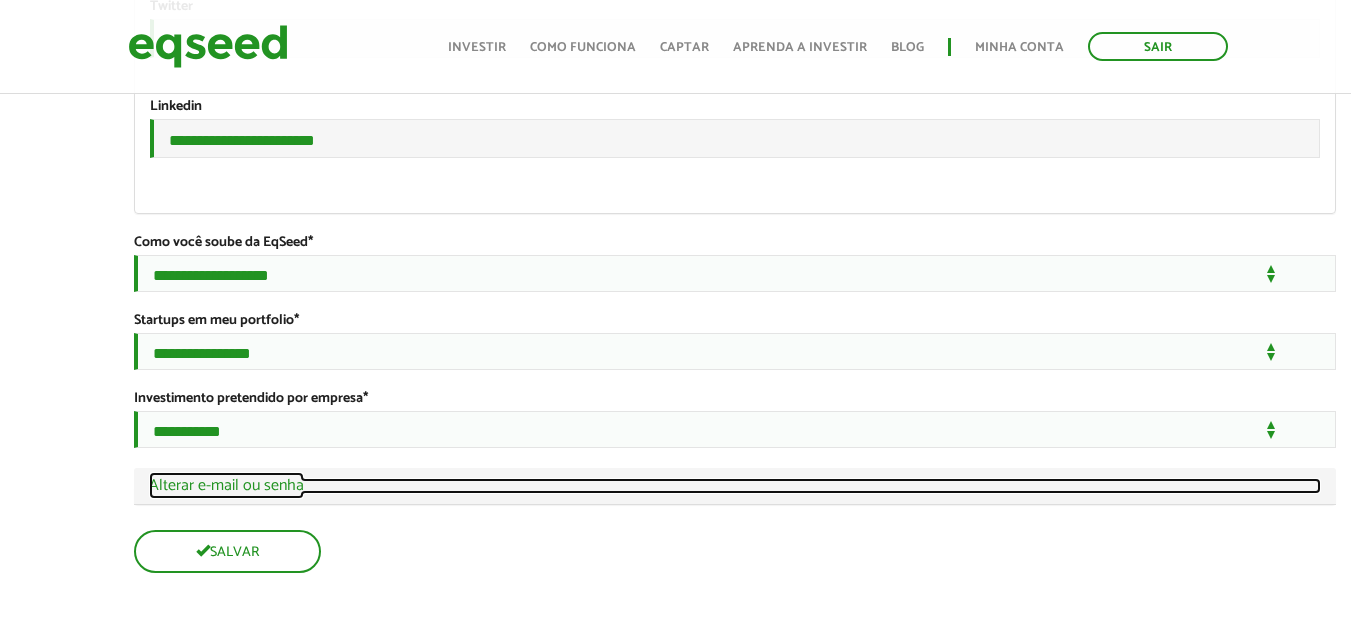 scroll, scrollTop: 3568, scrollLeft: 0, axis: vertical 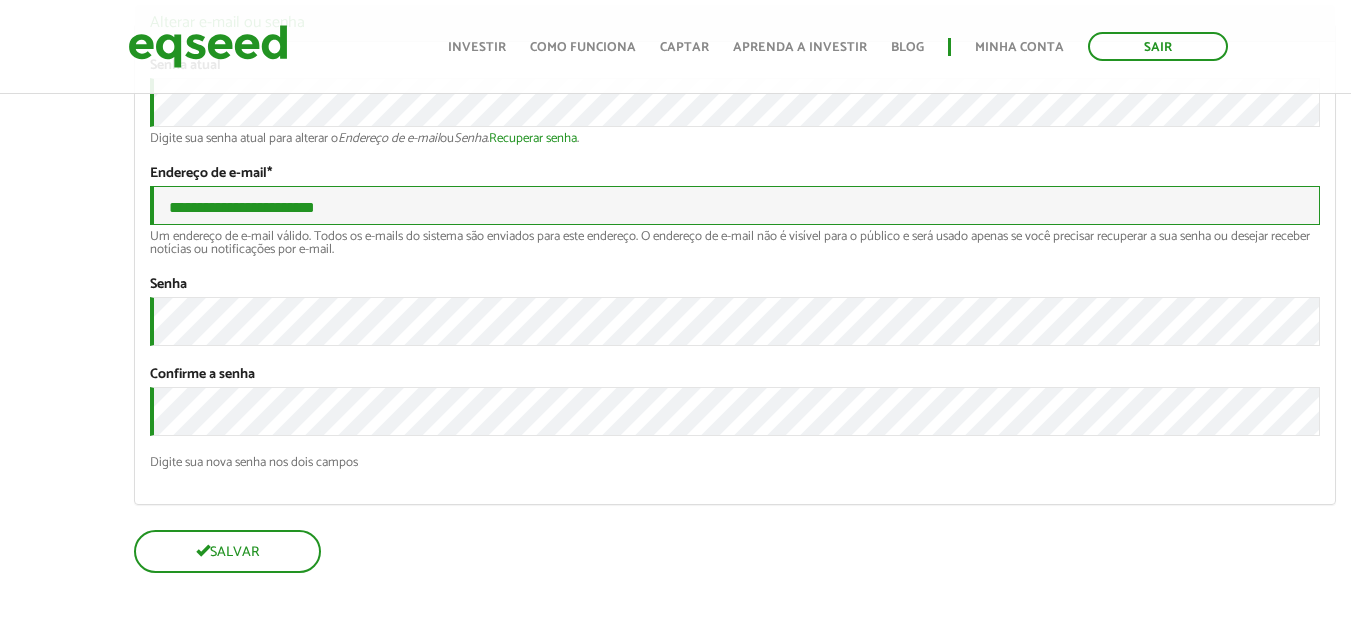 click on "**********" at bounding box center [735, 205] 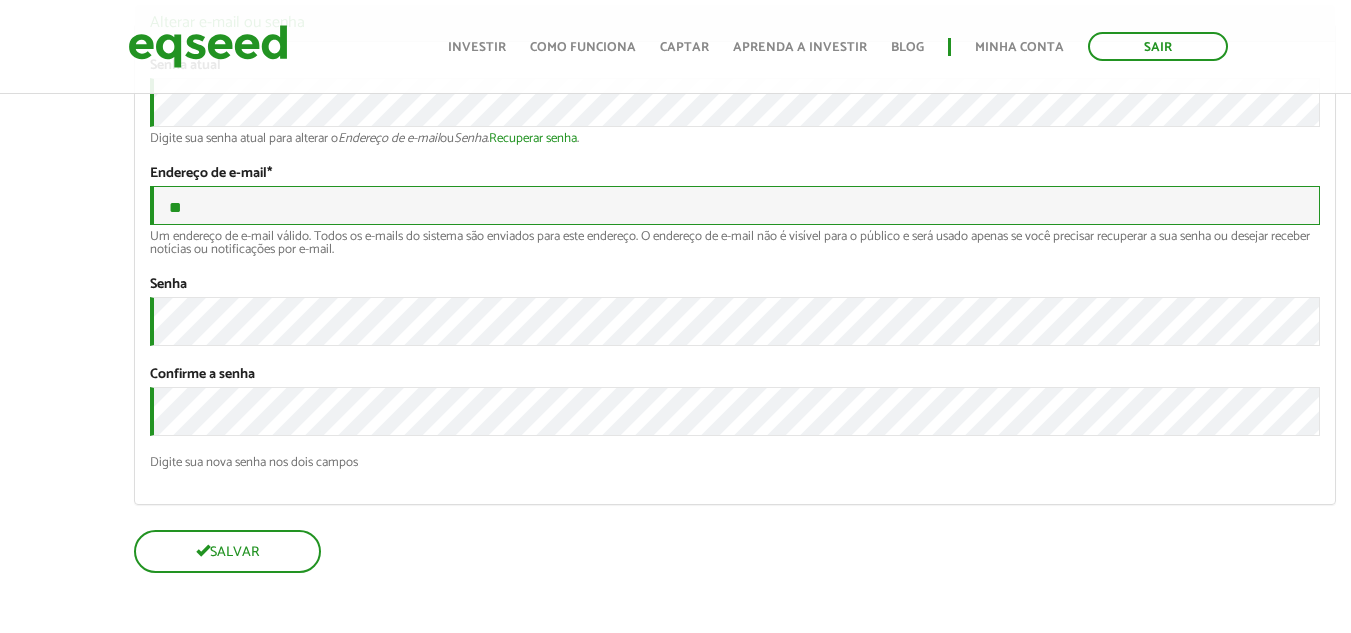type on "**********" 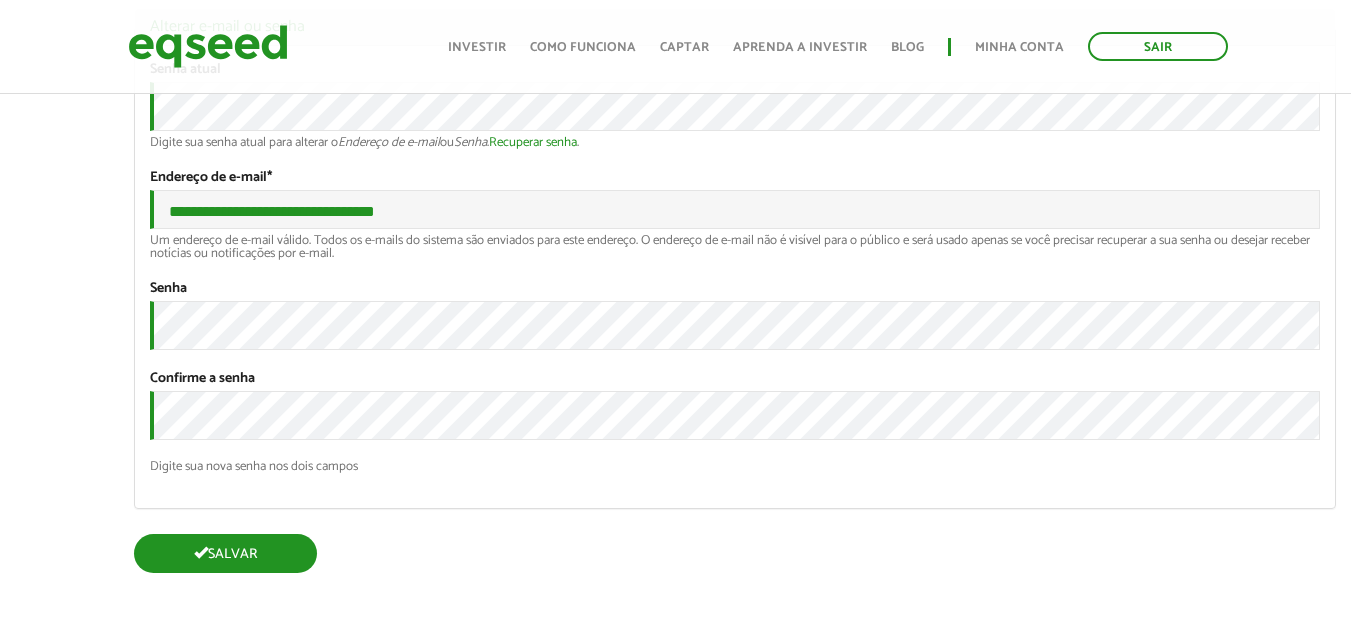 click on "Salvar" at bounding box center (225, 553) 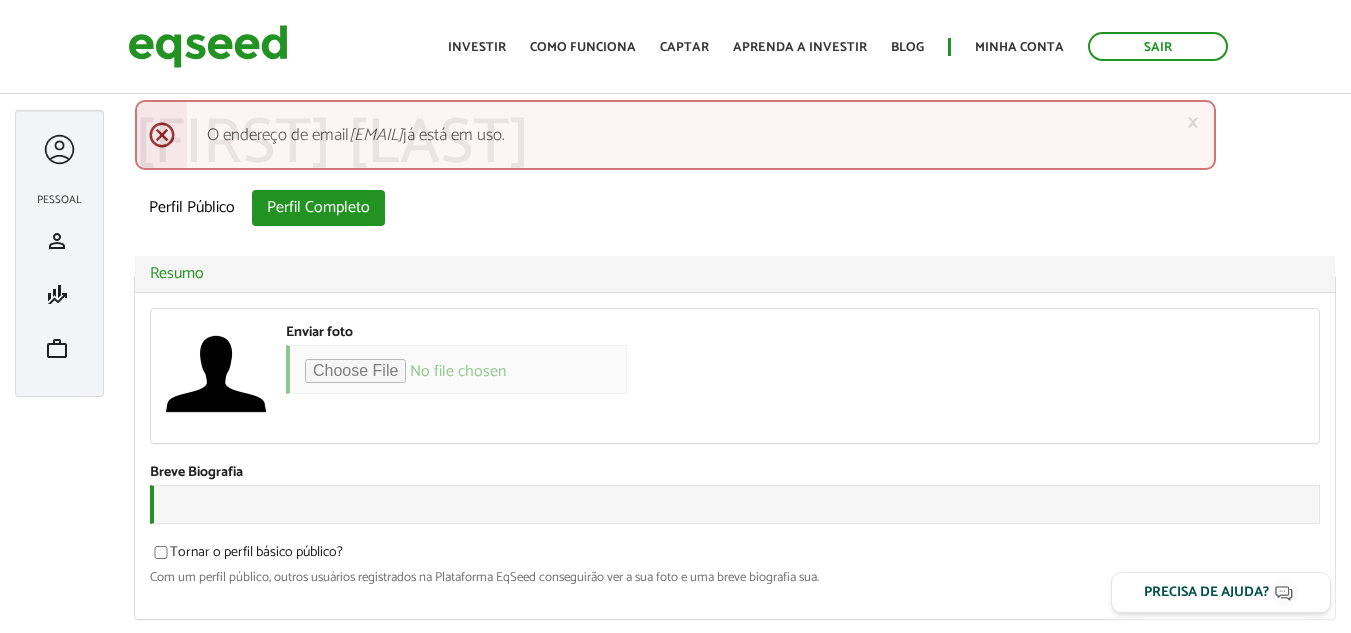 scroll, scrollTop: 0, scrollLeft: 0, axis: both 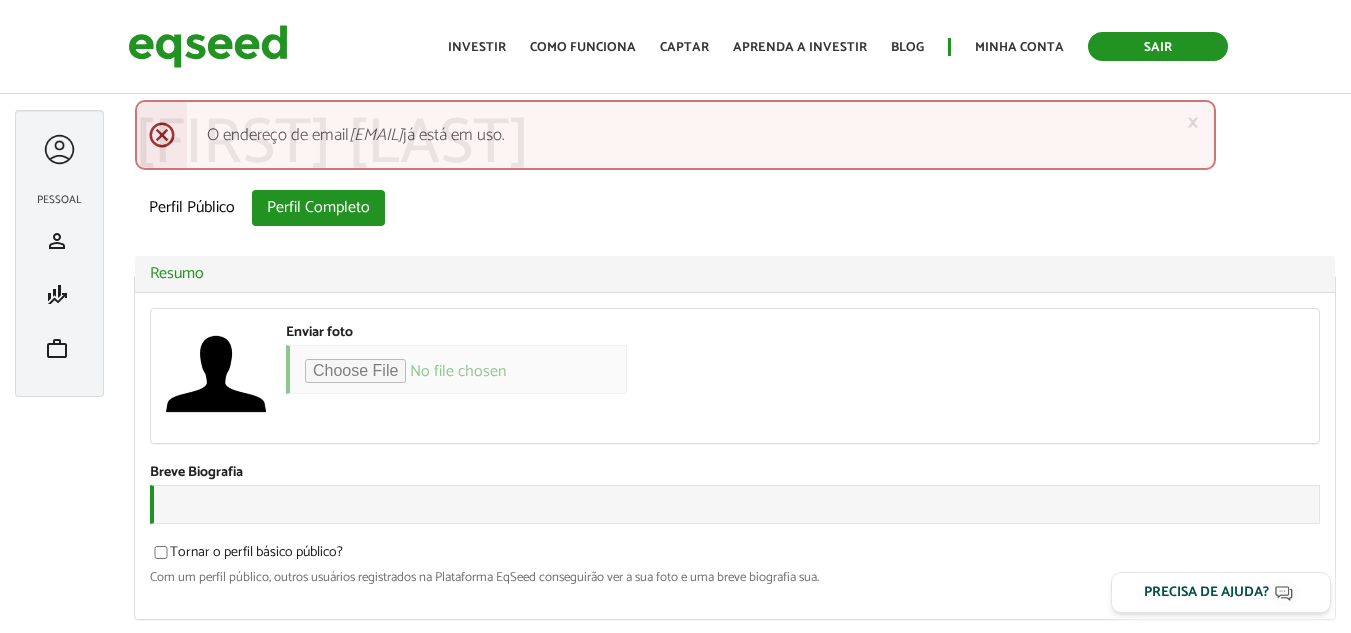 click on "Sair" at bounding box center [1158, 46] 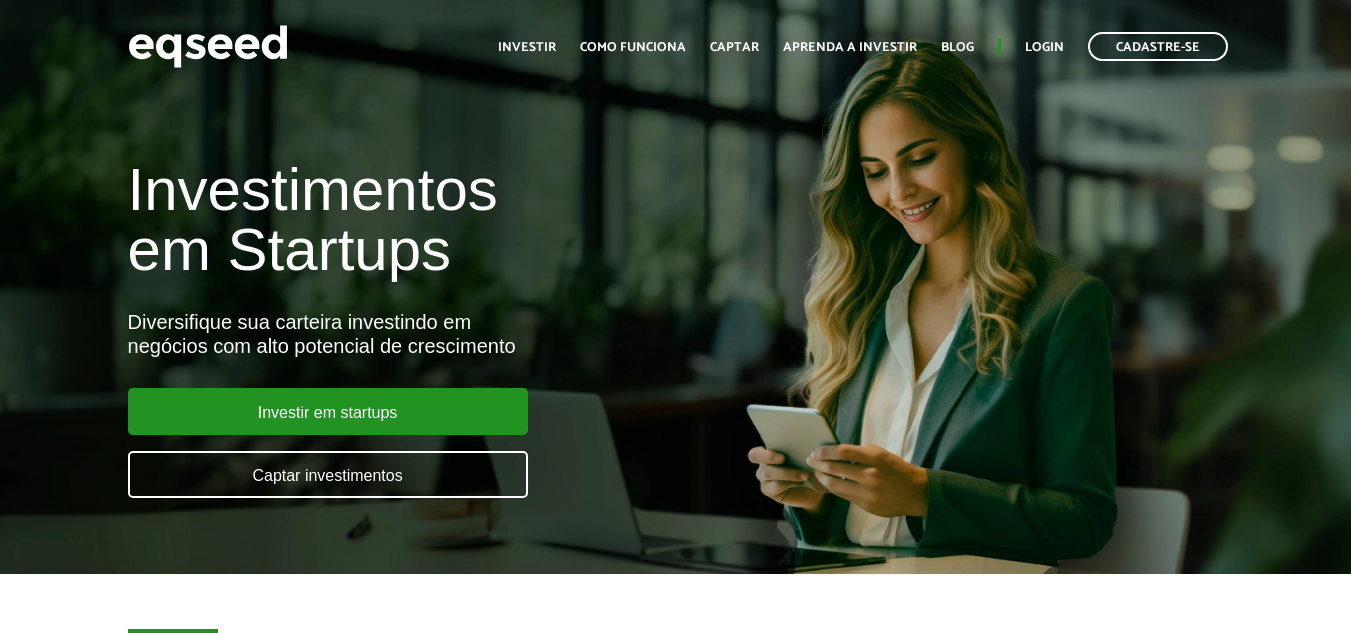 scroll, scrollTop: 0, scrollLeft: 0, axis: both 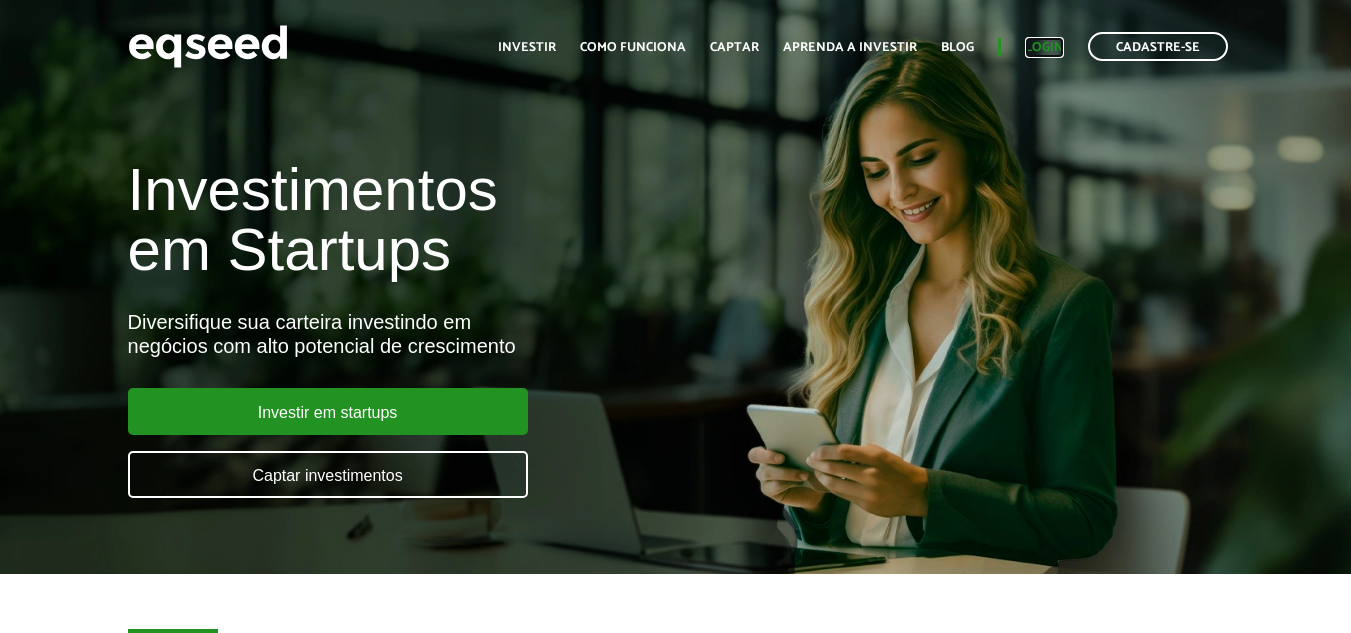click on "Login" at bounding box center (1044, 47) 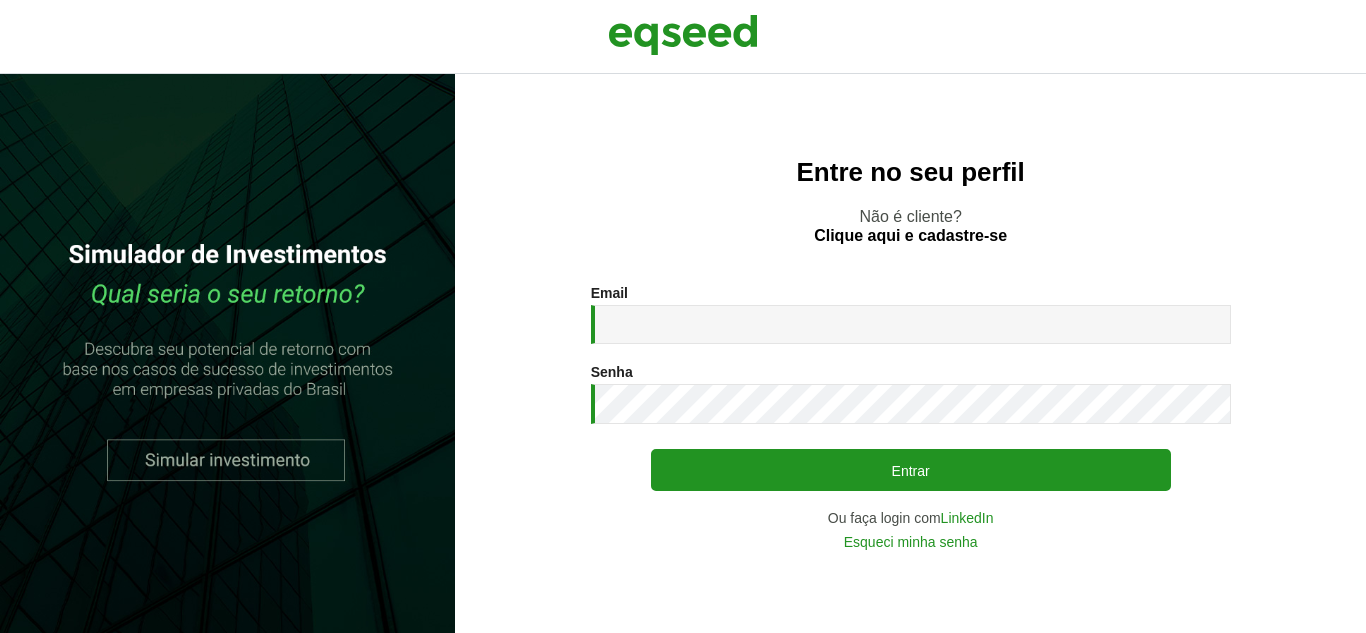 scroll, scrollTop: 0, scrollLeft: 0, axis: both 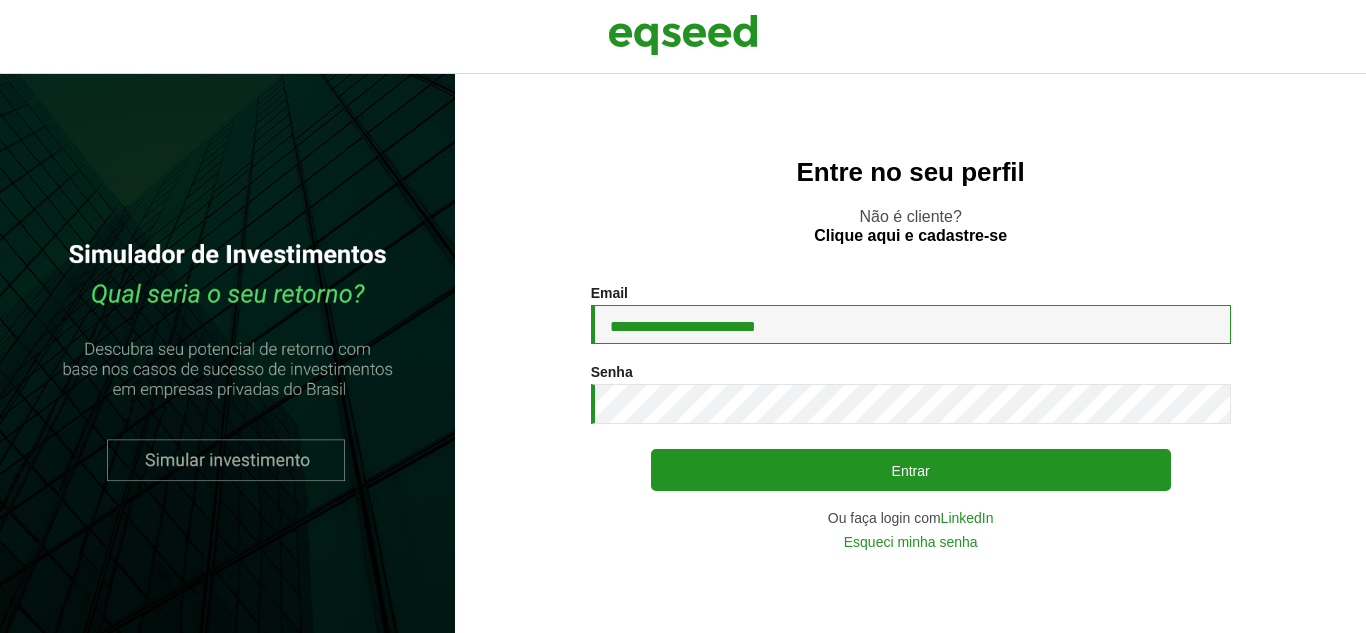 click on "**********" at bounding box center (911, 324) 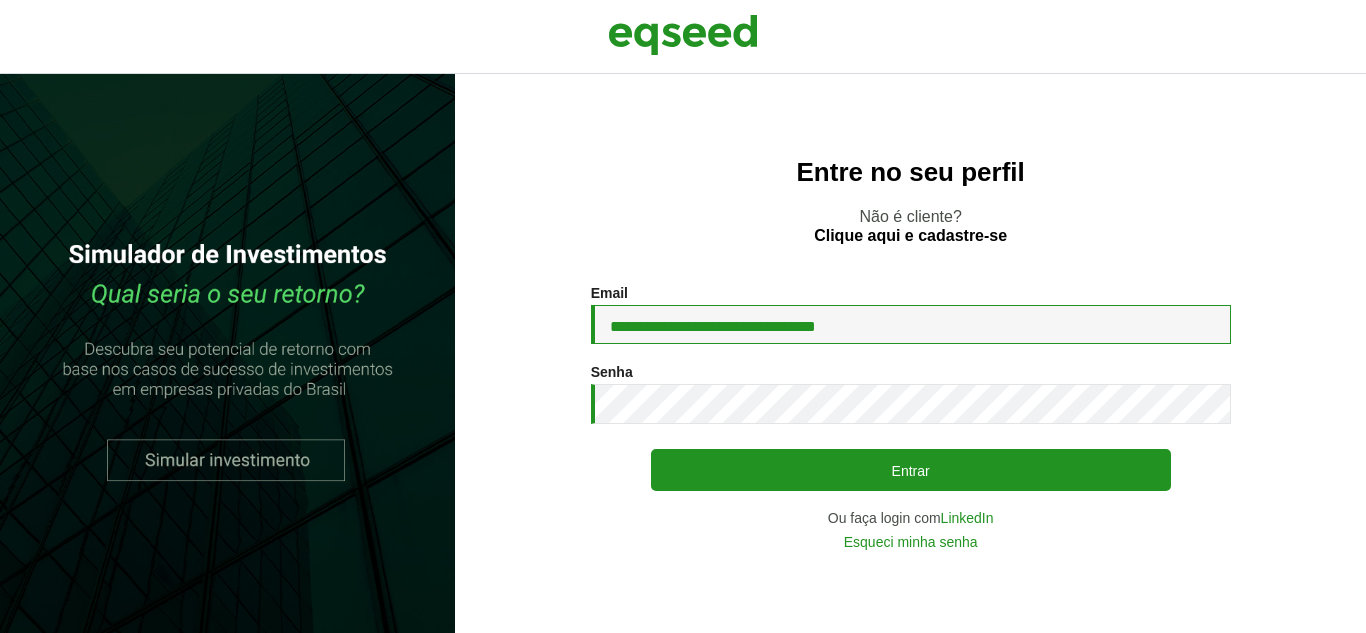 type on "**********" 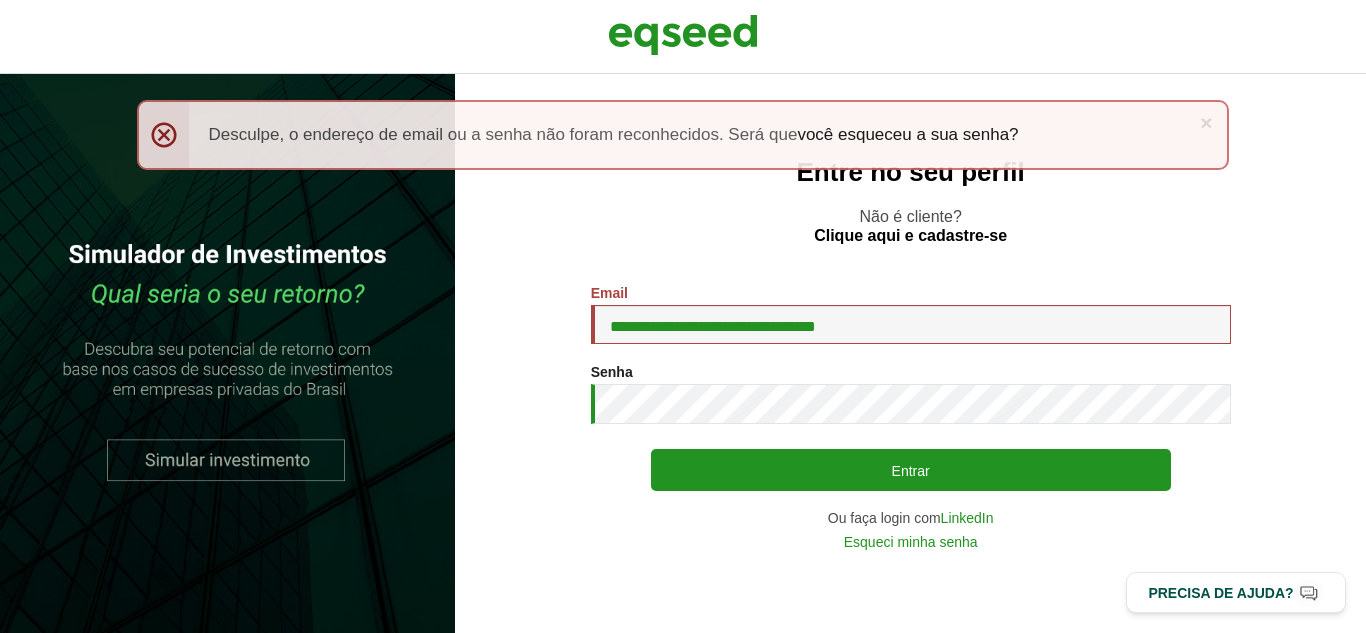 scroll, scrollTop: 0, scrollLeft: 0, axis: both 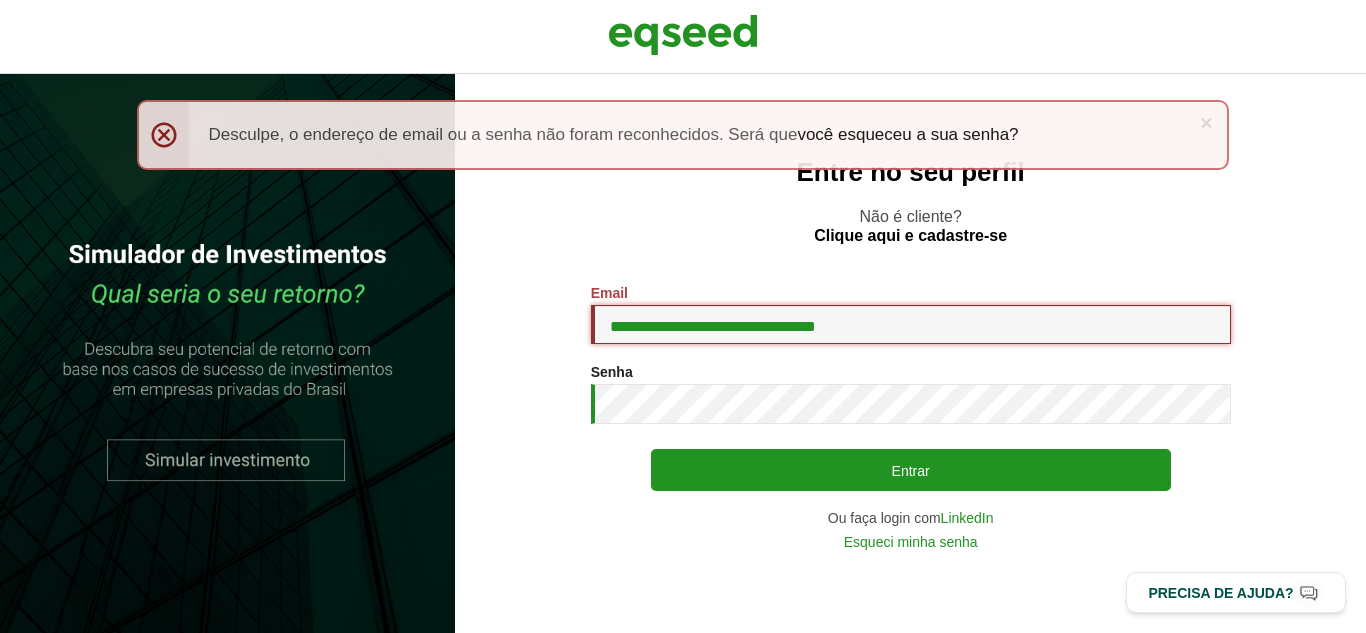 click on "**********" at bounding box center [911, 324] 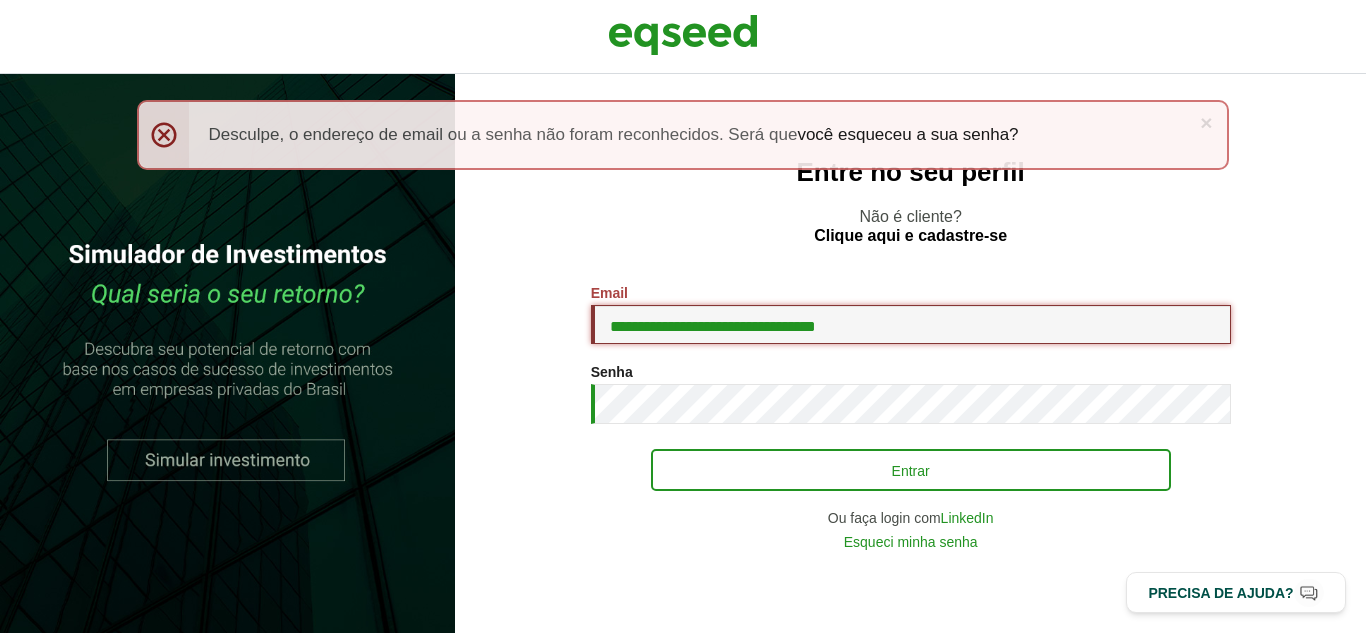 type on "**********" 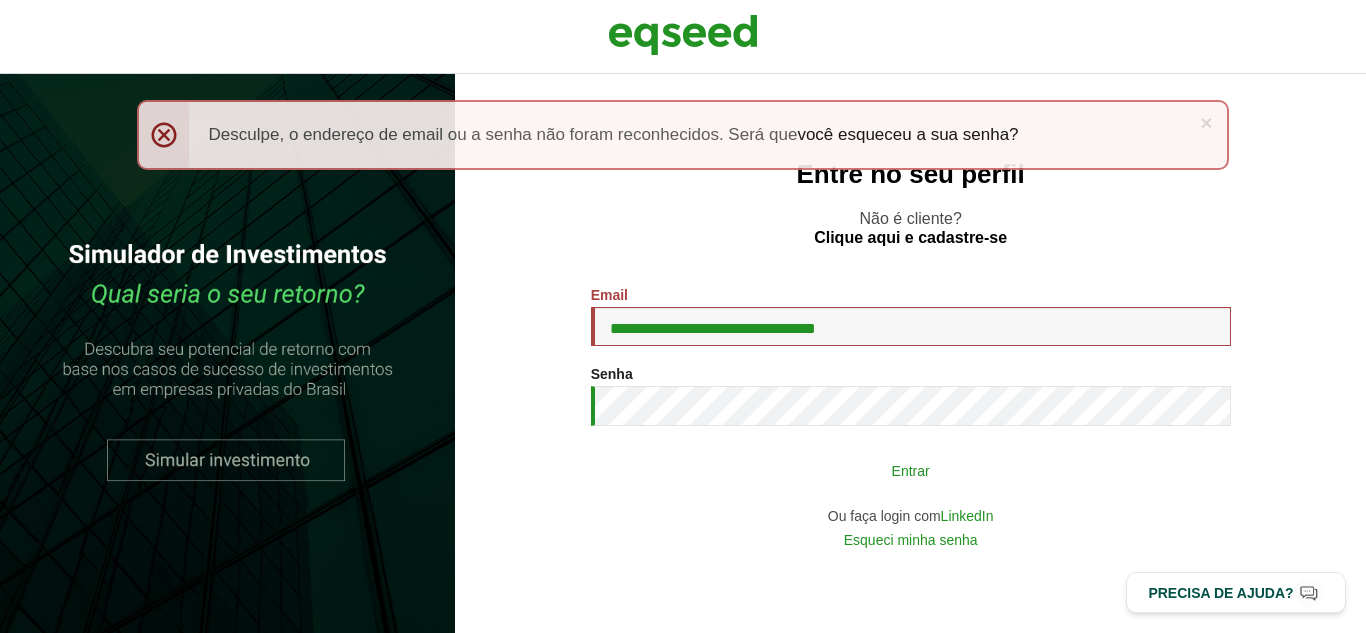click on "Entrar" at bounding box center (911, 470) 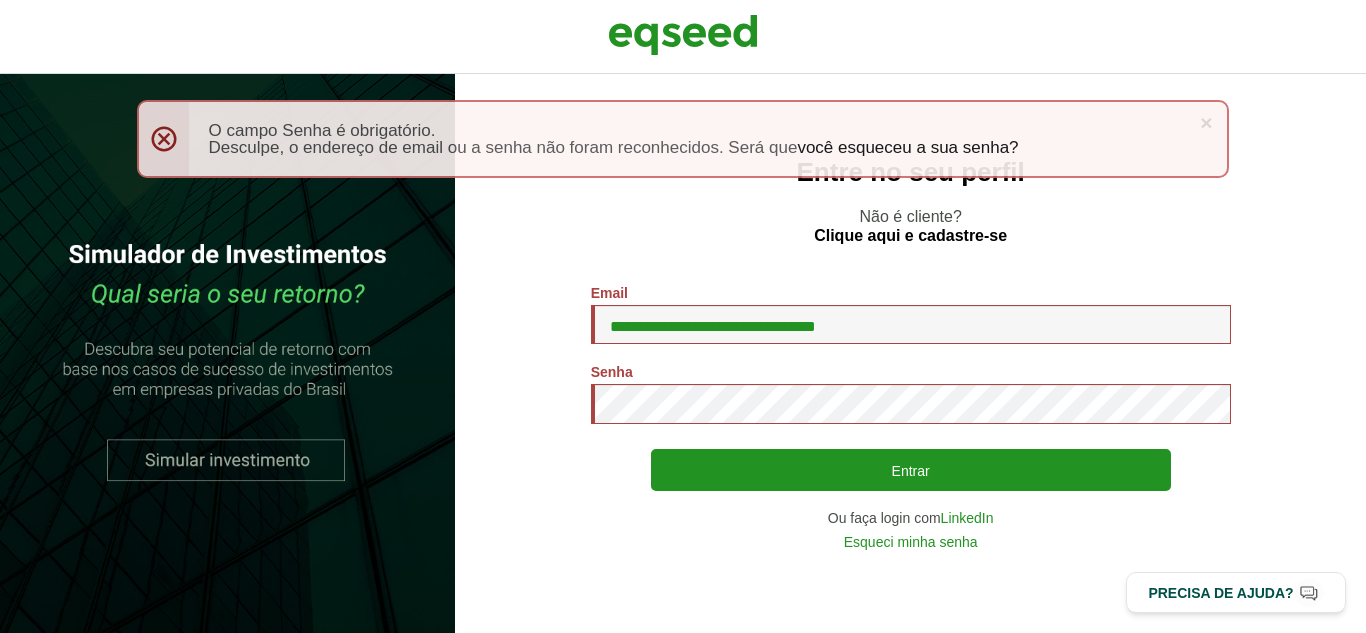 scroll, scrollTop: 0, scrollLeft: 0, axis: both 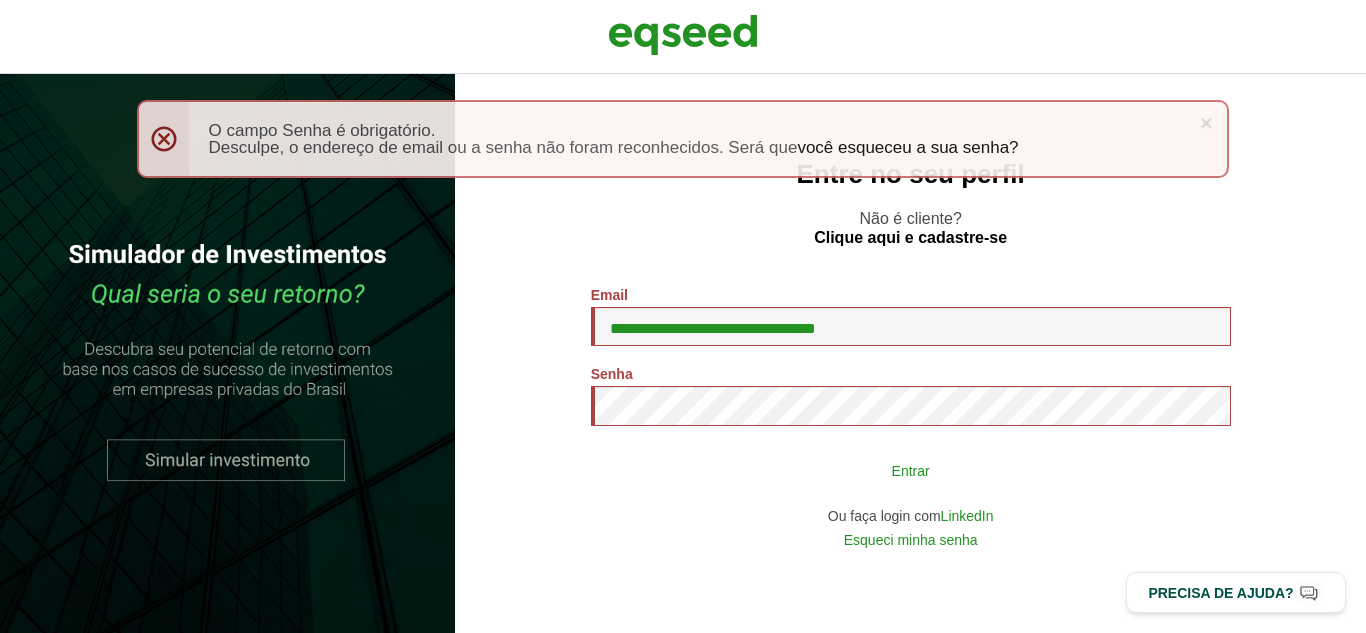 click on "Entrar" at bounding box center [911, 470] 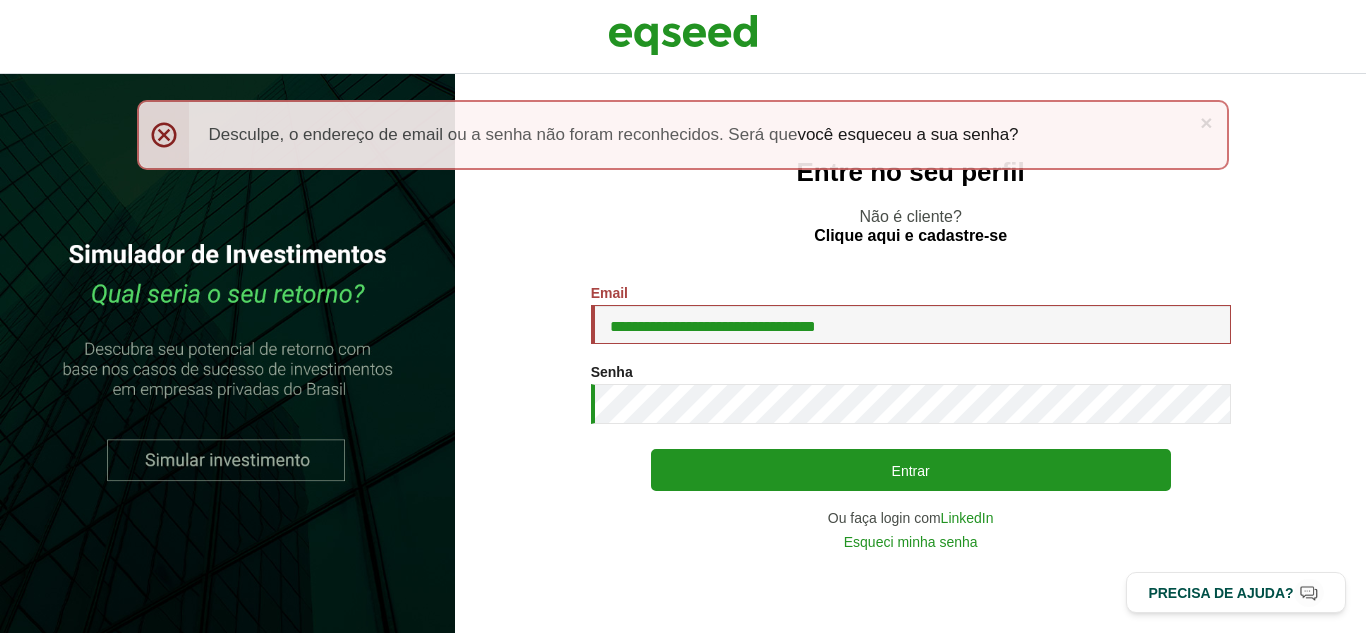 scroll, scrollTop: 0, scrollLeft: 0, axis: both 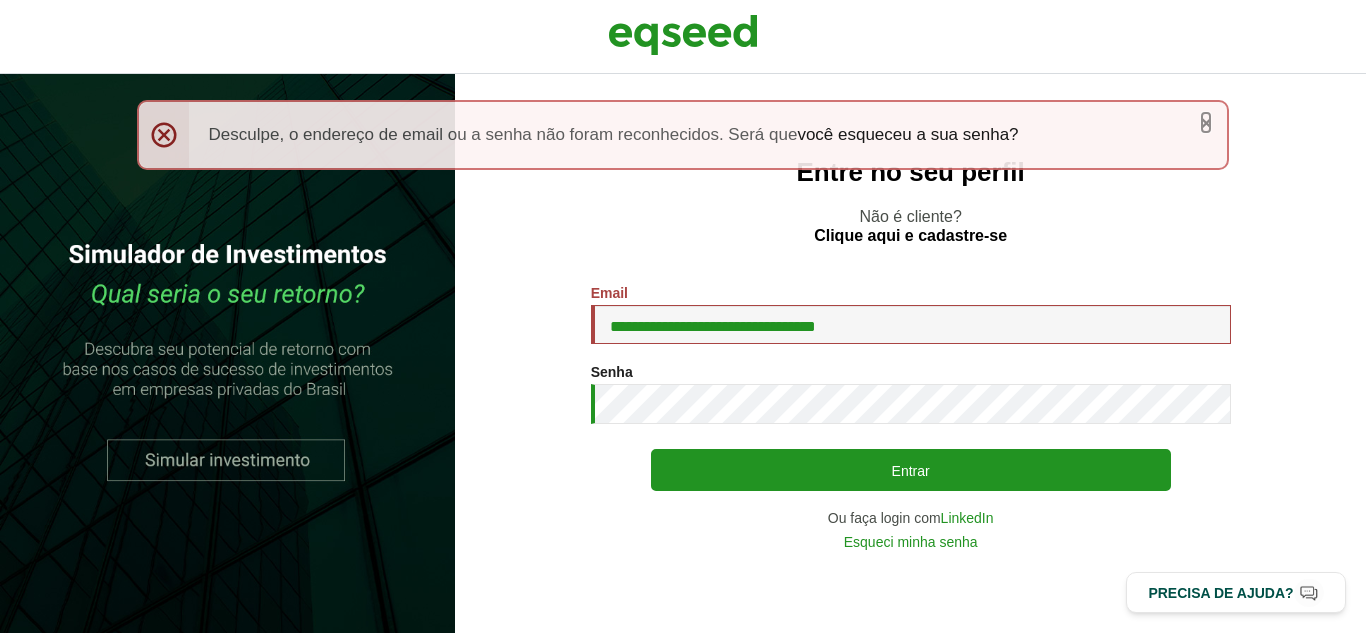click on "×" at bounding box center (1206, 122) 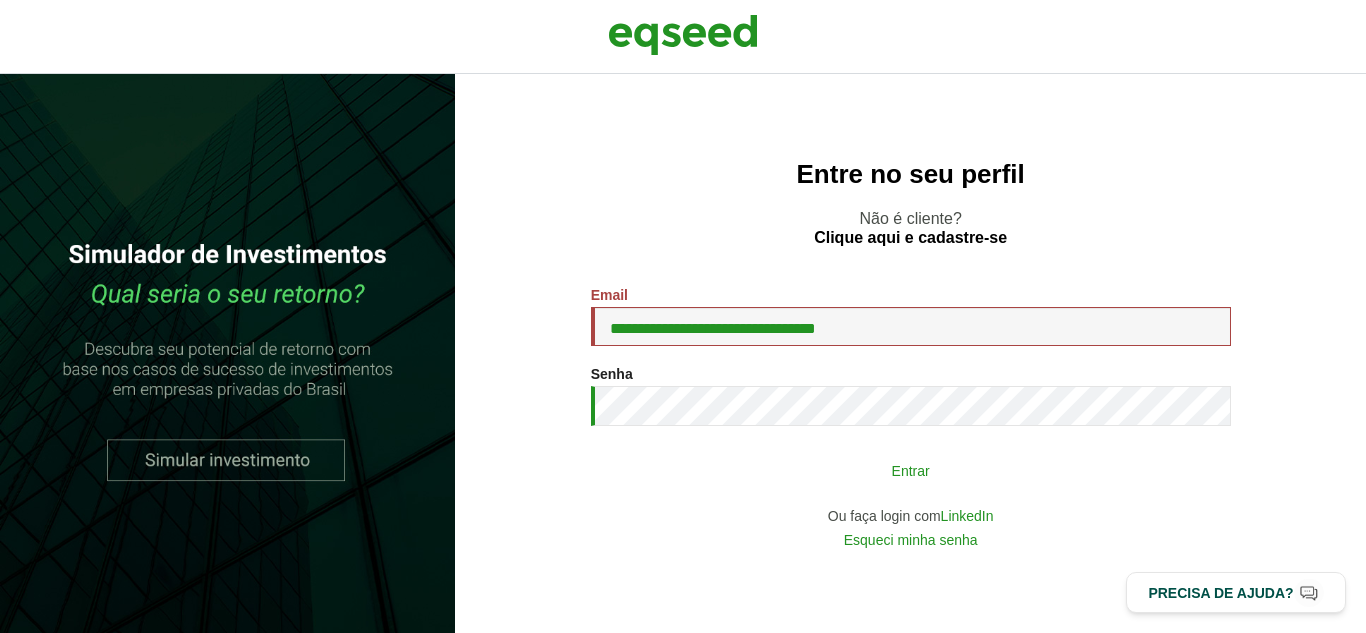 click on "Entrar" at bounding box center (911, 470) 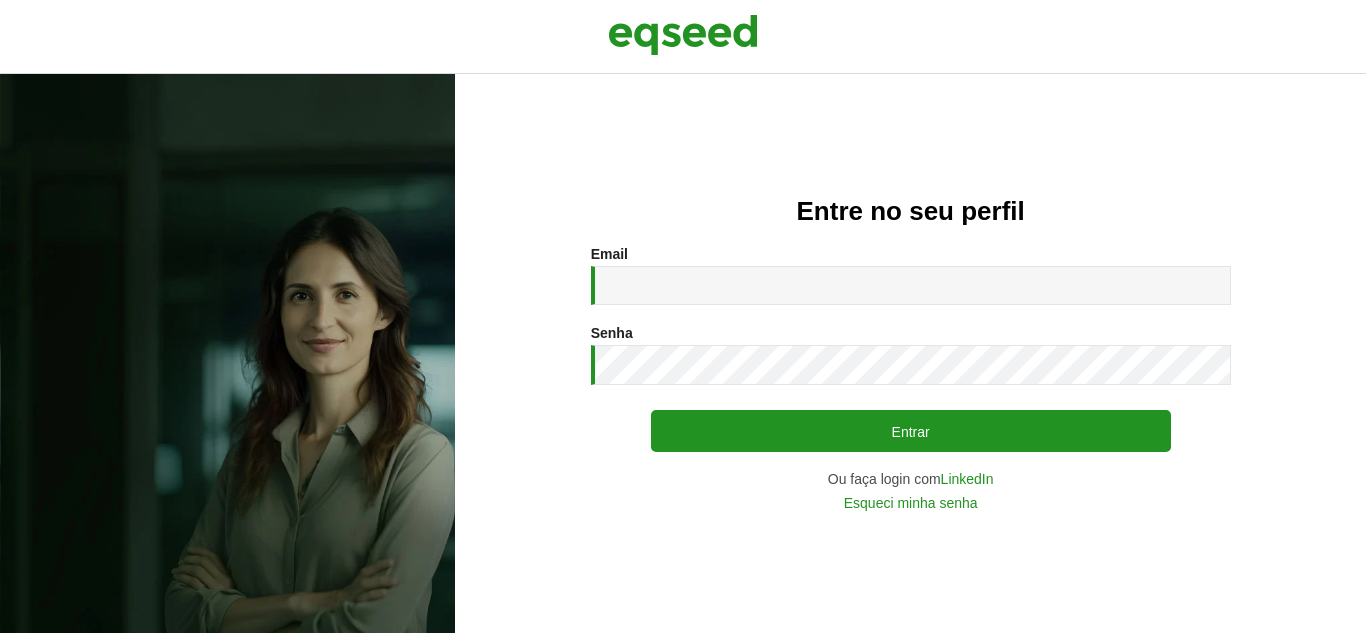 scroll, scrollTop: 0, scrollLeft: 0, axis: both 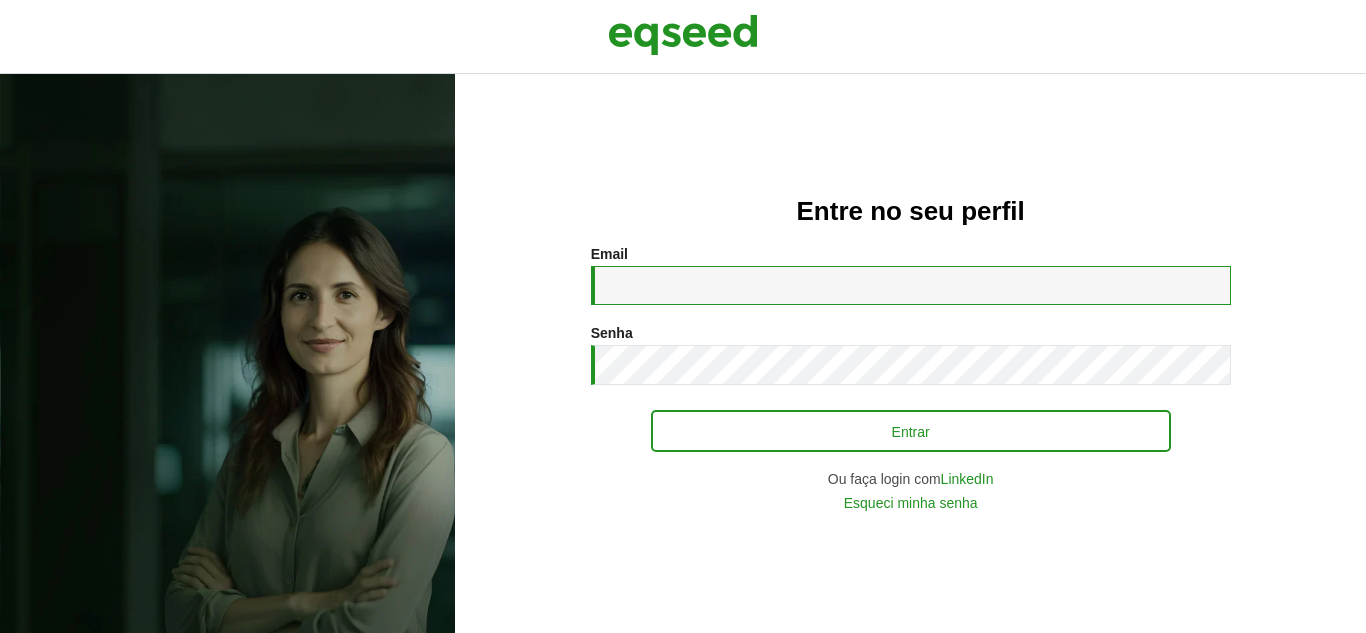 type on "**********" 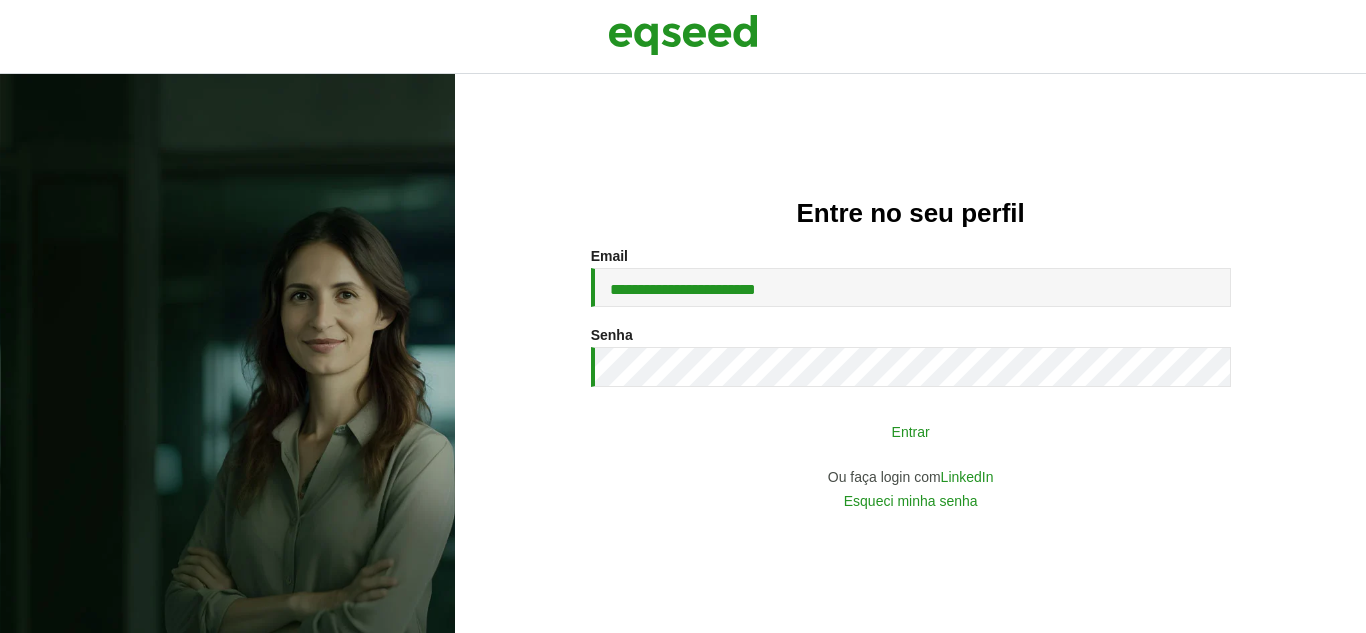 click on "Entrar" at bounding box center (911, 431) 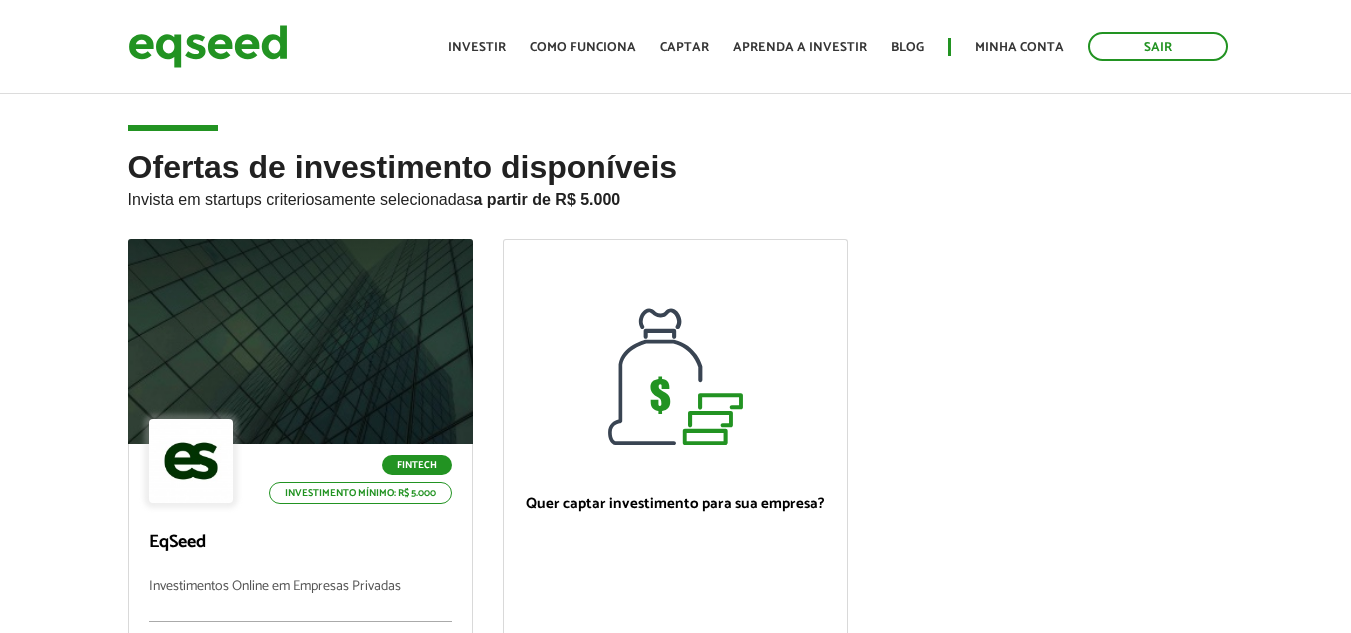 scroll, scrollTop: 0, scrollLeft: 0, axis: both 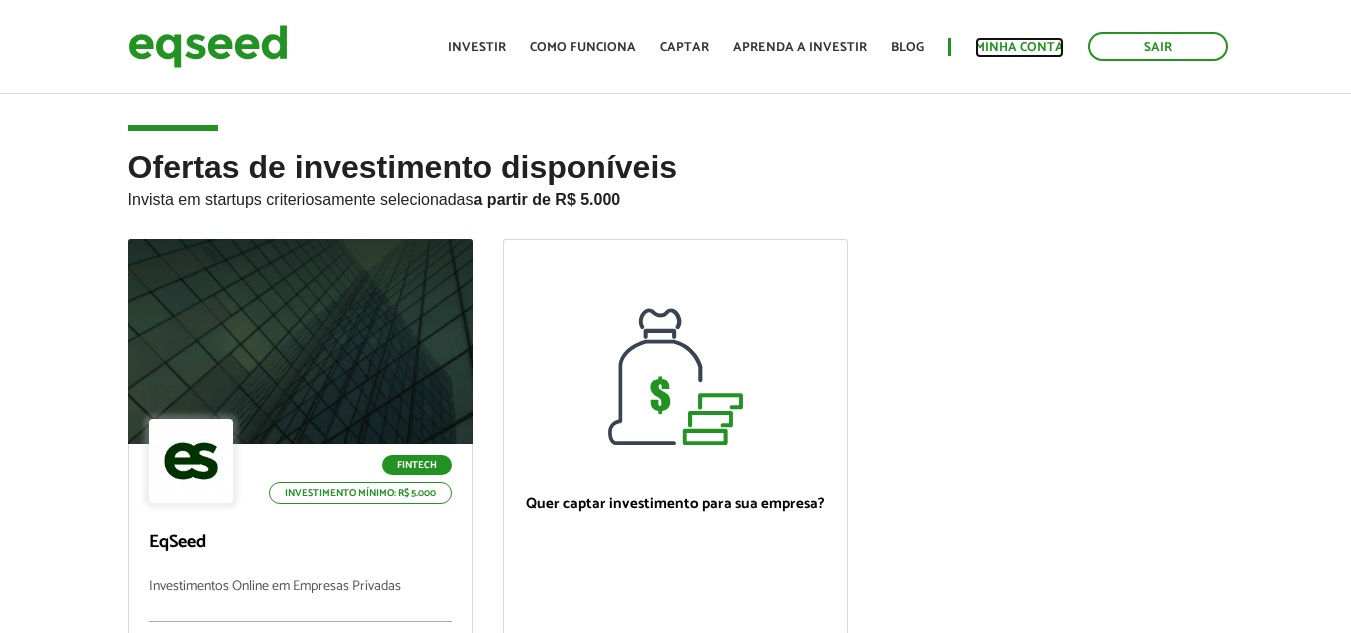 click on "Minha conta" at bounding box center (1019, 47) 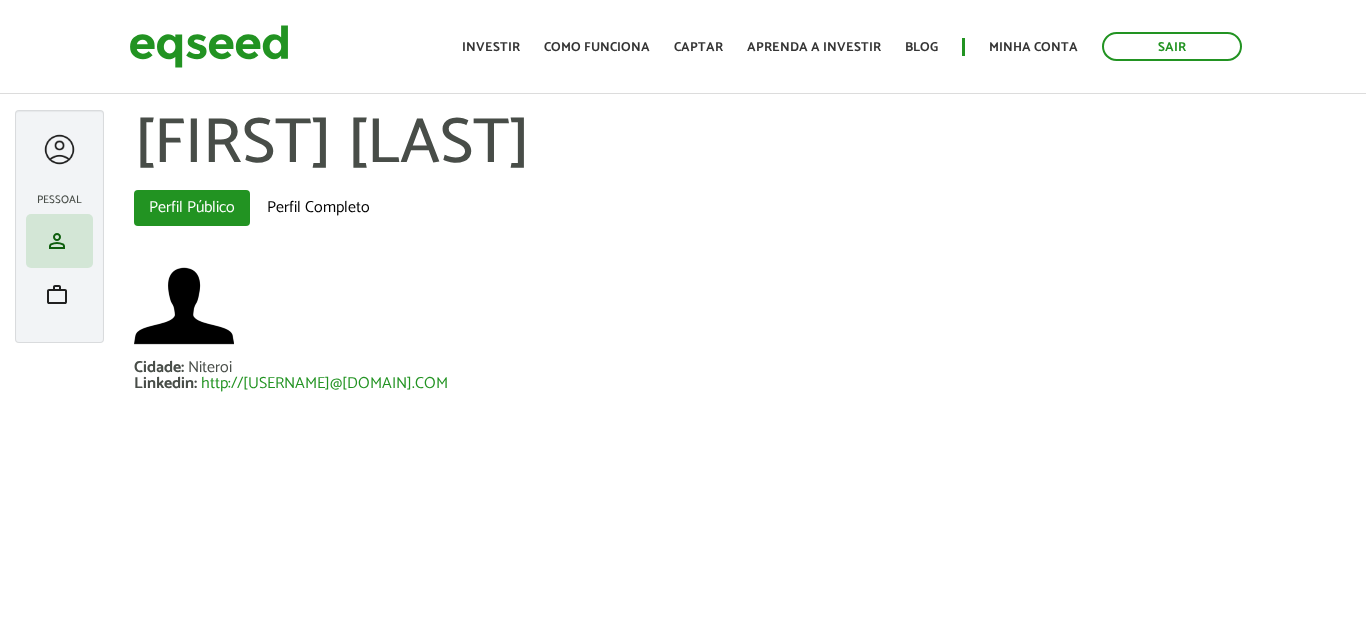 scroll, scrollTop: 0, scrollLeft: 0, axis: both 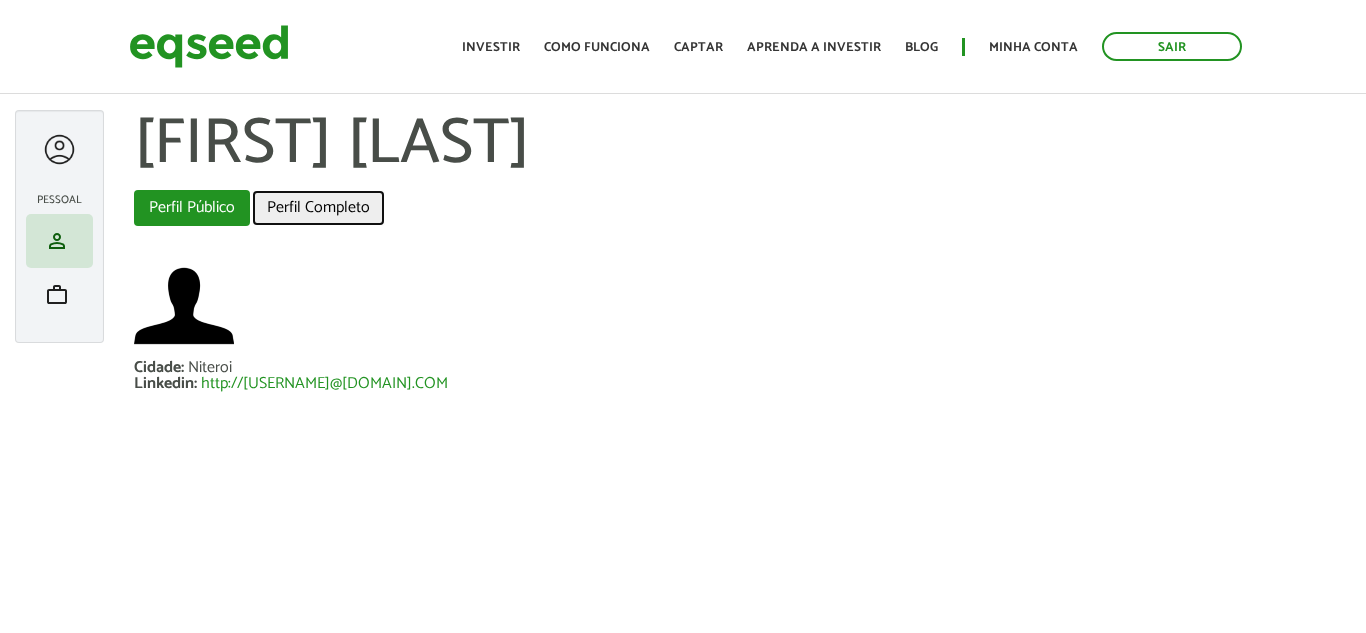 click on "Perfil Completo" at bounding box center (318, 208) 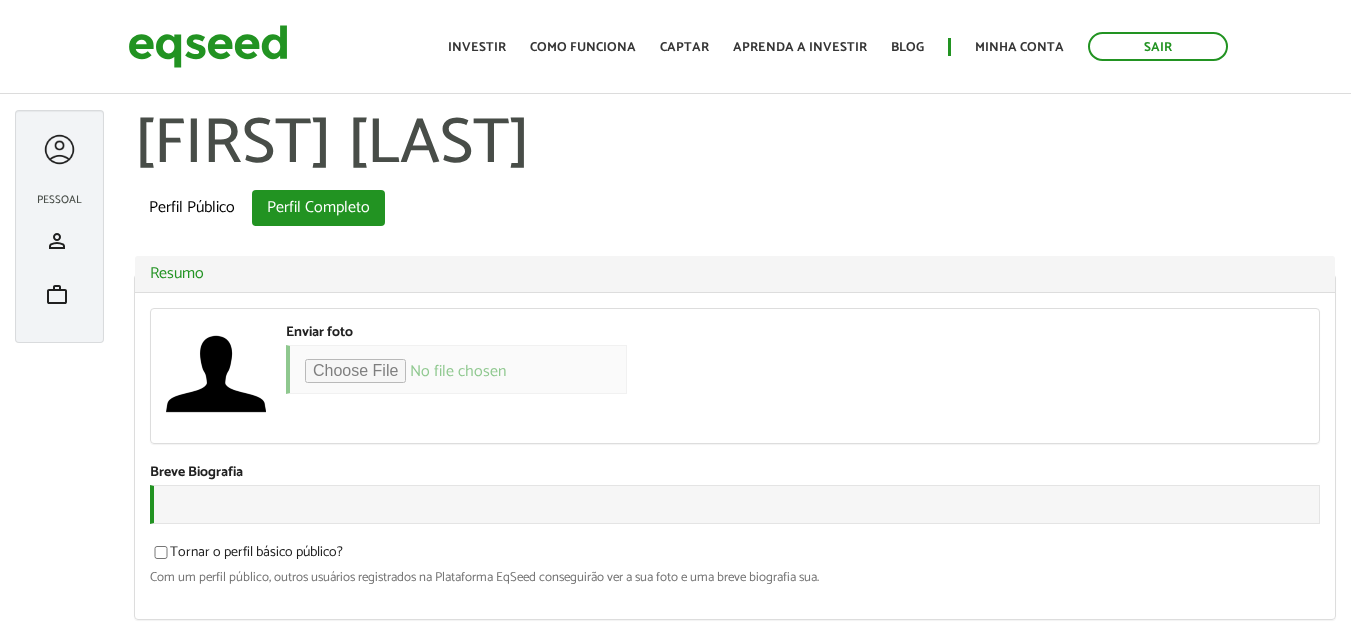 scroll, scrollTop: 0, scrollLeft: 0, axis: both 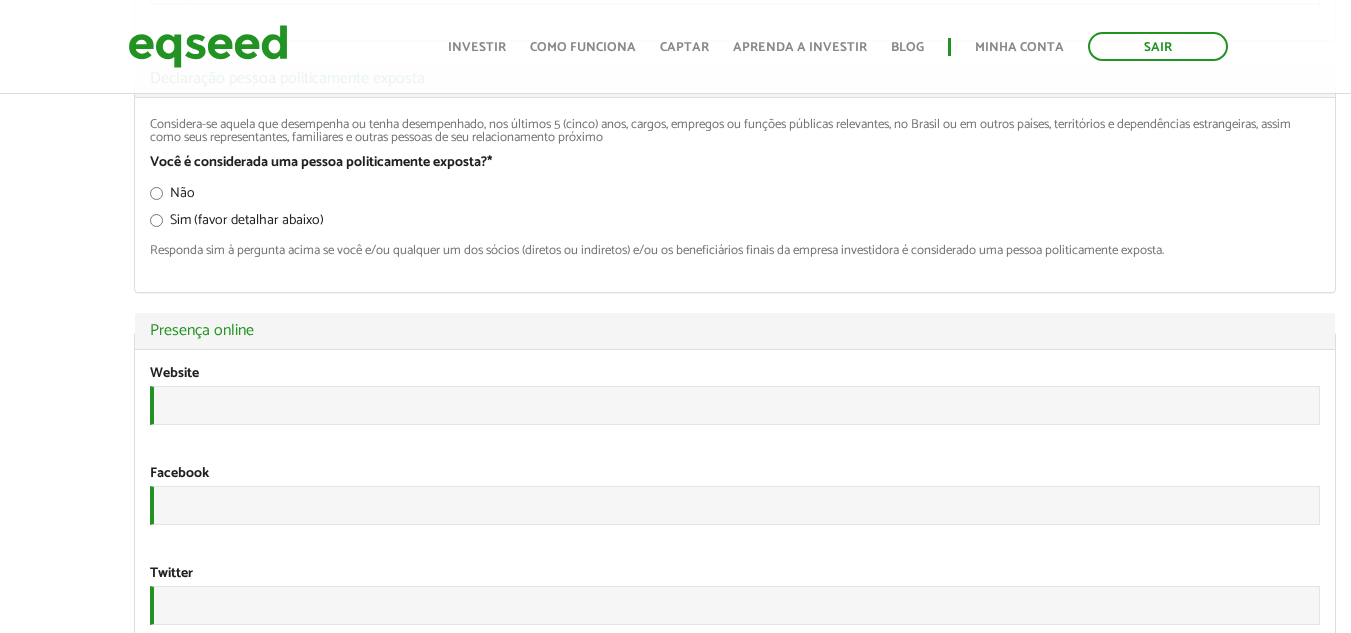 click on "**********" at bounding box center [735, -747] 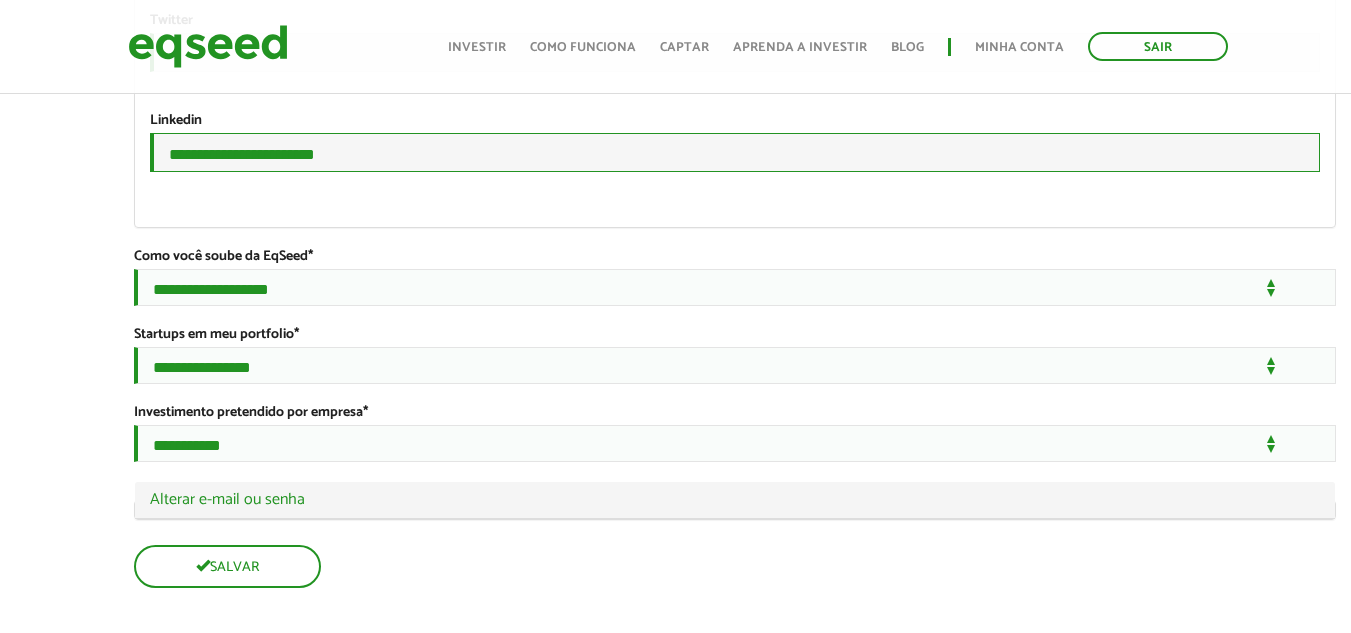 click on "**********" at bounding box center (735, 152) 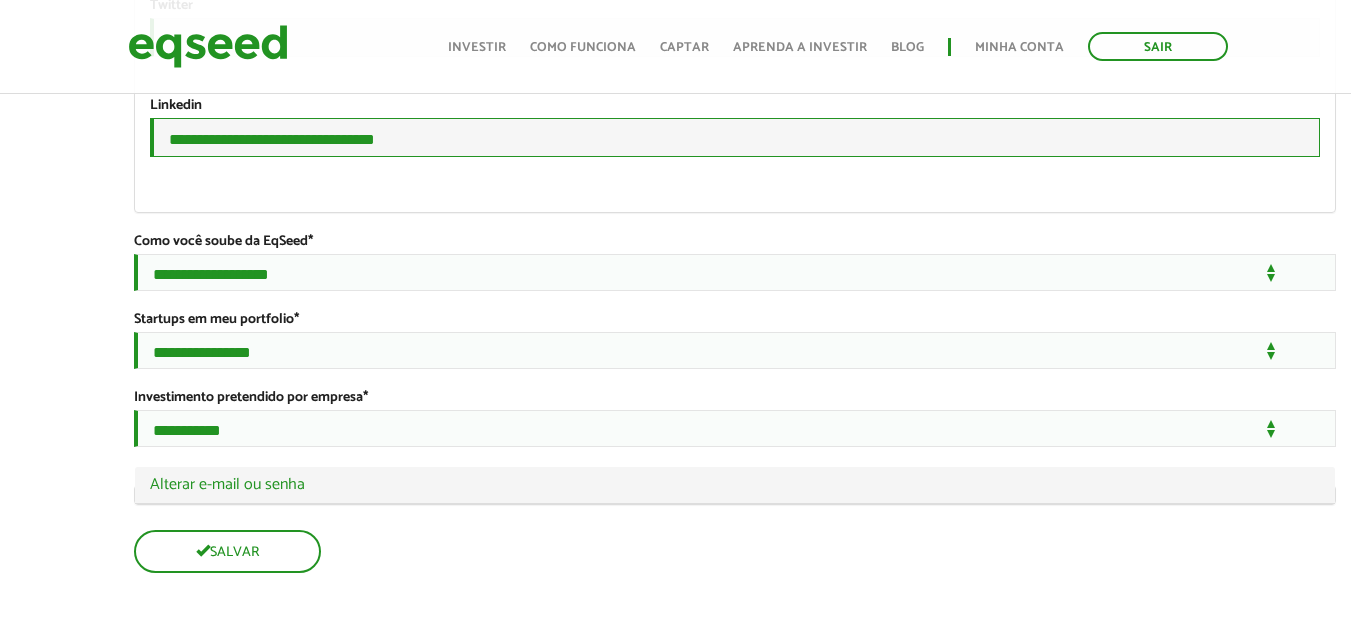 scroll, scrollTop: 3569, scrollLeft: 0, axis: vertical 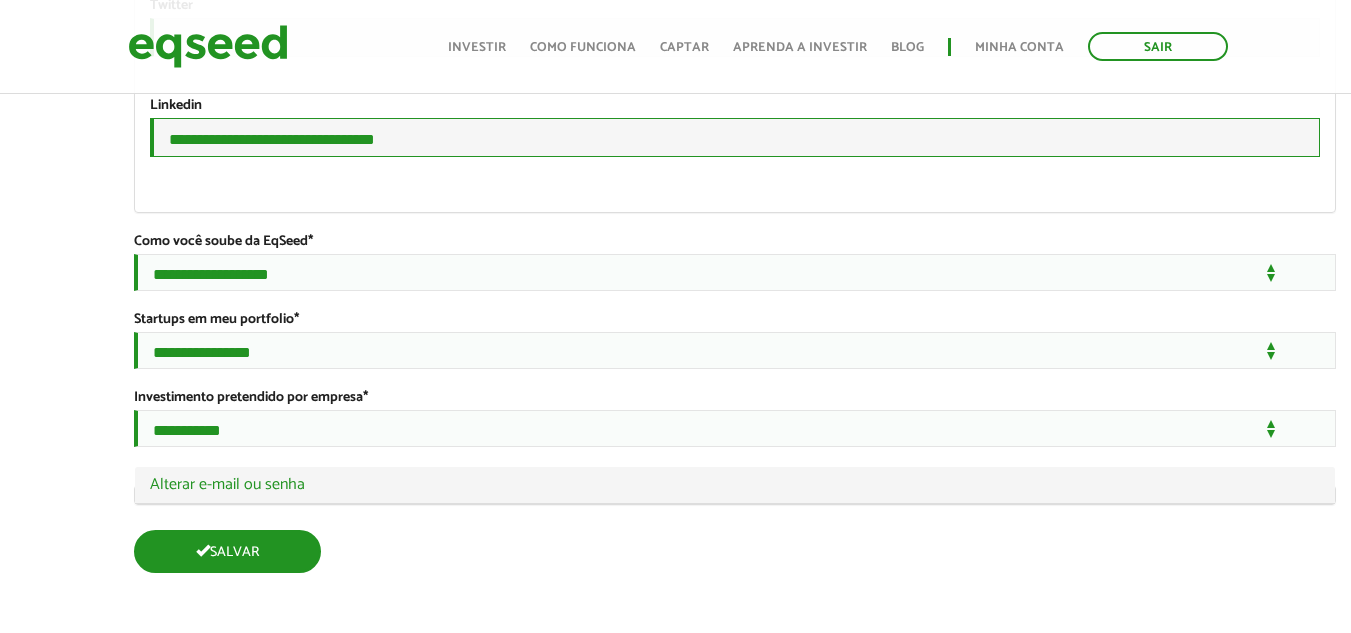type on "**********" 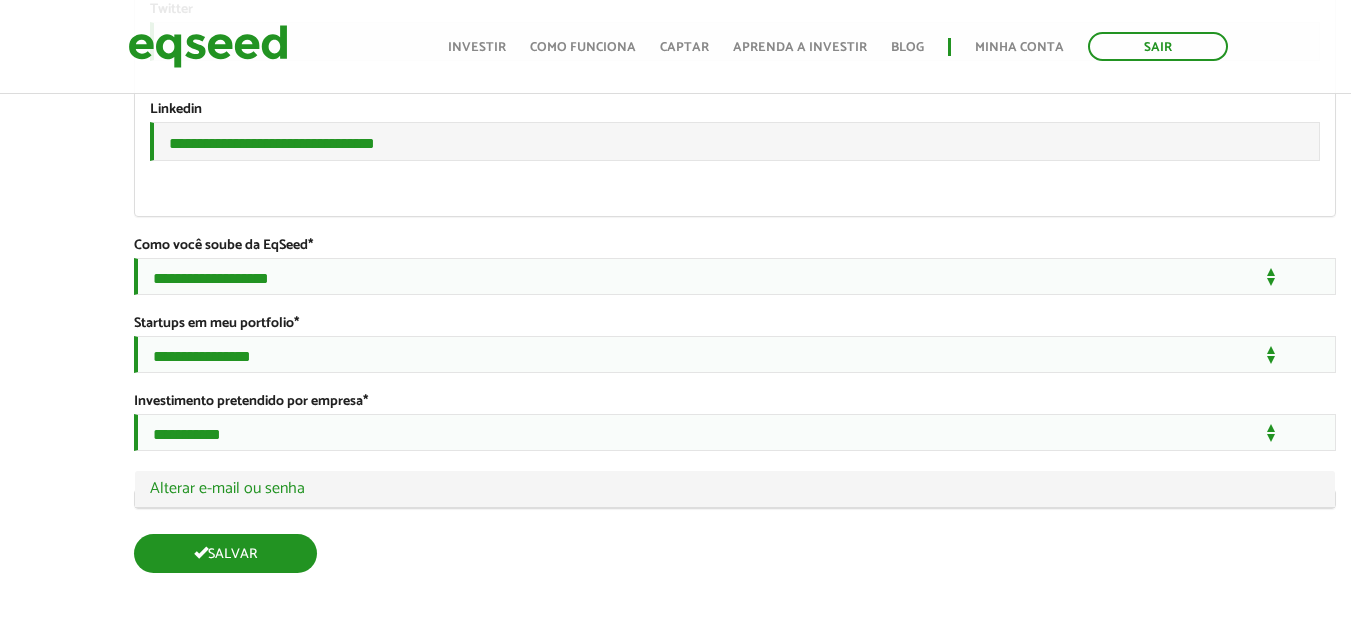 scroll, scrollTop: 3565, scrollLeft: 0, axis: vertical 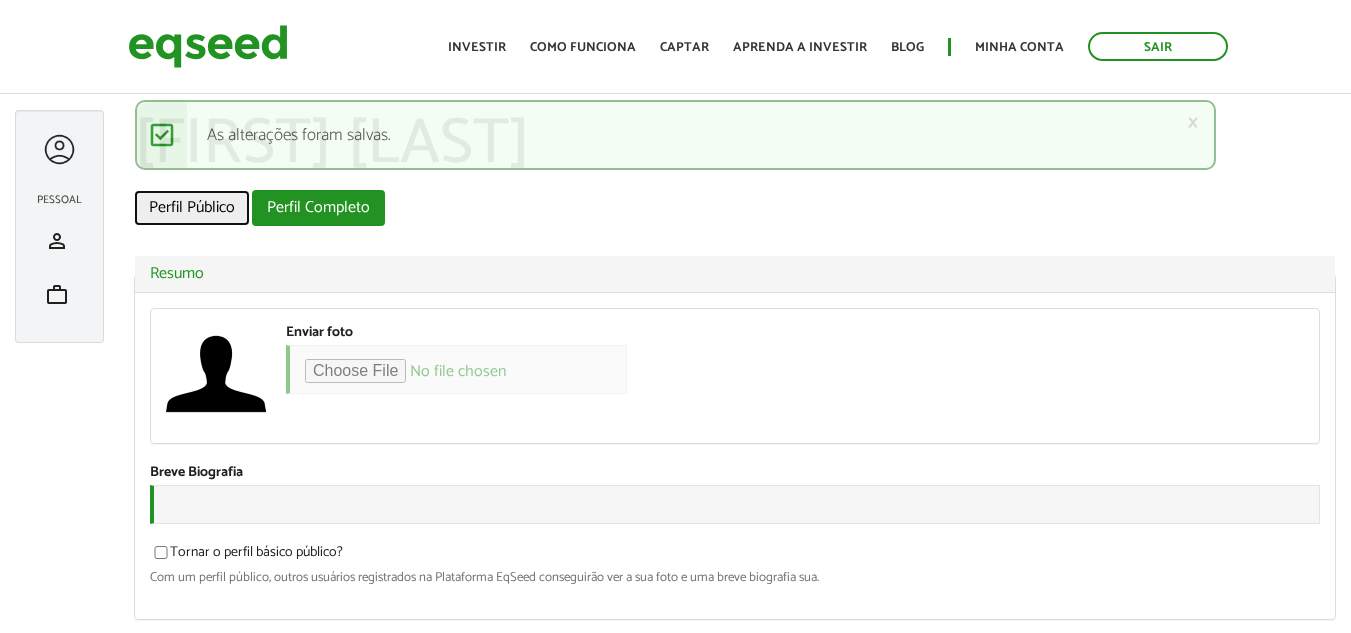 click on "Perfil Público" at bounding box center [192, 208] 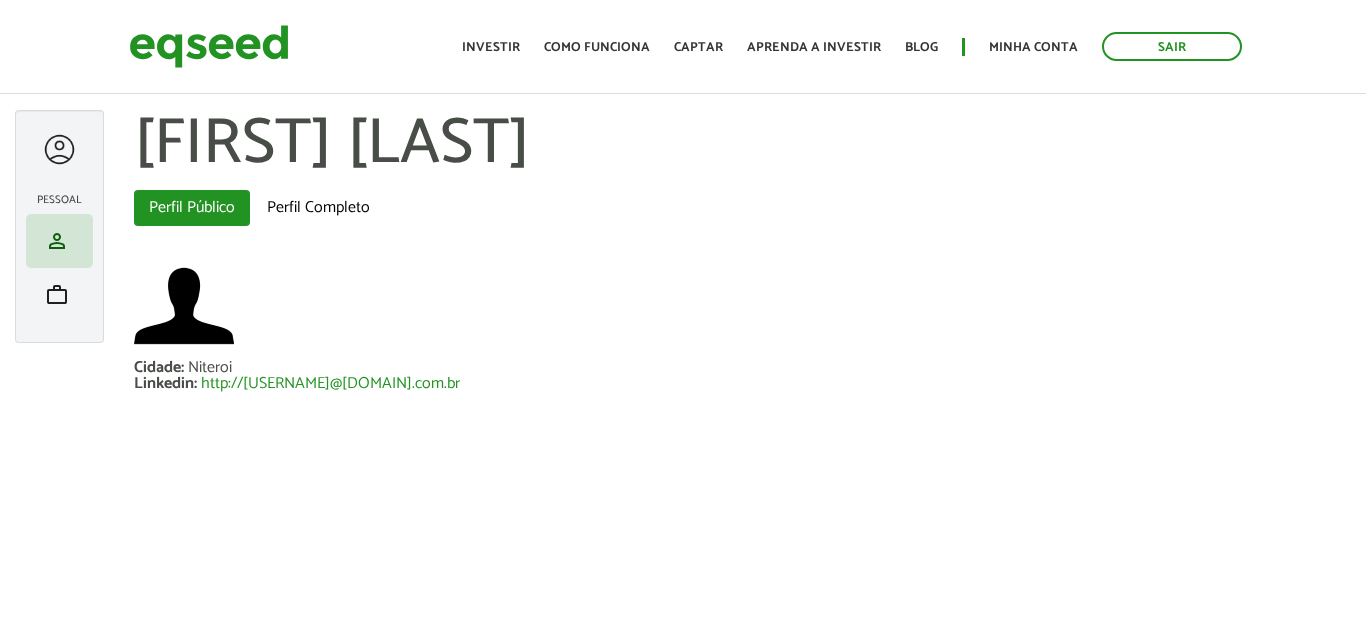 scroll, scrollTop: 0, scrollLeft: 0, axis: both 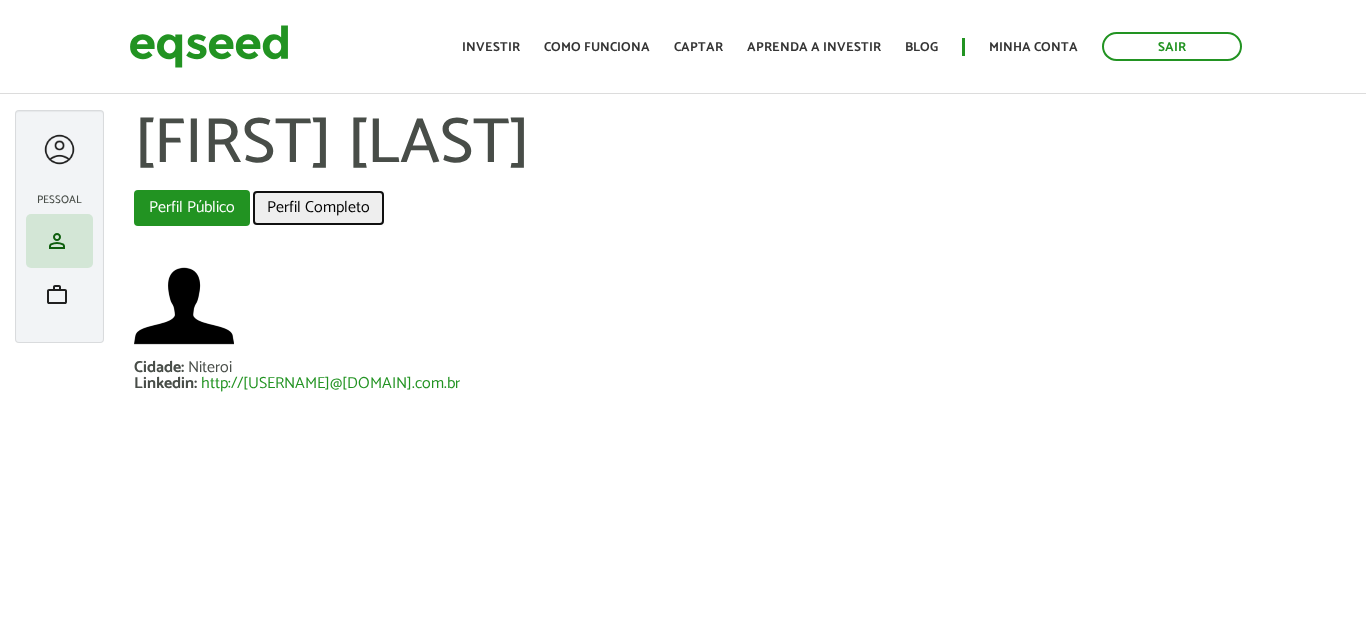 click on "Perfil Completo" at bounding box center [318, 208] 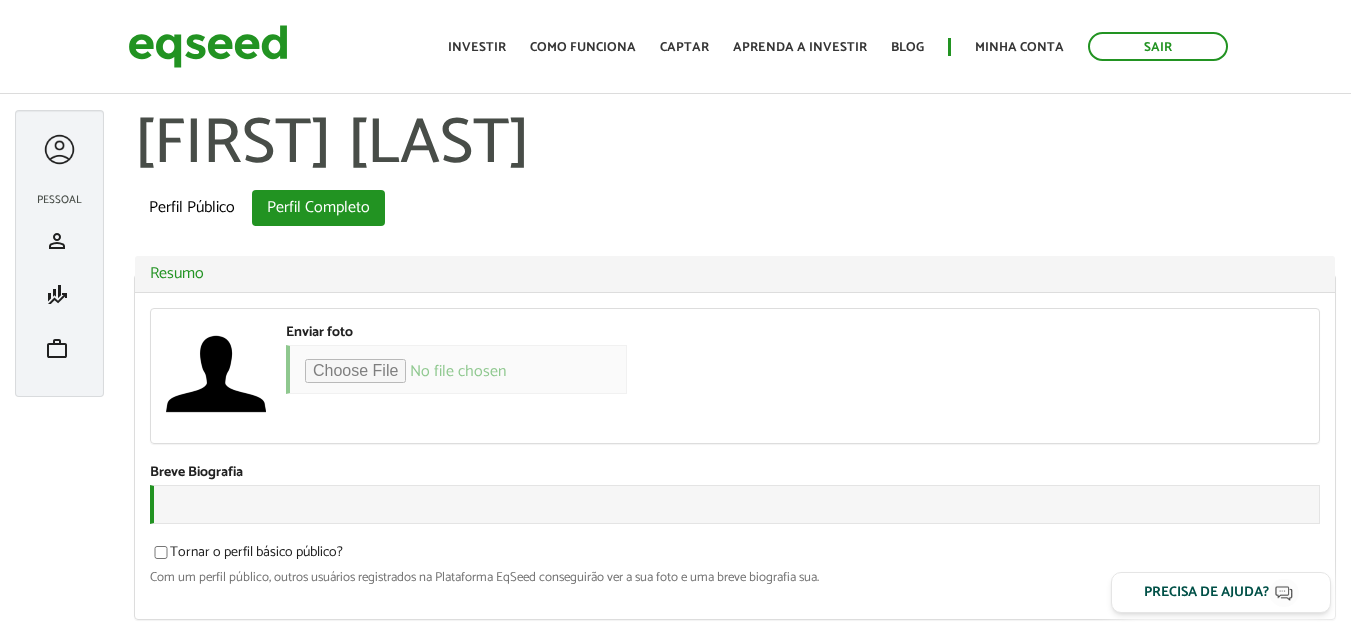 scroll, scrollTop: 0, scrollLeft: 0, axis: both 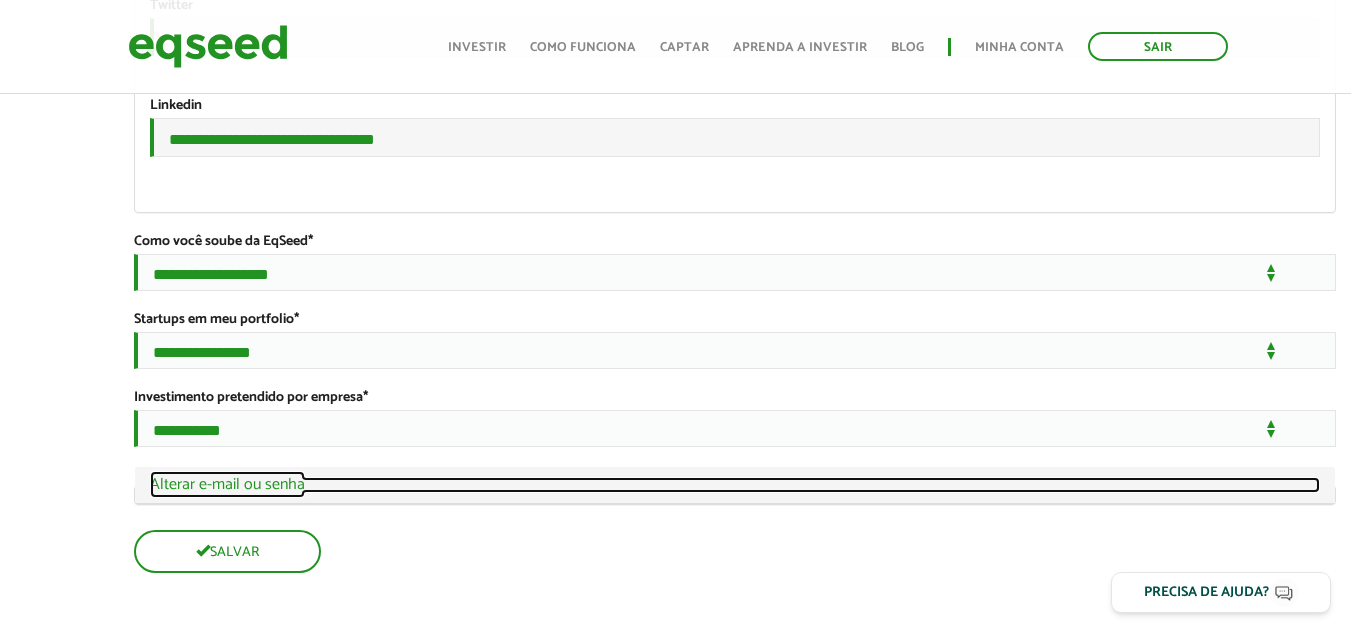 click on "Ocultar Alterar e-mail ou senha" at bounding box center [735, 485] 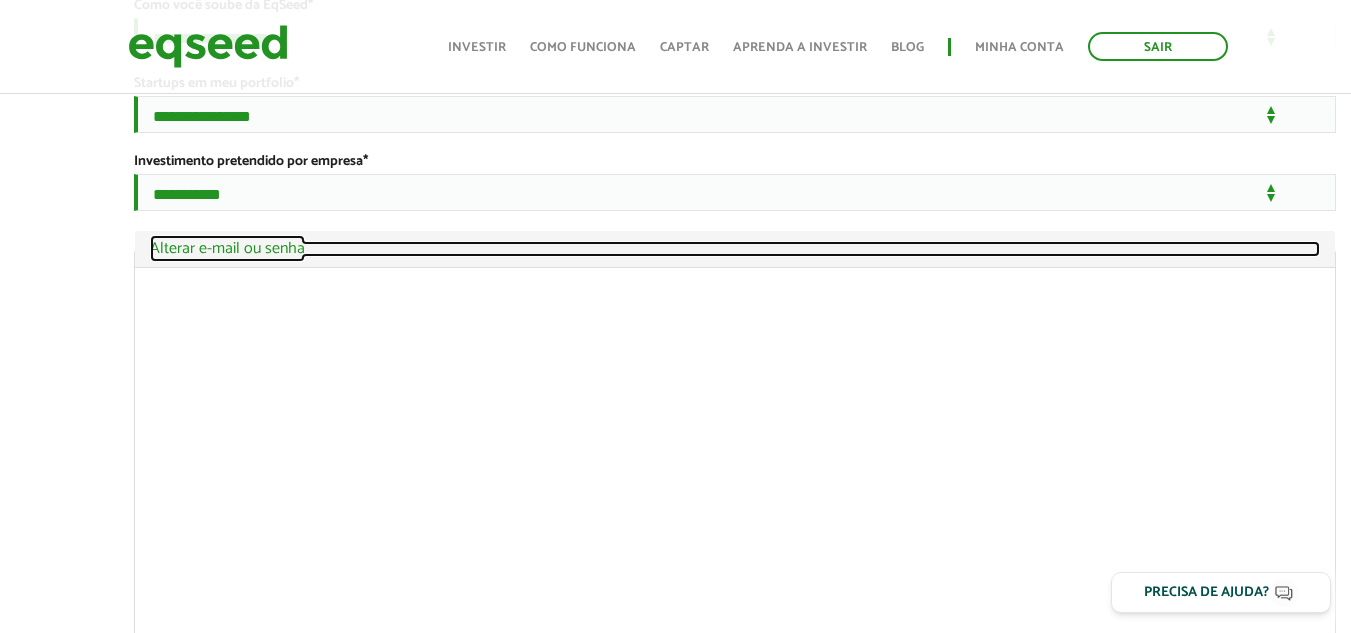 scroll, scrollTop: 3968, scrollLeft: 0, axis: vertical 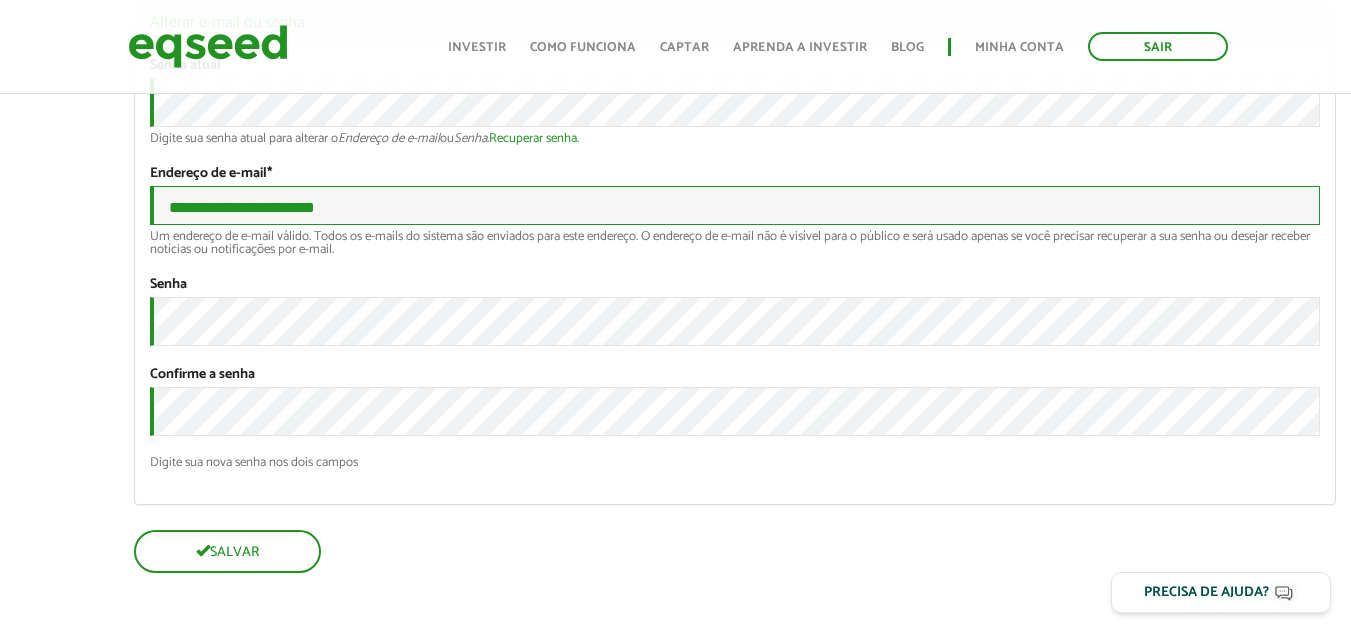 click on "**********" at bounding box center [735, 205] 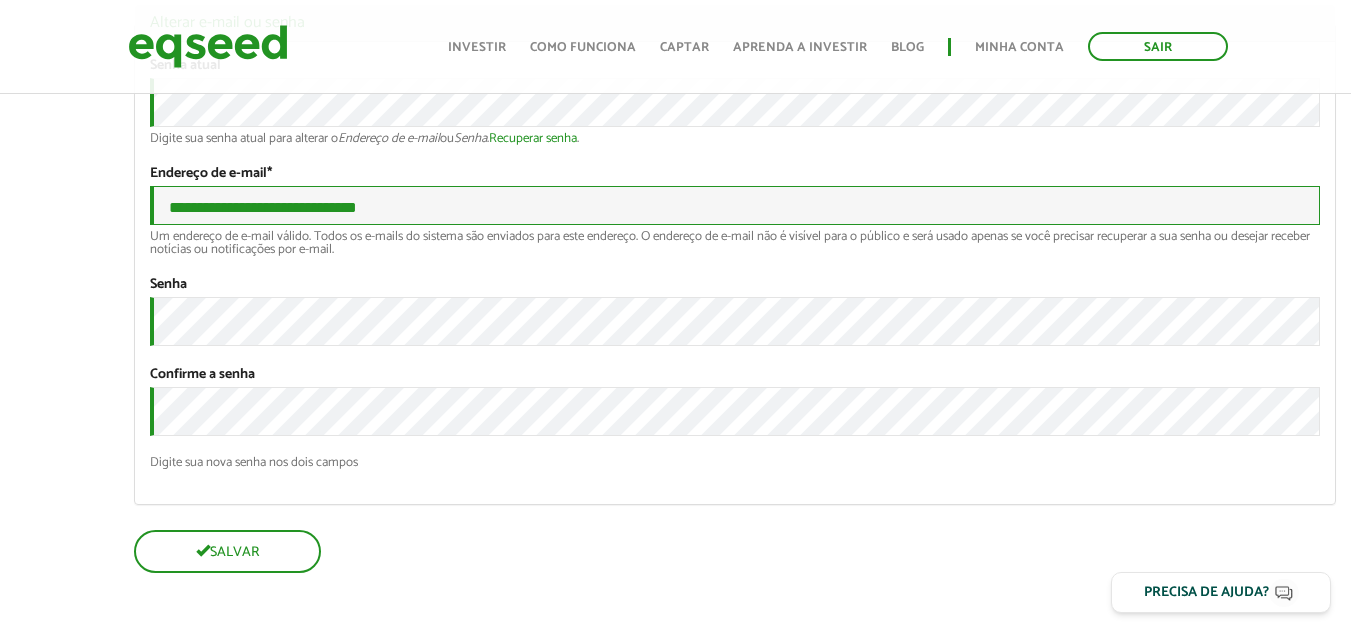 scroll, scrollTop: 3808, scrollLeft: 0, axis: vertical 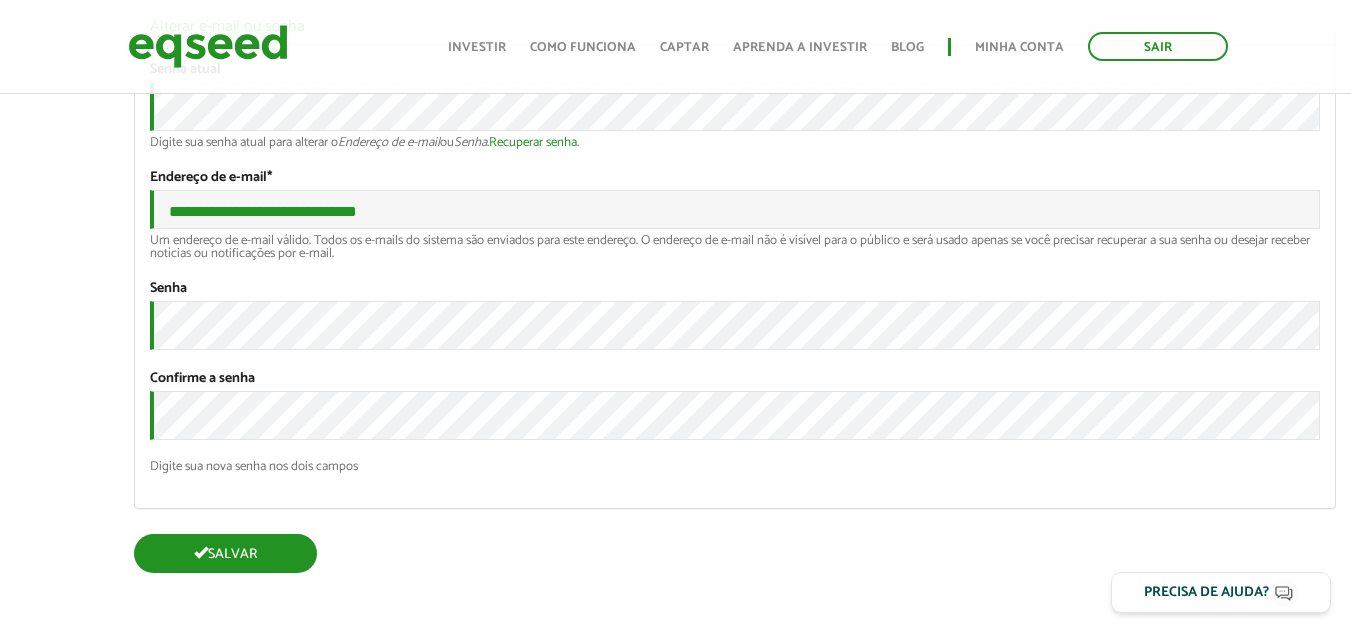 click on "Salvar" at bounding box center [225, 553] 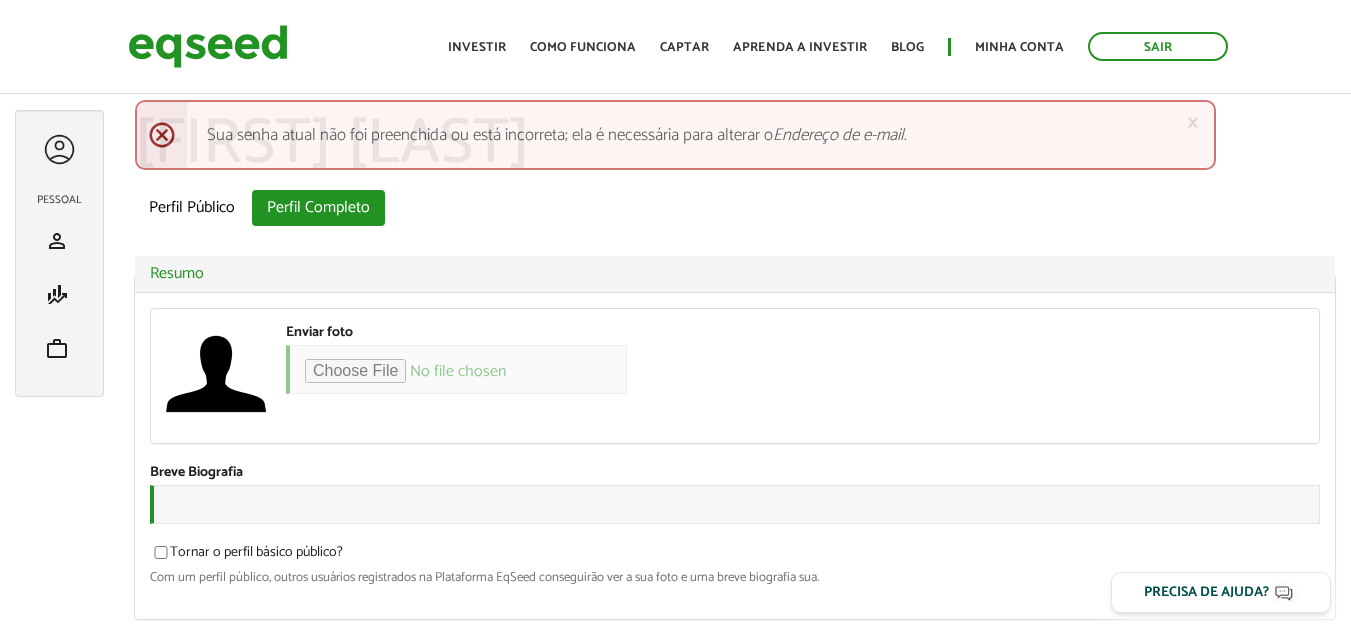 scroll, scrollTop: 0, scrollLeft: 0, axis: both 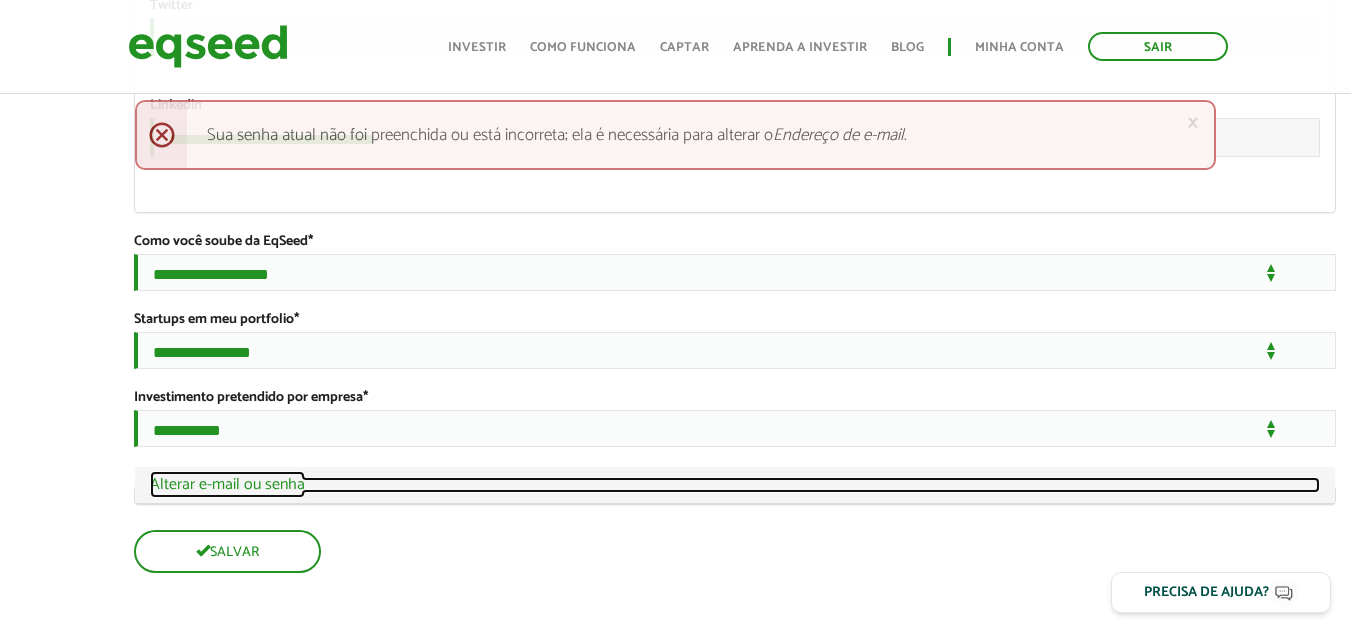 click on "Ocultar Alterar e-mail ou senha" at bounding box center (735, 485) 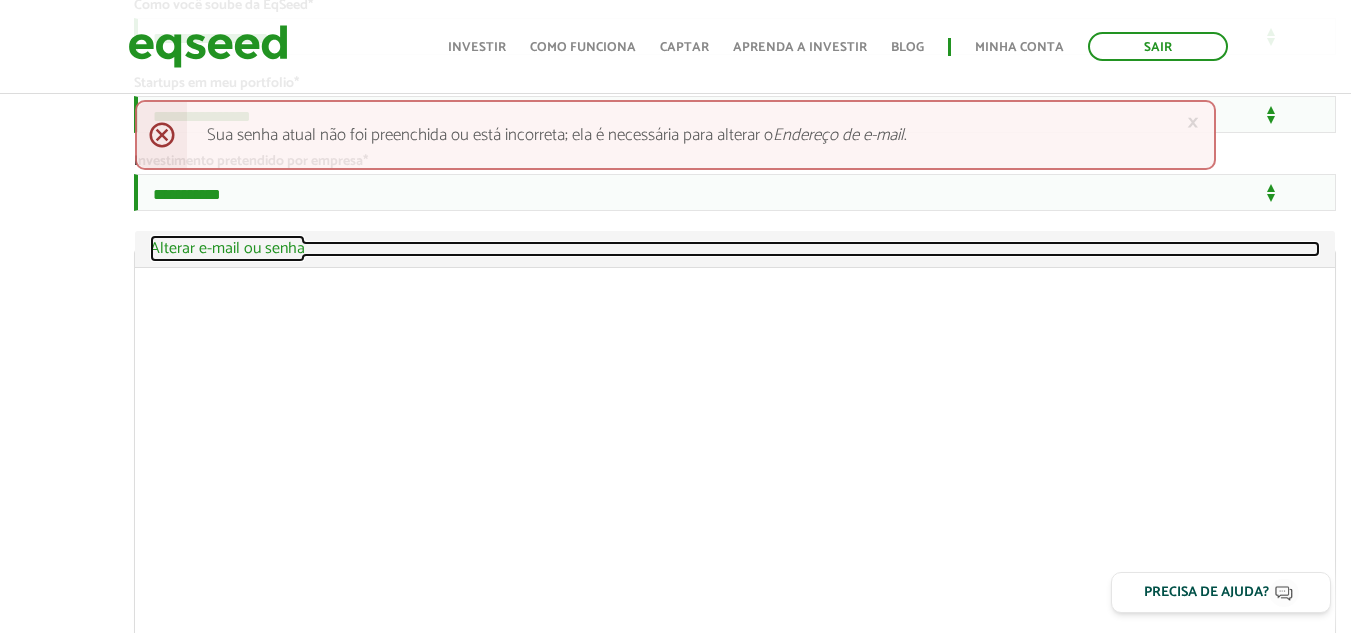 scroll, scrollTop: 3968, scrollLeft: 0, axis: vertical 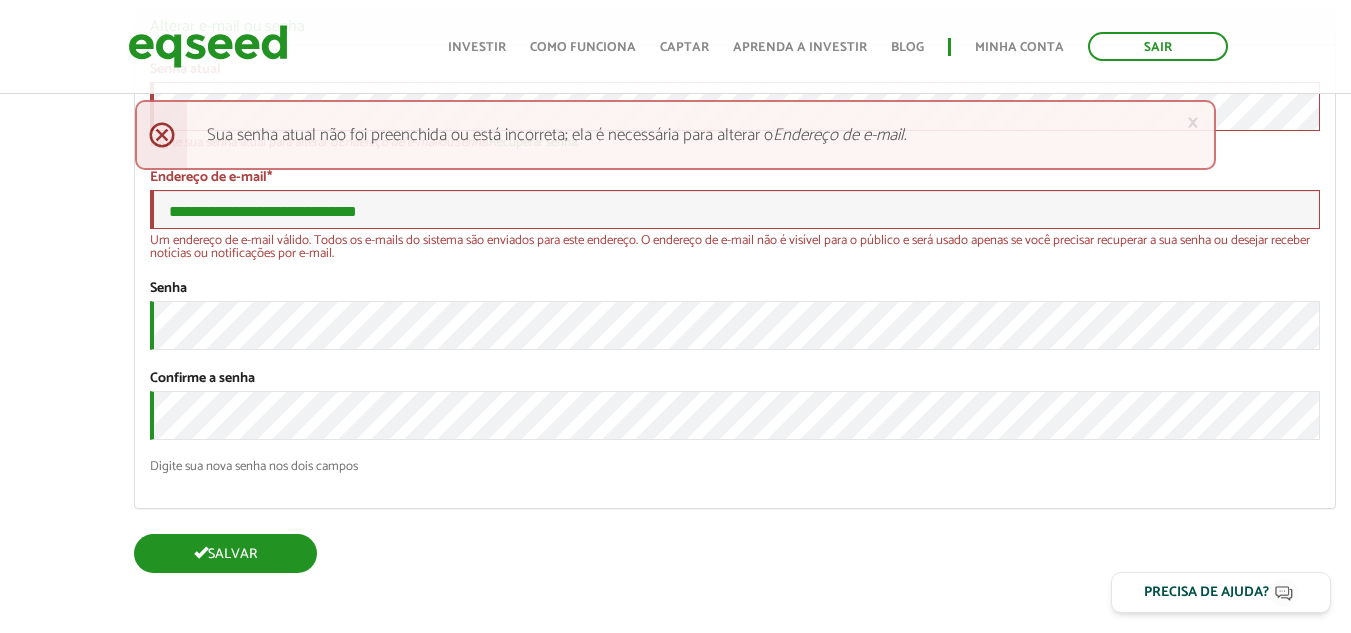 click on "Salvar" at bounding box center [225, 553] 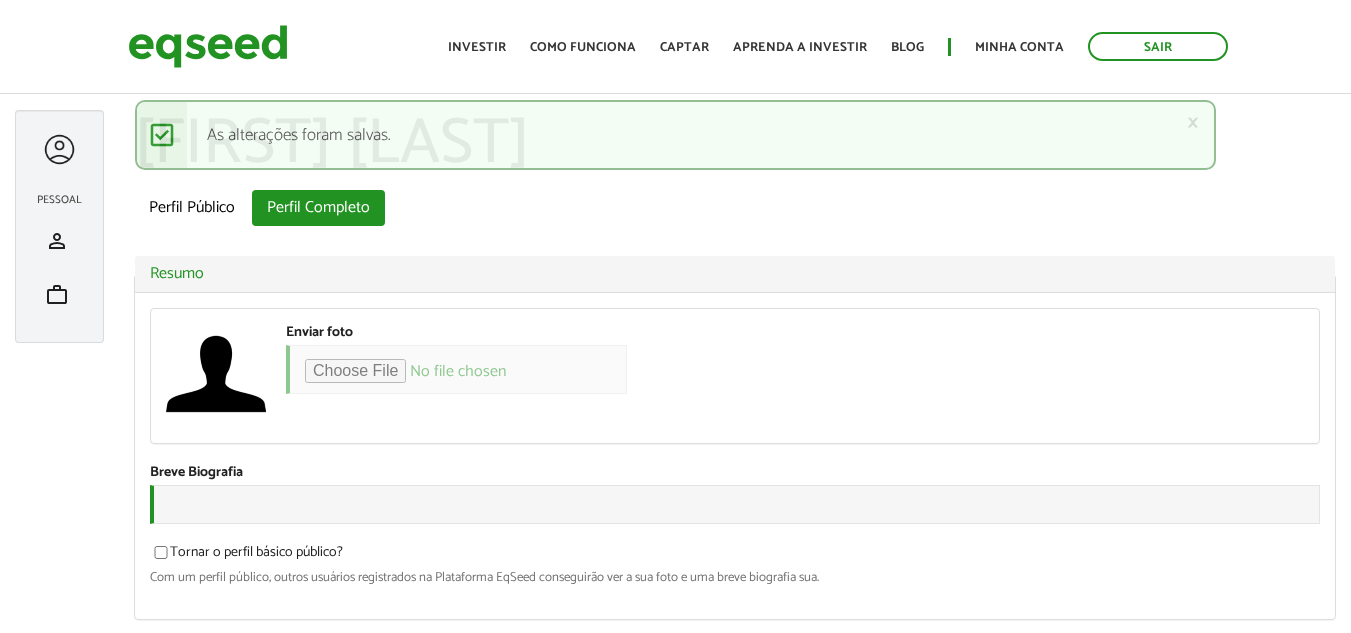 scroll, scrollTop: 0, scrollLeft: 0, axis: both 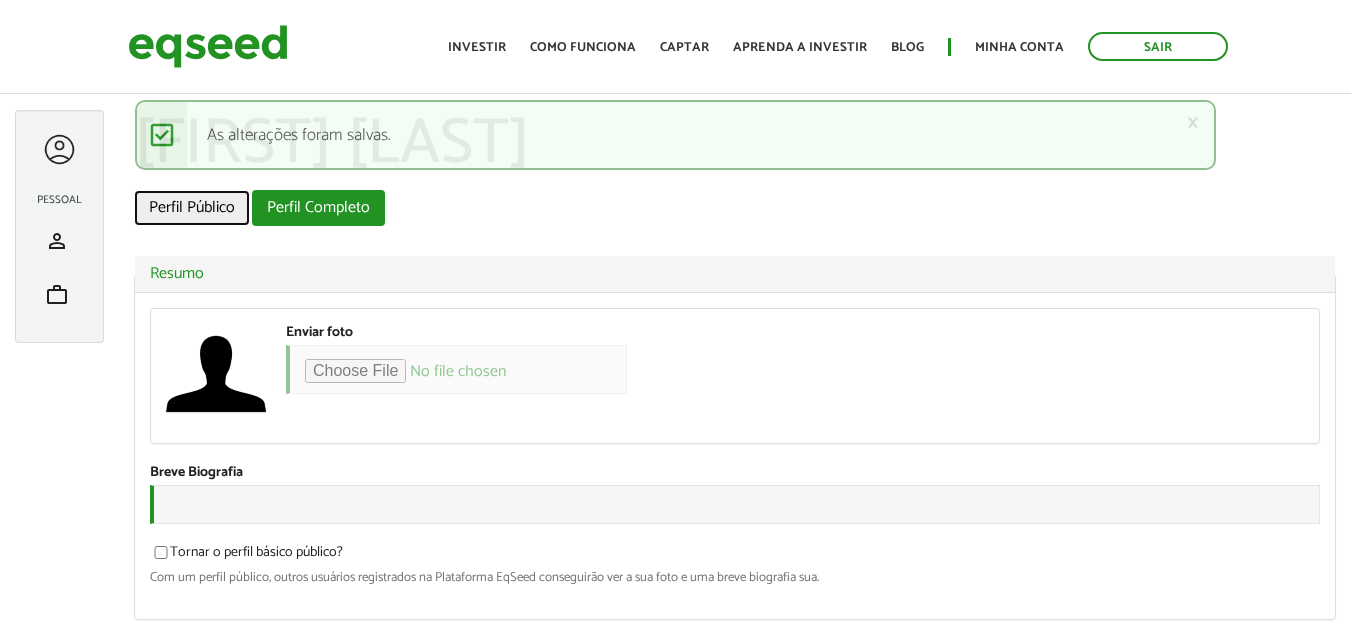 click on "Perfil Público" at bounding box center [192, 208] 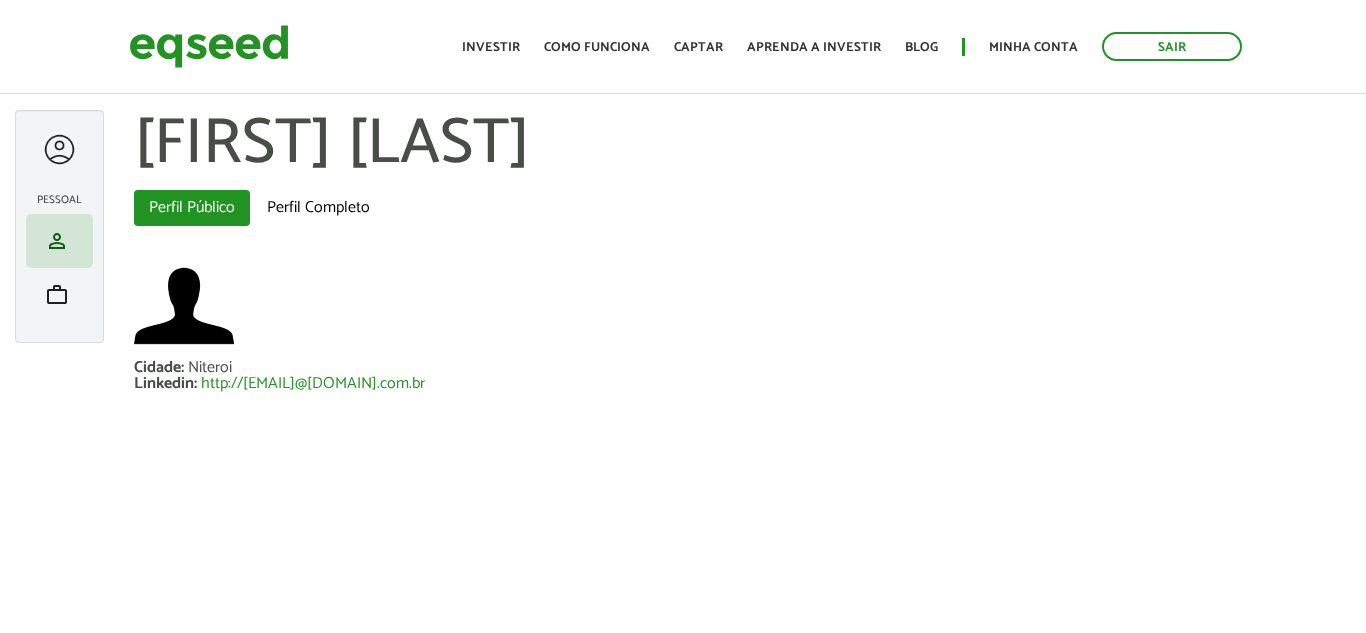 scroll, scrollTop: 0, scrollLeft: 0, axis: both 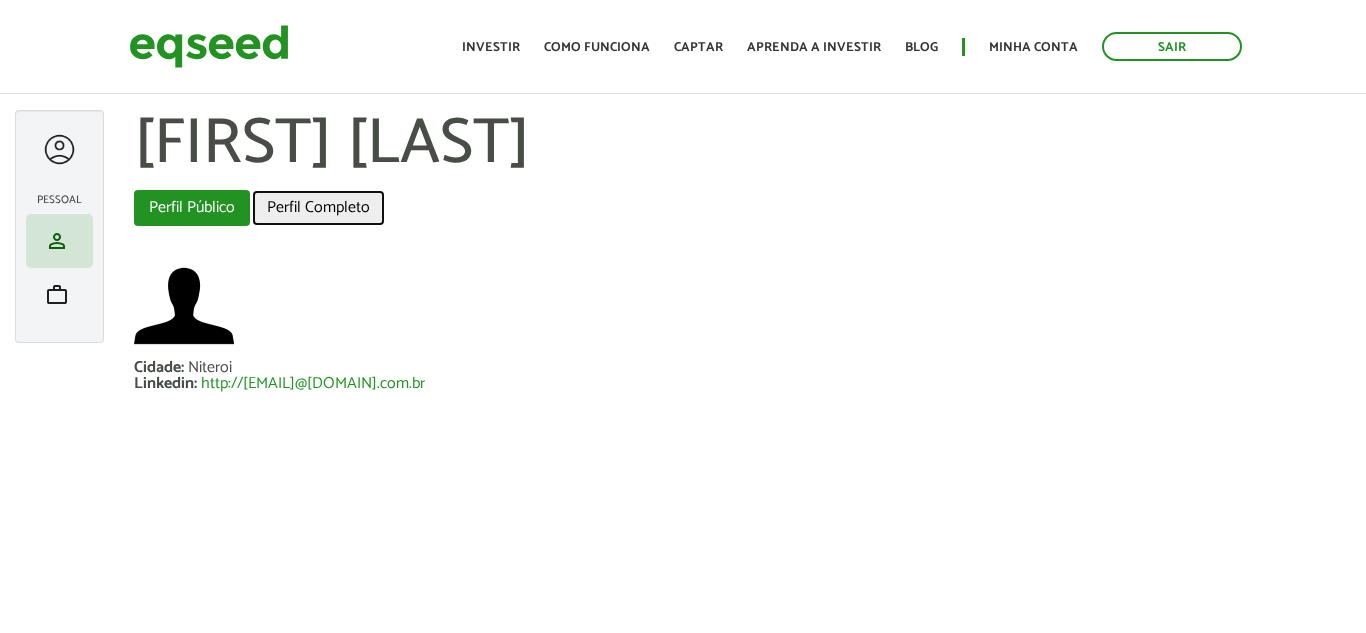 click on "Perfil Completo" at bounding box center [318, 208] 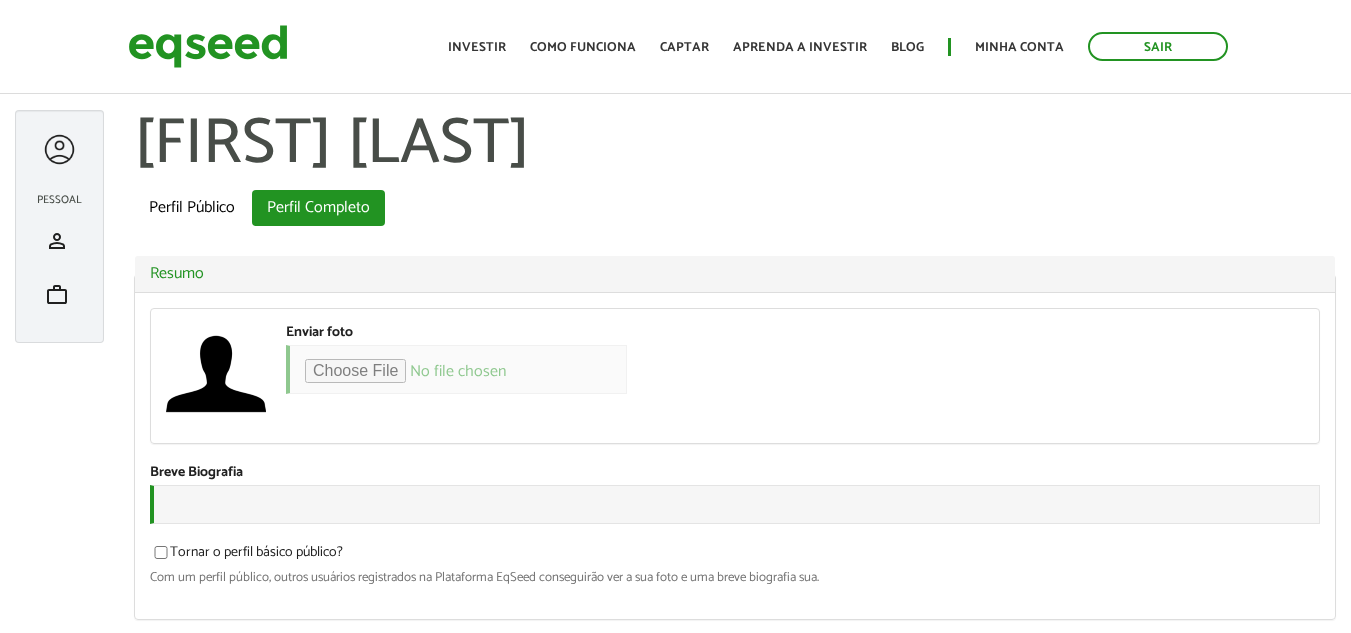scroll, scrollTop: 0, scrollLeft: 0, axis: both 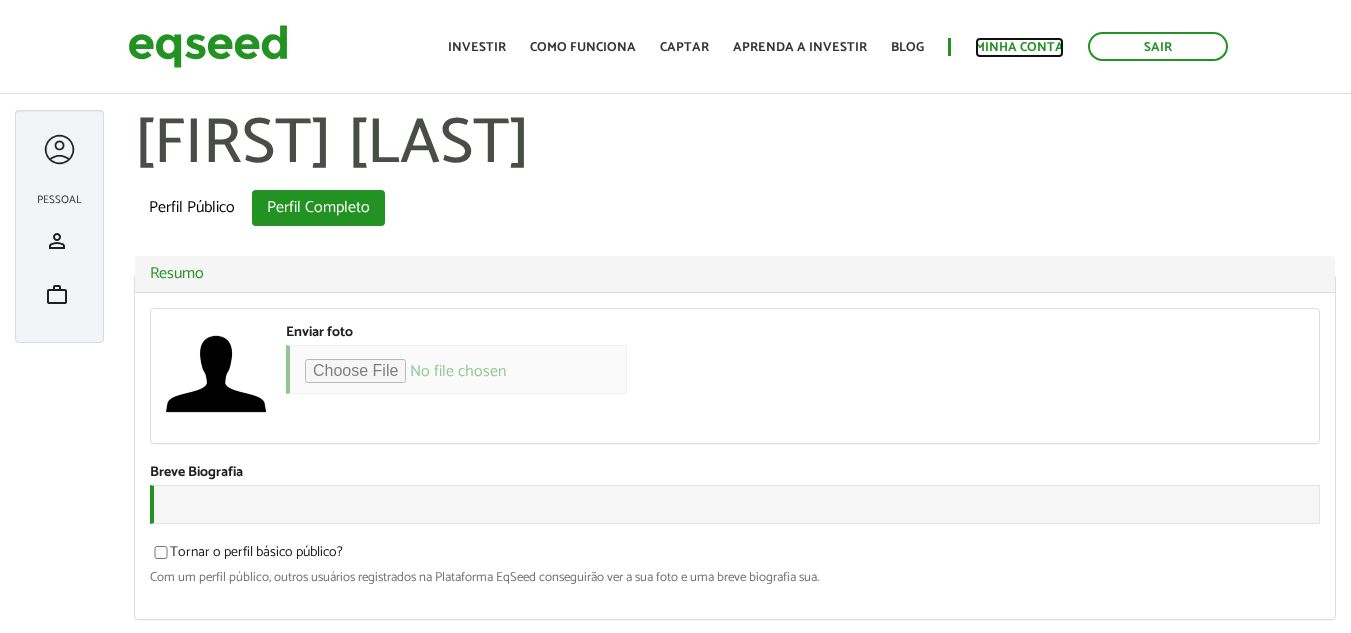 click on "Minha conta" at bounding box center [1019, 47] 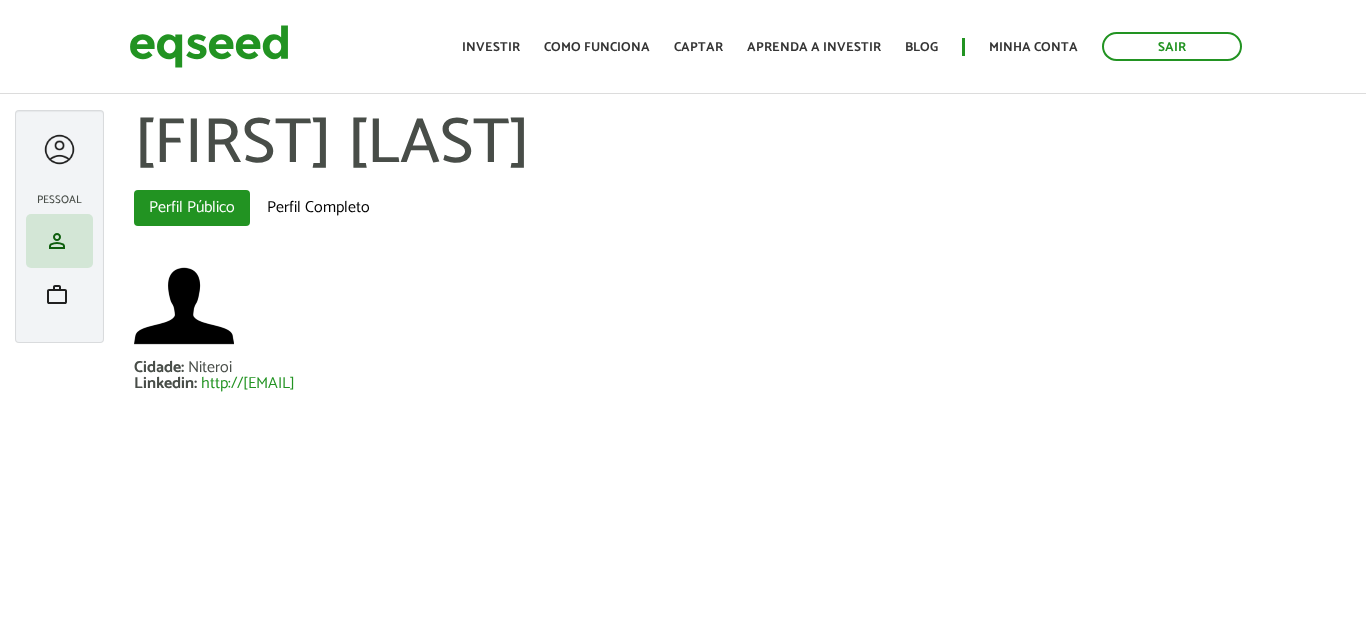 scroll, scrollTop: 0, scrollLeft: 0, axis: both 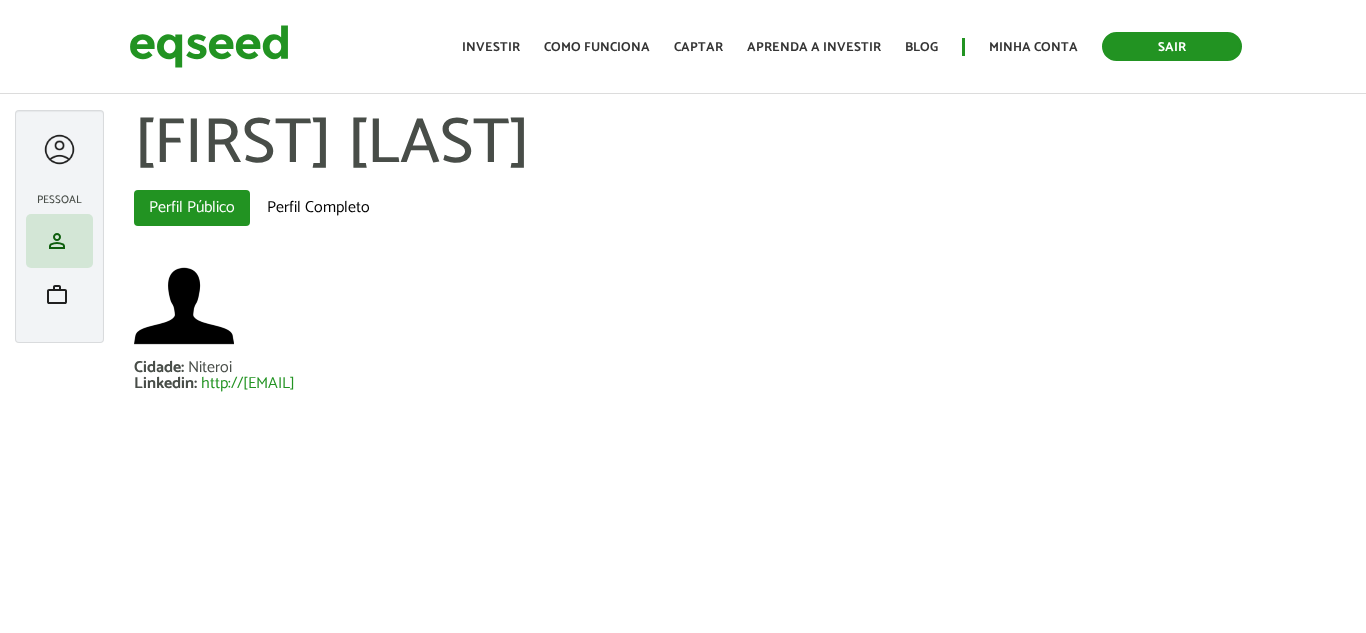 click on "Sair" at bounding box center (1172, 46) 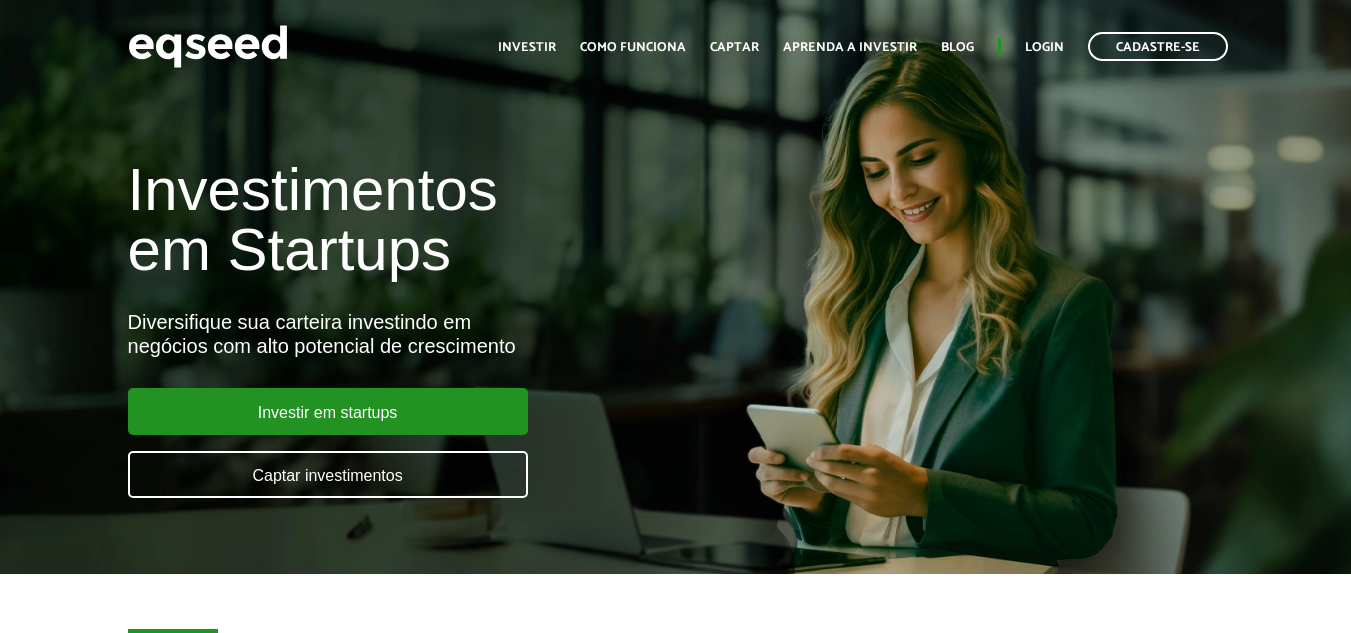 scroll, scrollTop: 0, scrollLeft: 0, axis: both 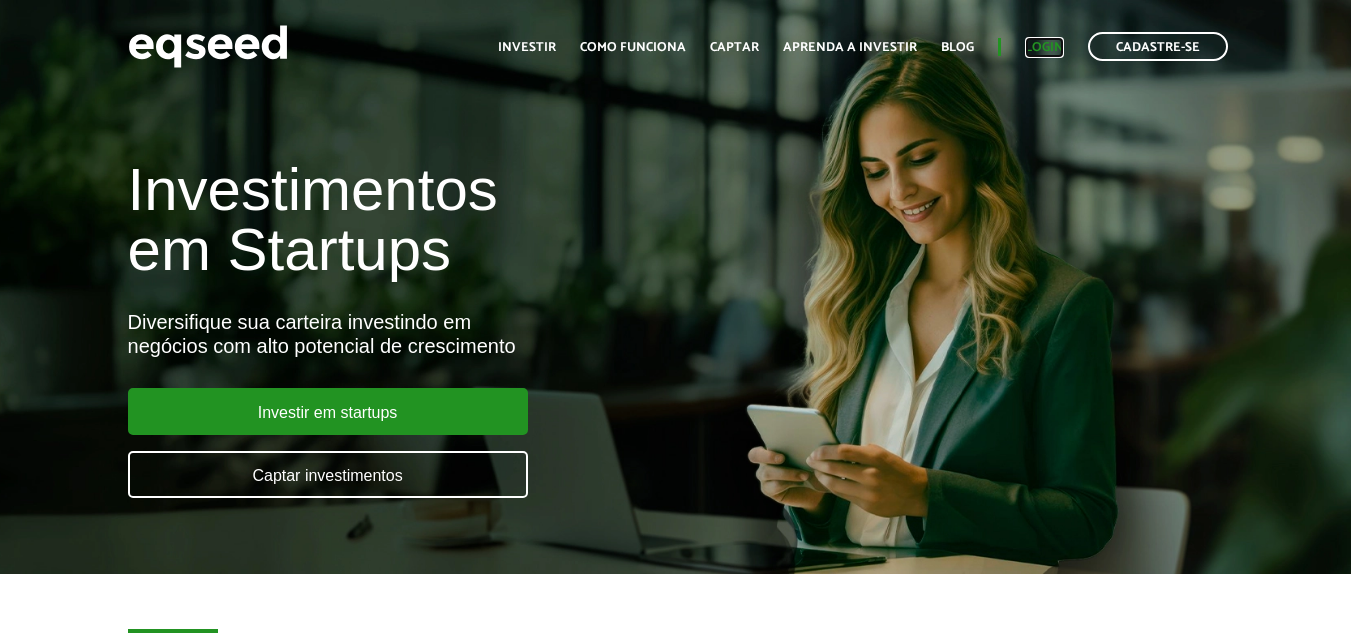 click on "Login" at bounding box center (1044, 47) 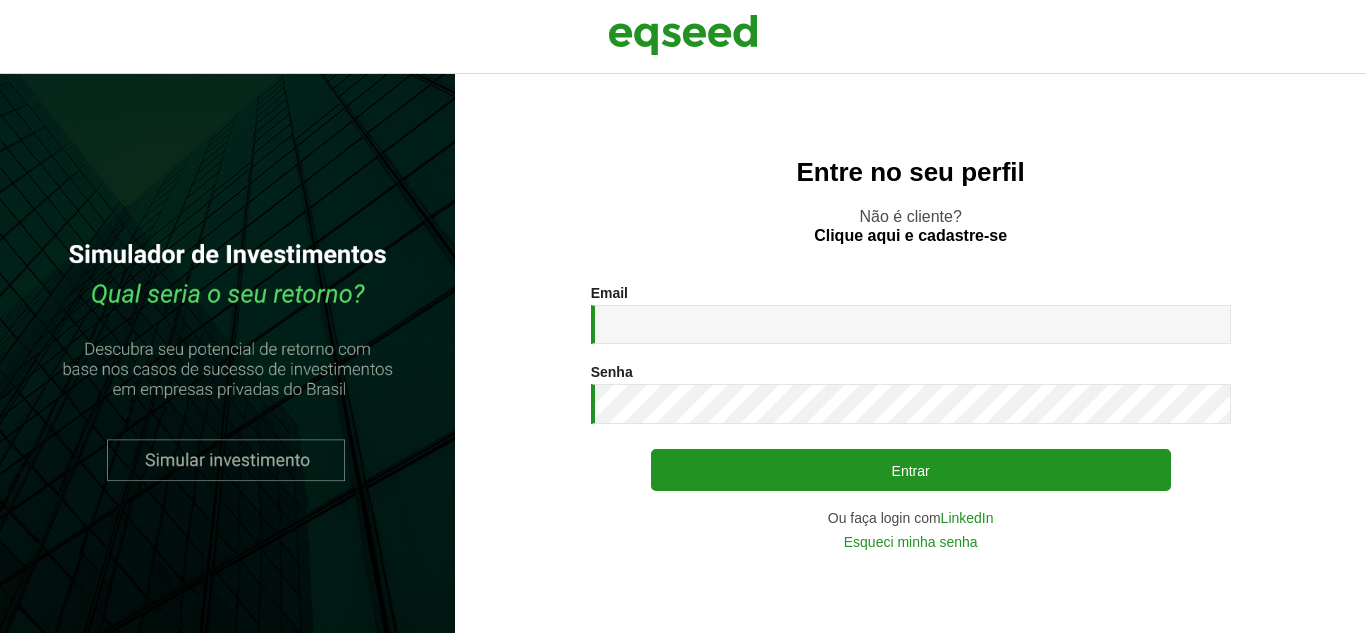 scroll, scrollTop: 0, scrollLeft: 0, axis: both 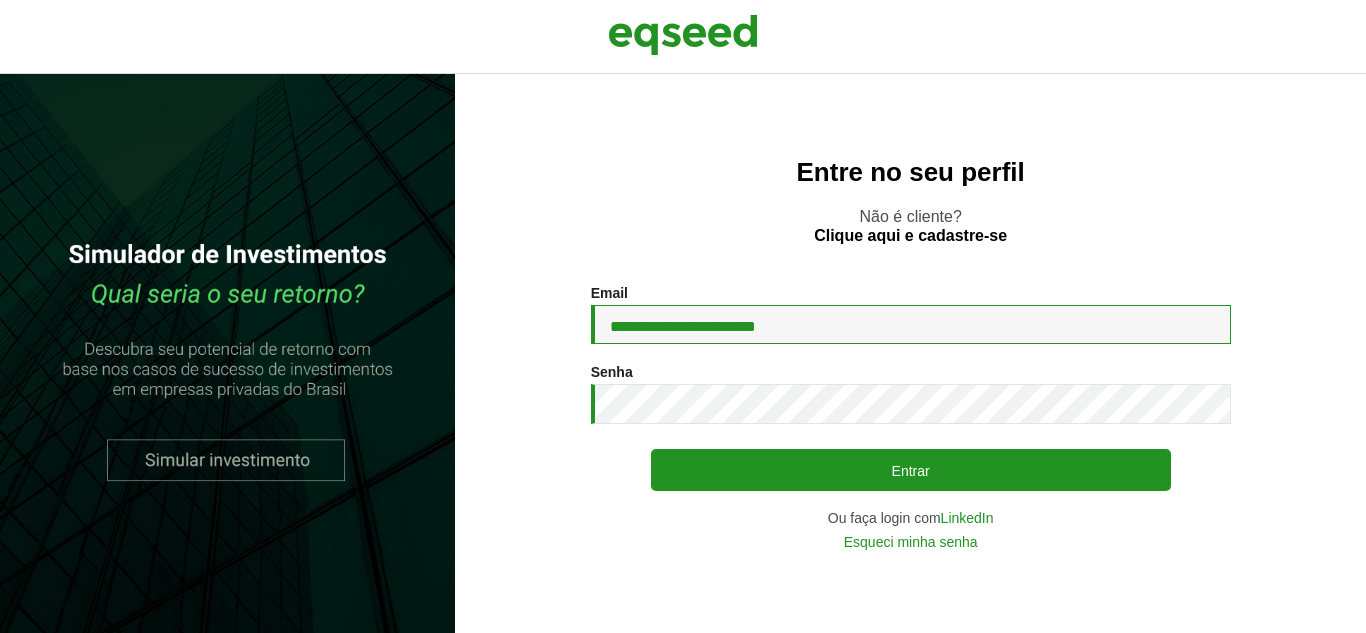 click on "**********" at bounding box center (911, 324) 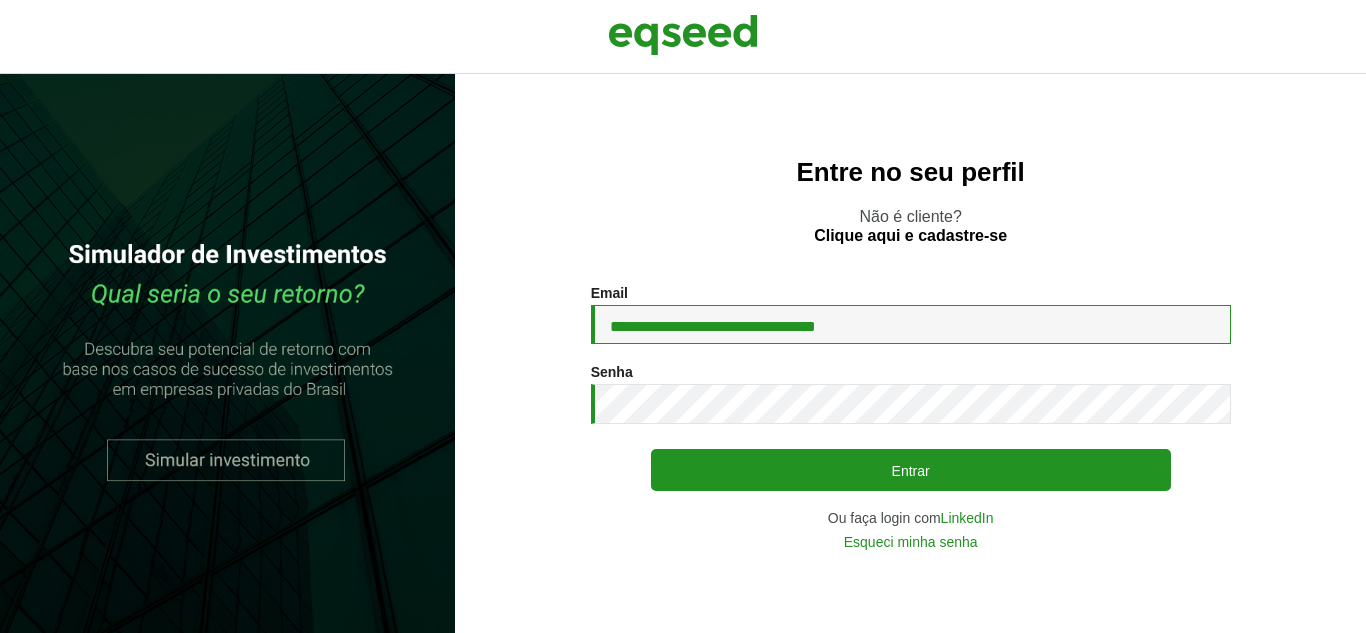 click on "**********" at bounding box center (911, 324) 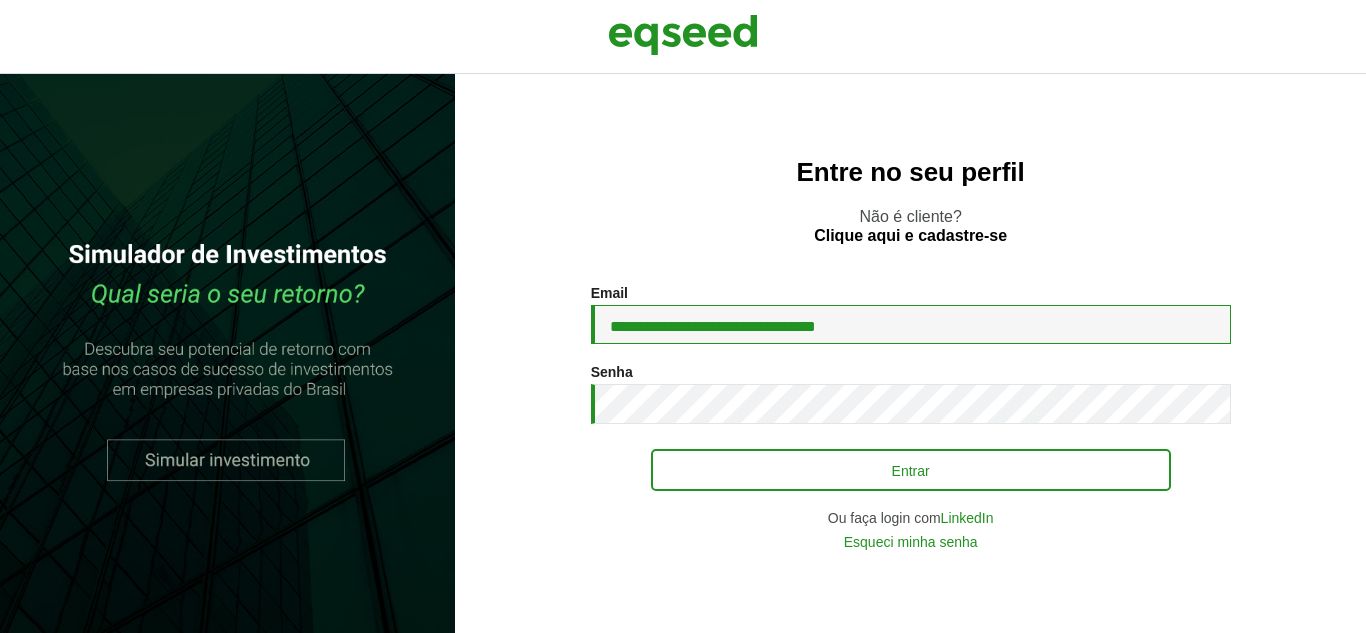 type on "**********" 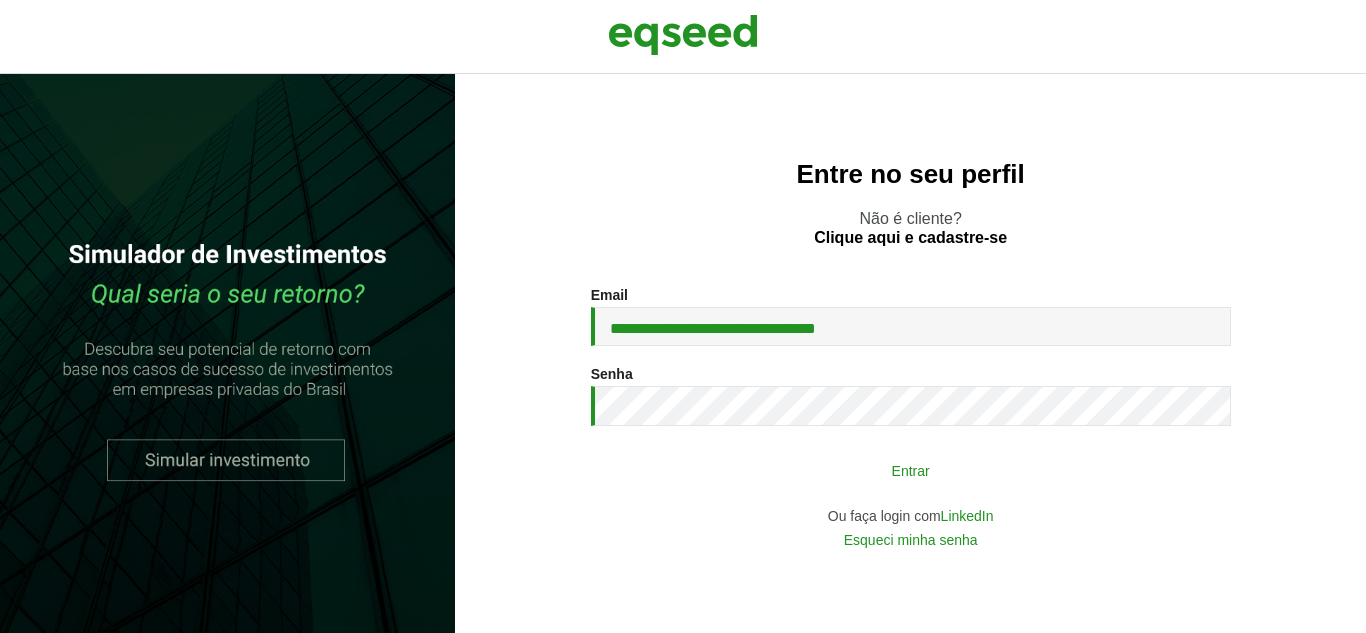 click on "Entrar" at bounding box center [911, 470] 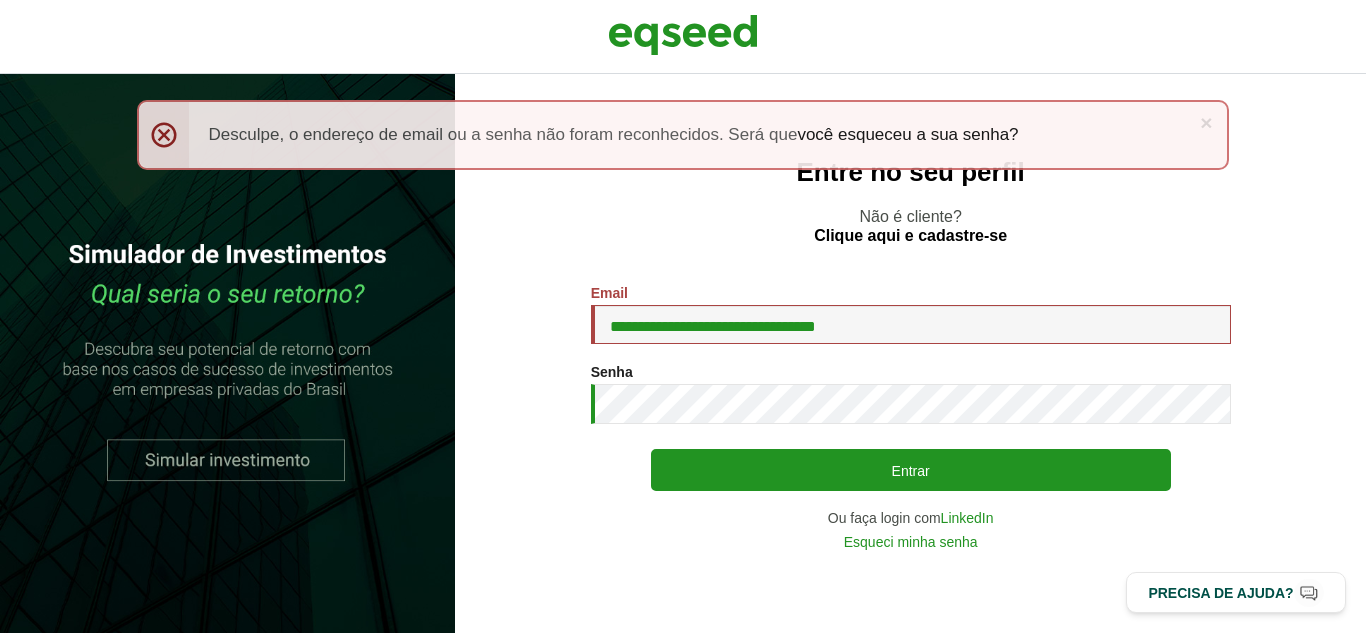 scroll, scrollTop: 0, scrollLeft: 0, axis: both 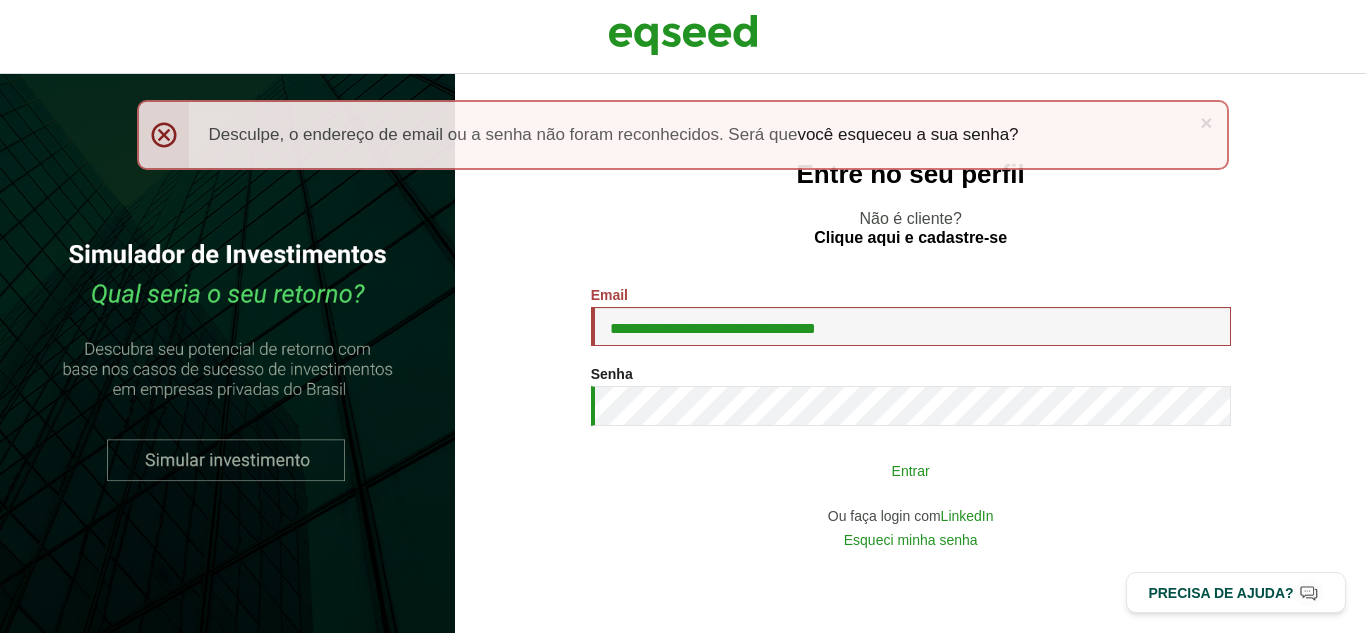 click on "Entrar" at bounding box center [911, 470] 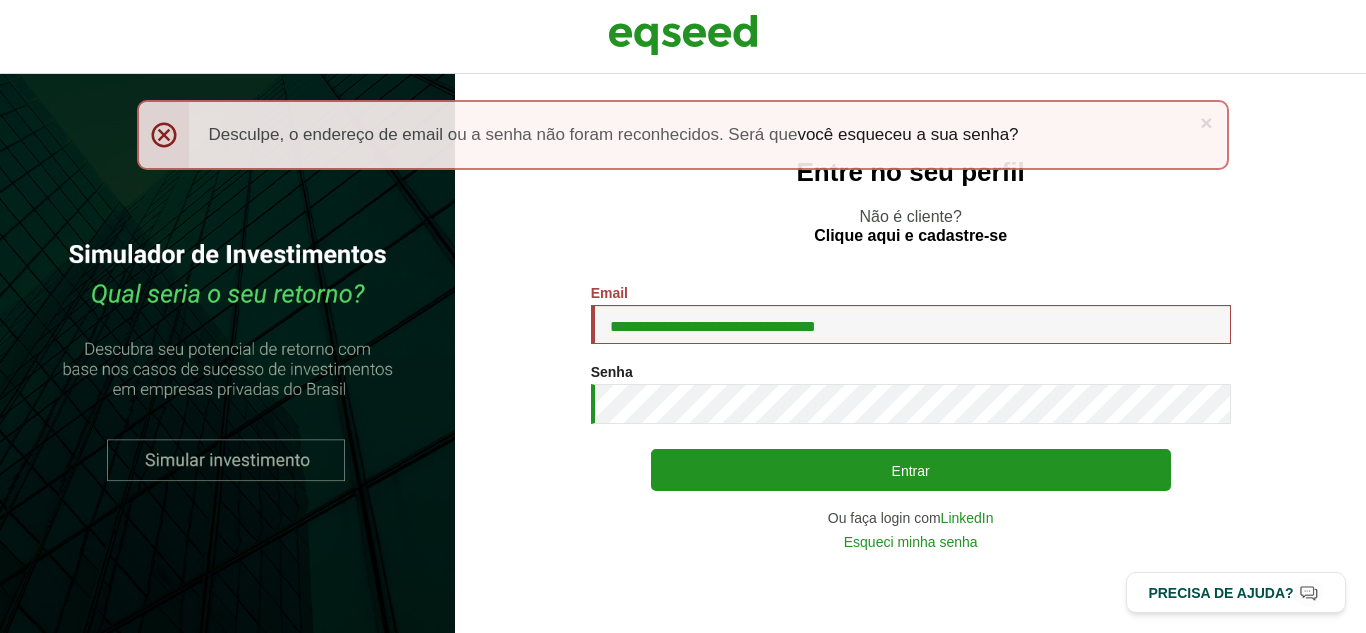 scroll, scrollTop: 0, scrollLeft: 0, axis: both 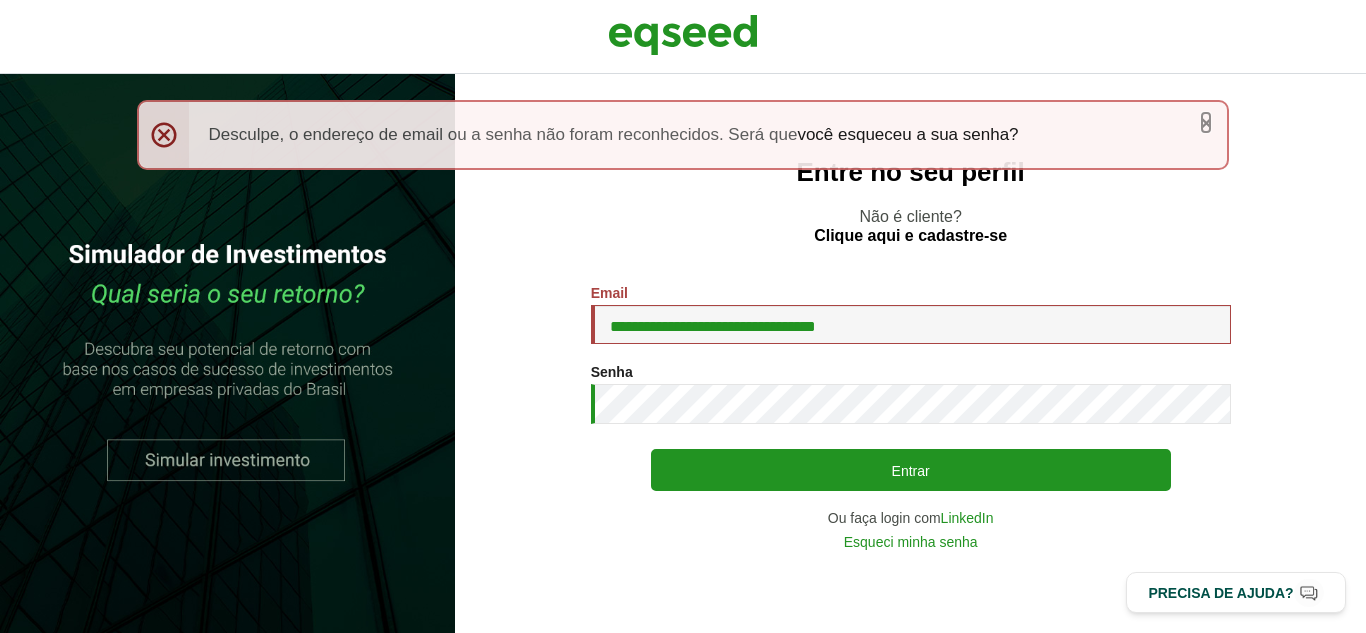 click on "×" at bounding box center [1206, 122] 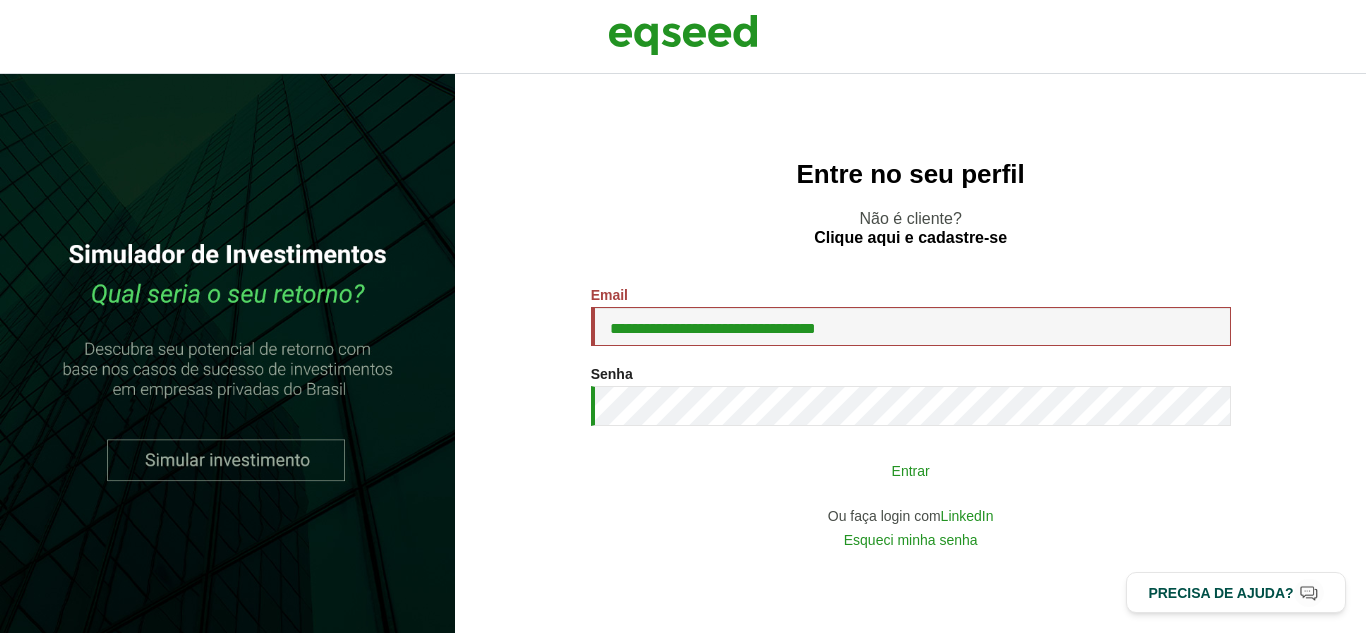 click on "Entrar" at bounding box center (911, 470) 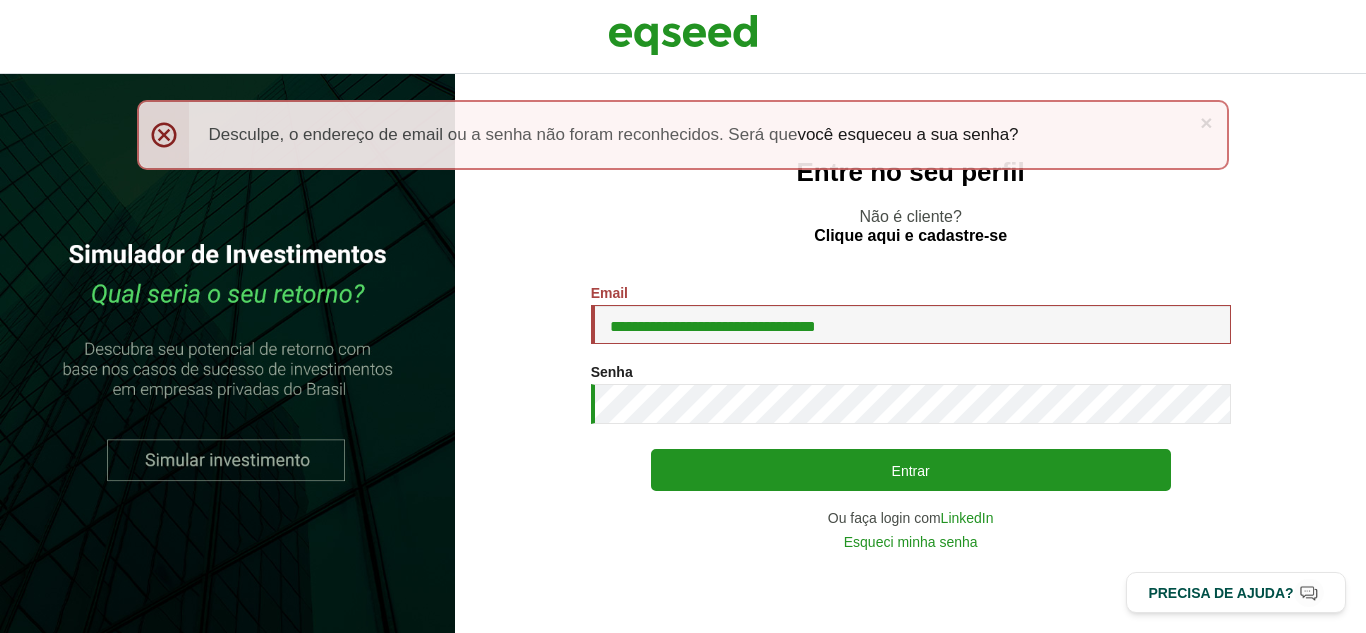 scroll, scrollTop: 0, scrollLeft: 0, axis: both 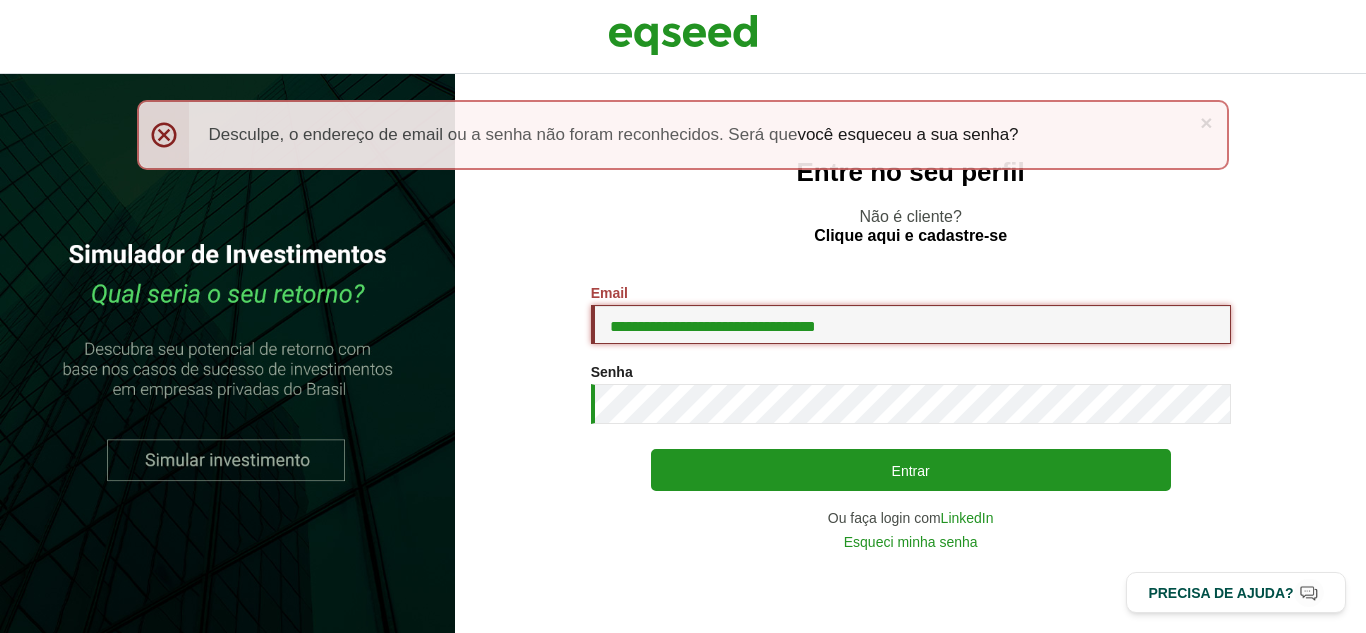 click on "**********" at bounding box center (911, 324) 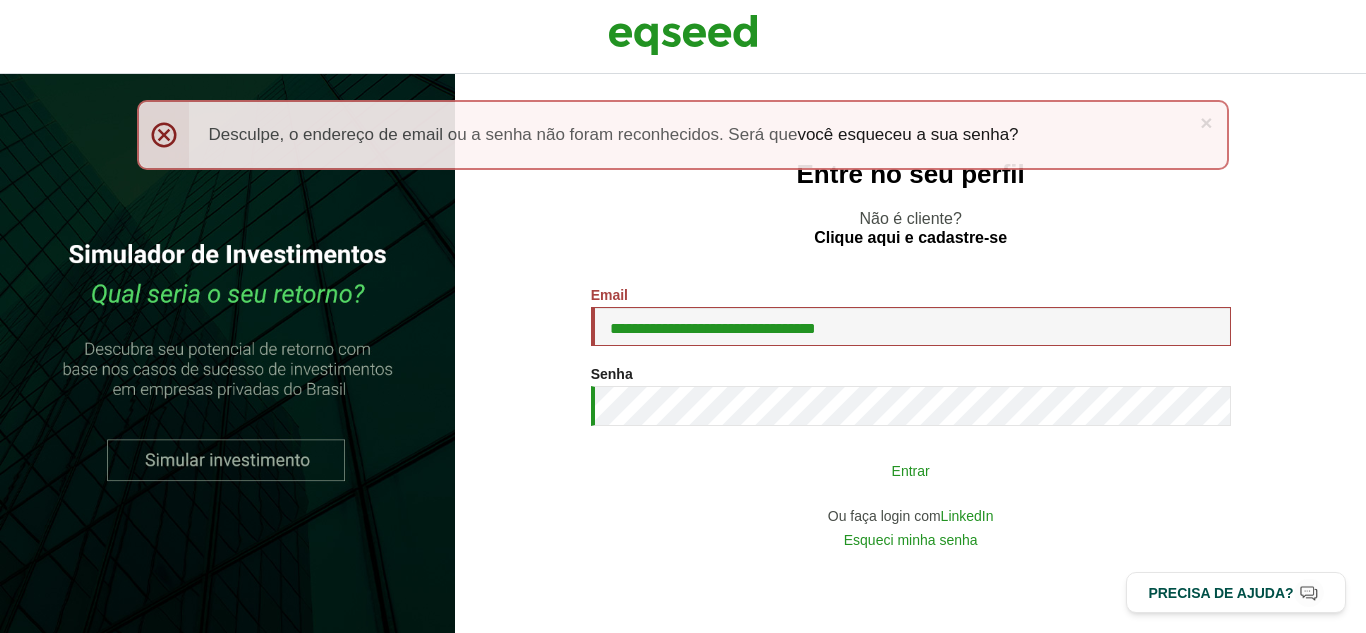 click on "Entrar" at bounding box center (911, 470) 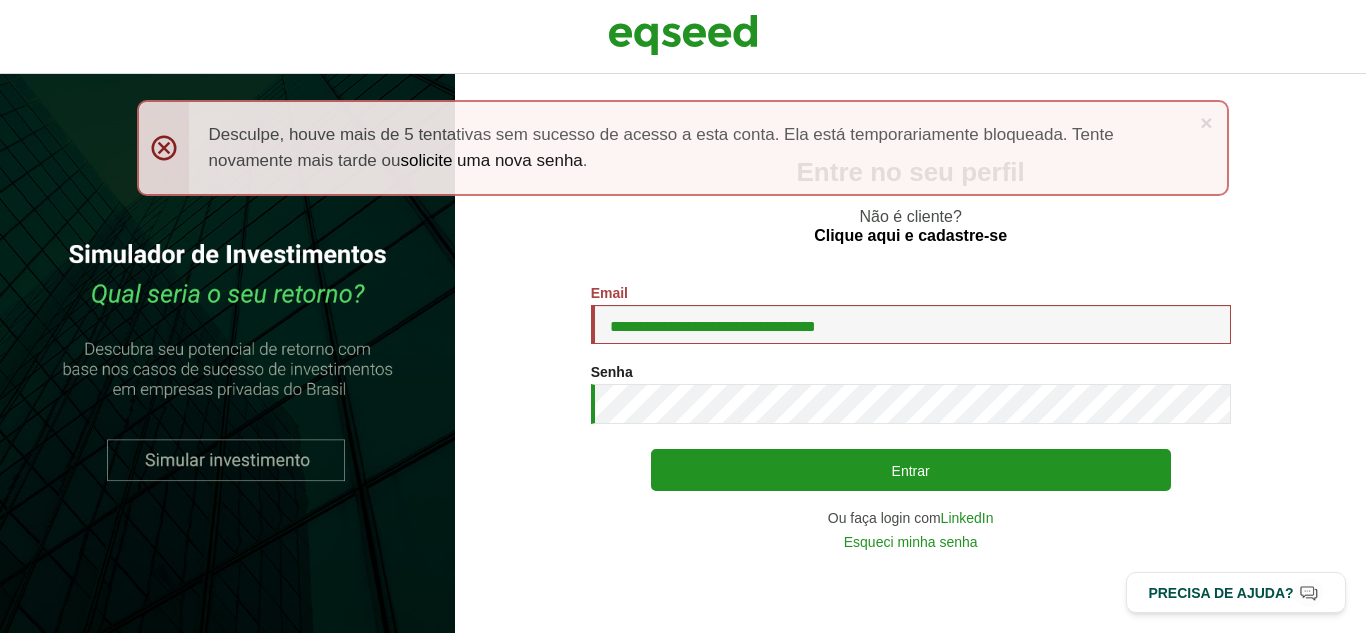 scroll, scrollTop: 0, scrollLeft: 0, axis: both 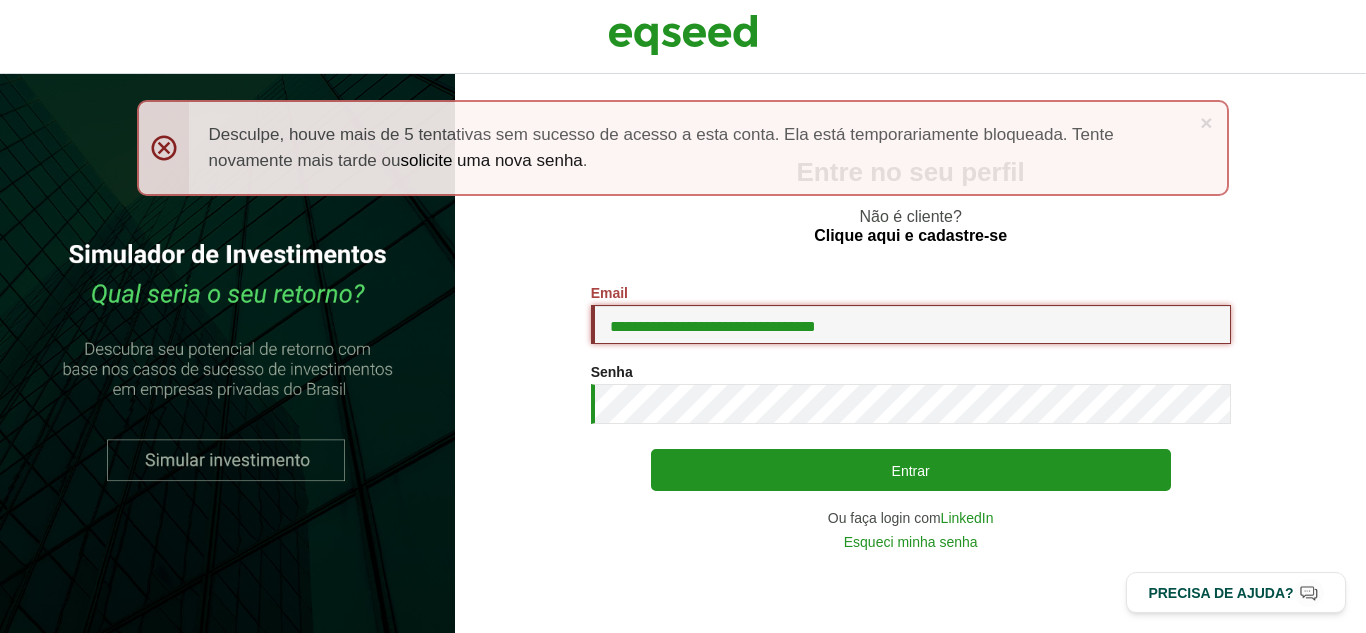click on "**********" at bounding box center (911, 324) 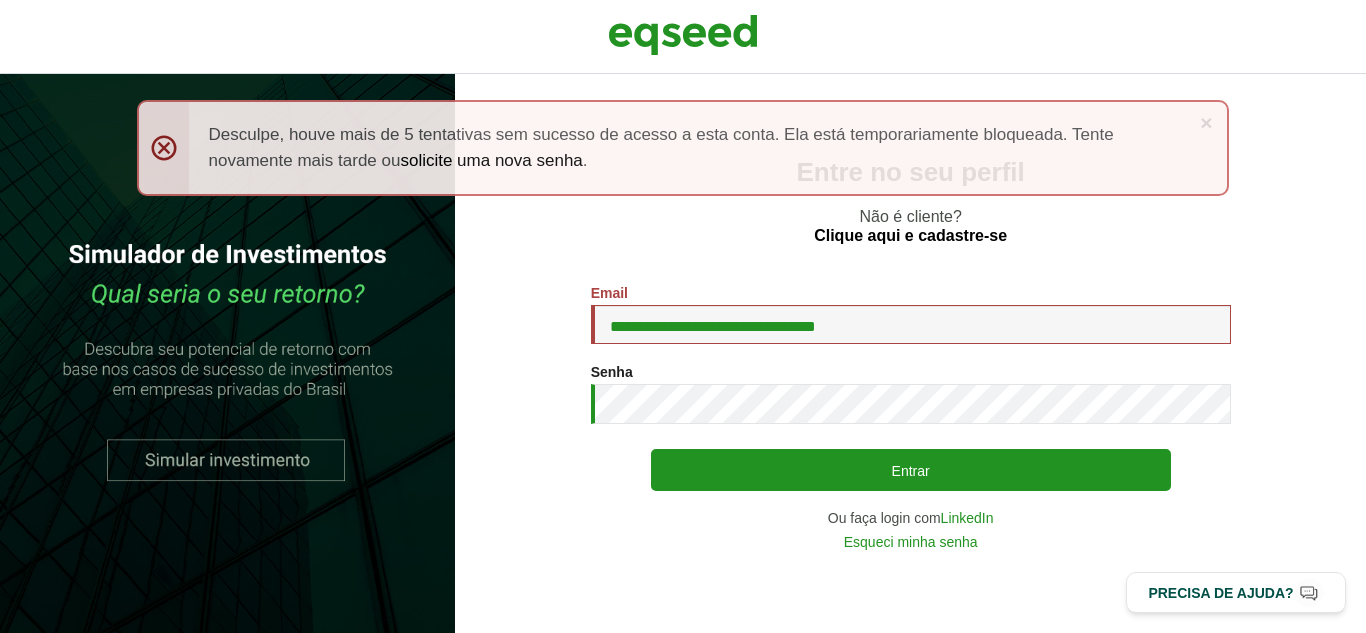 scroll, scrollTop: 0, scrollLeft: 0, axis: both 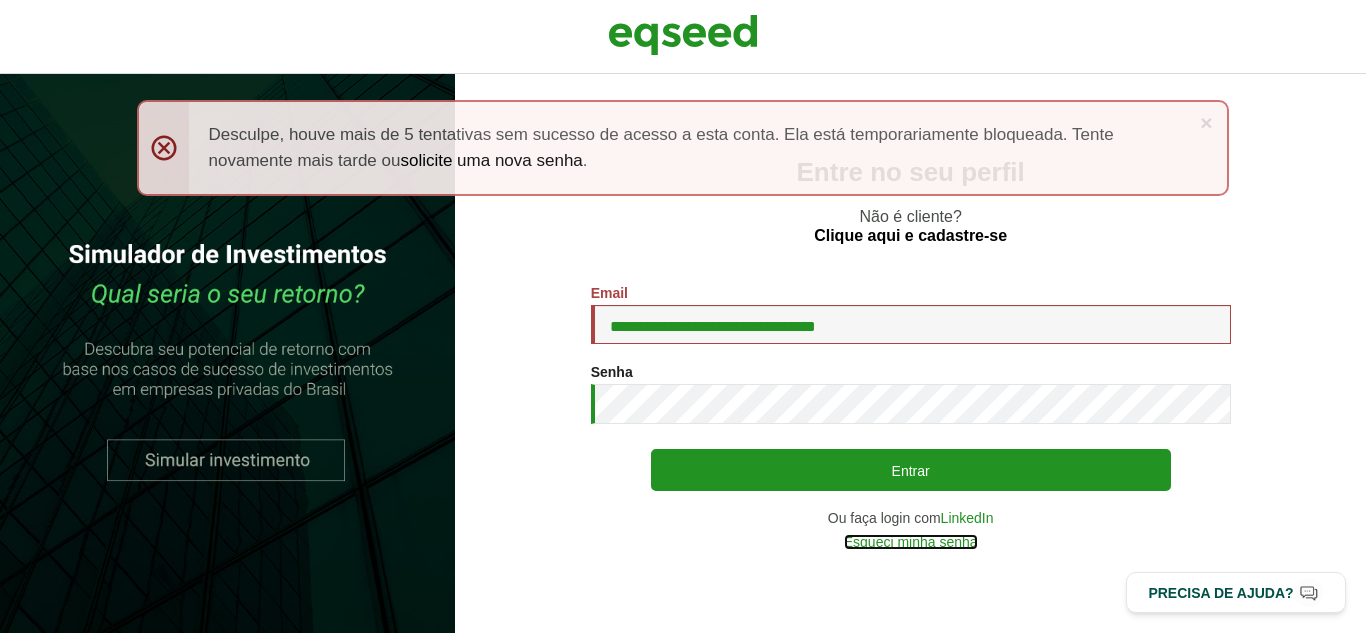 click on "Esqueci minha senha" at bounding box center [911, 542] 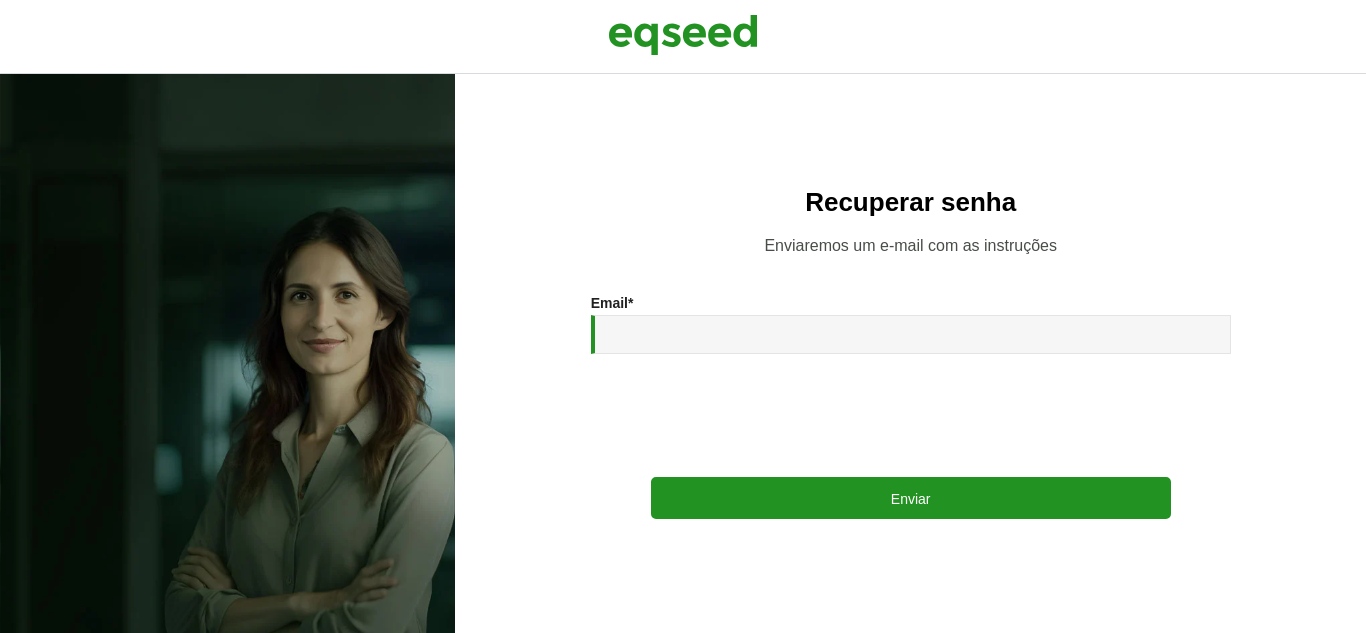 scroll, scrollTop: 0, scrollLeft: 0, axis: both 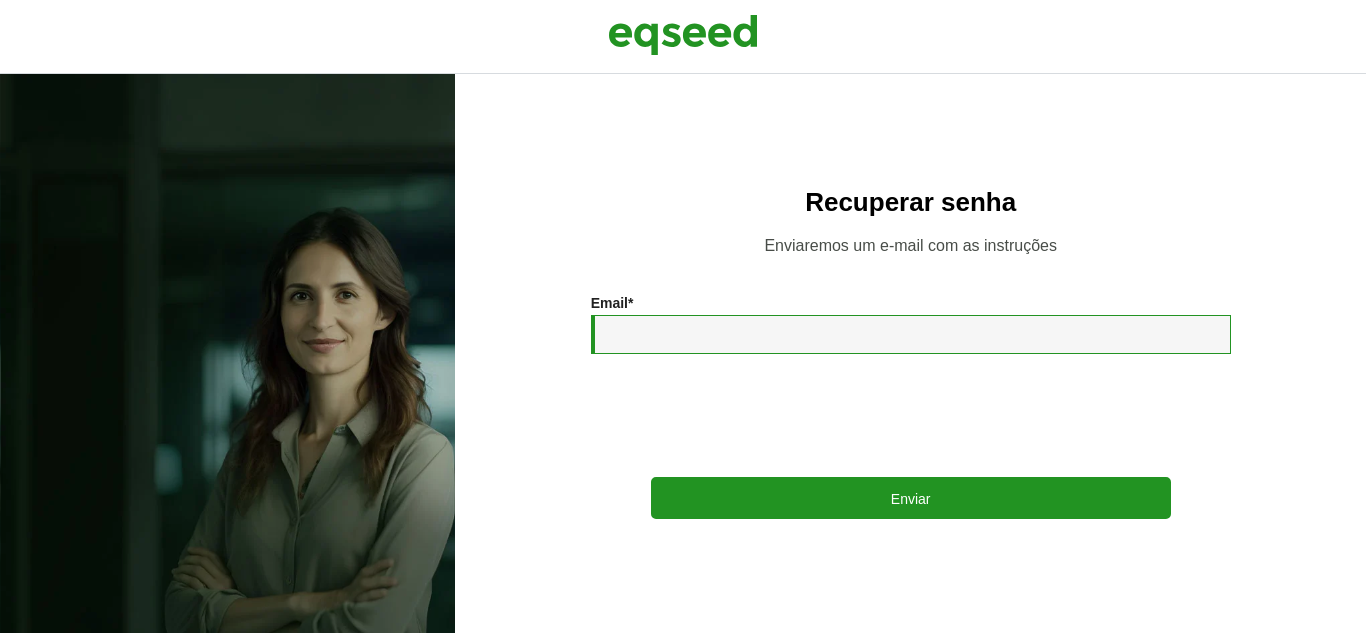 click on "Email  *" at bounding box center (911, 334) 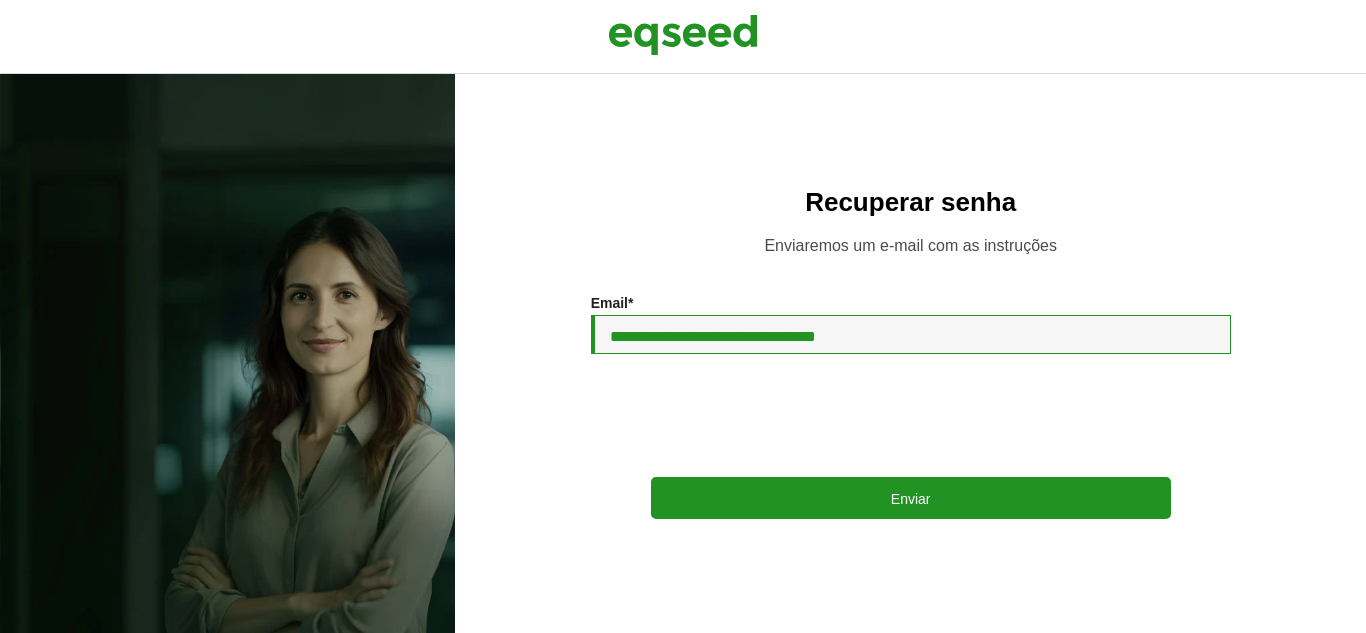 type on "**********" 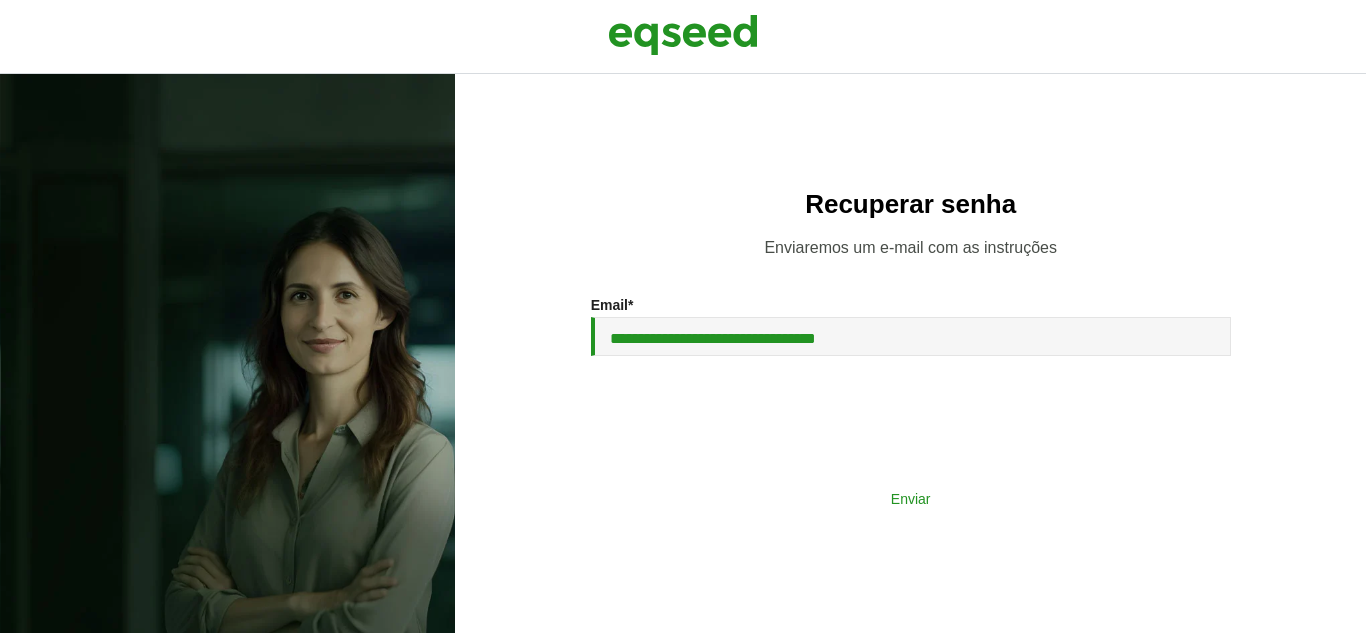 click on "Enviar" at bounding box center (911, 498) 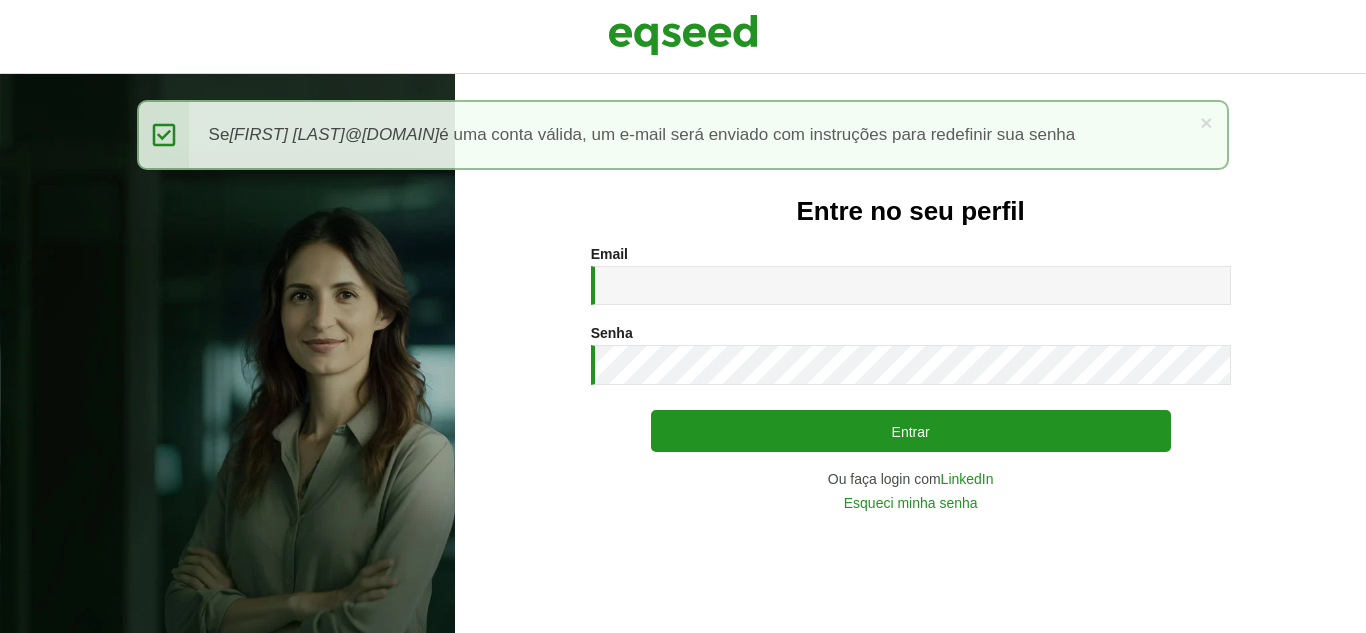 scroll, scrollTop: 0, scrollLeft: 0, axis: both 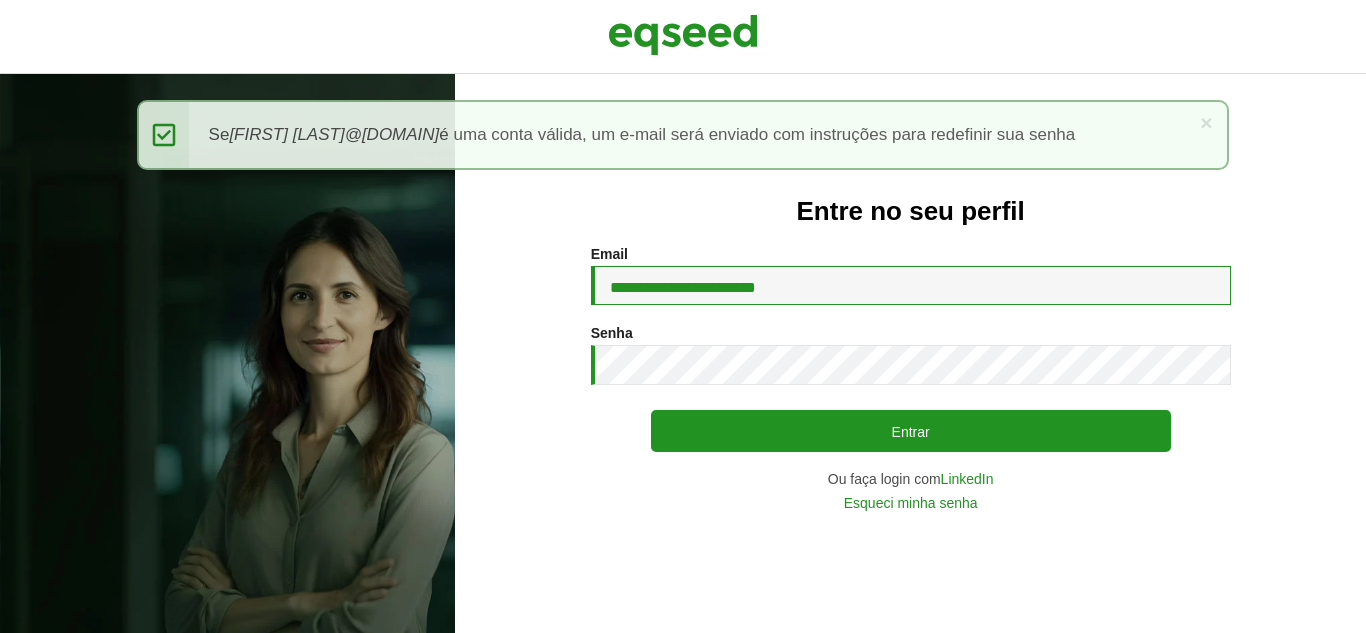click on "**********" at bounding box center [911, 285] 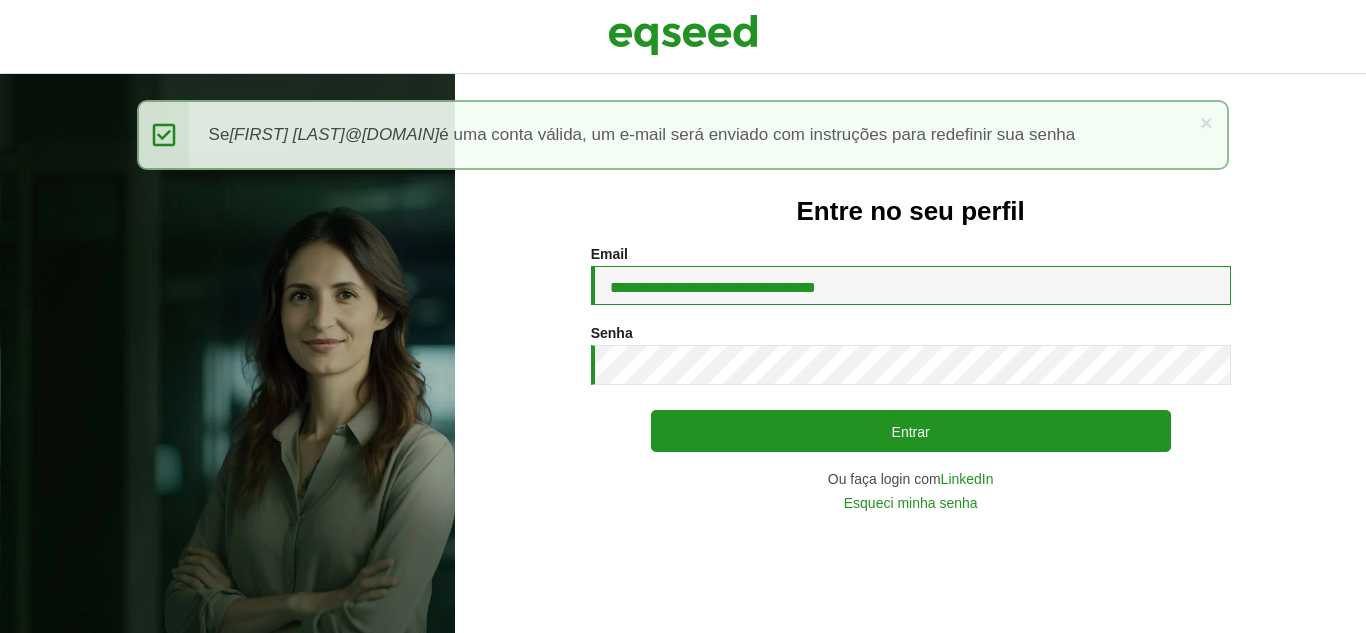 type on "**********" 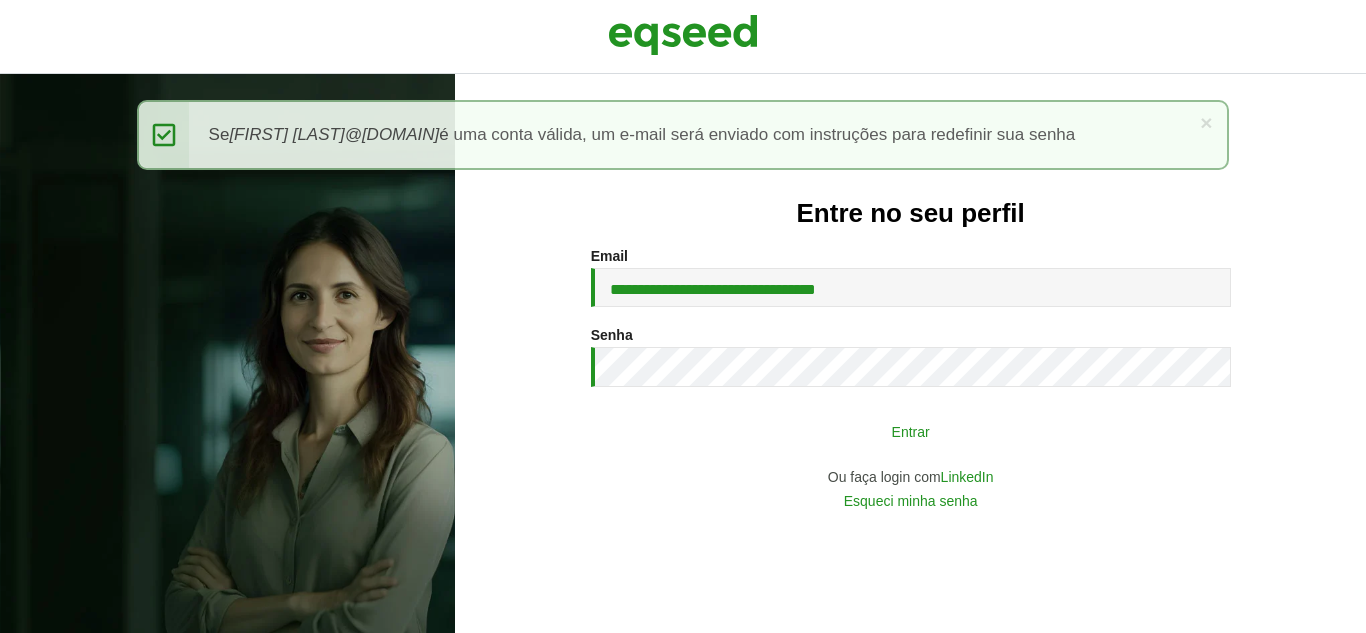 click on "Entrar" at bounding box center (911, 431) 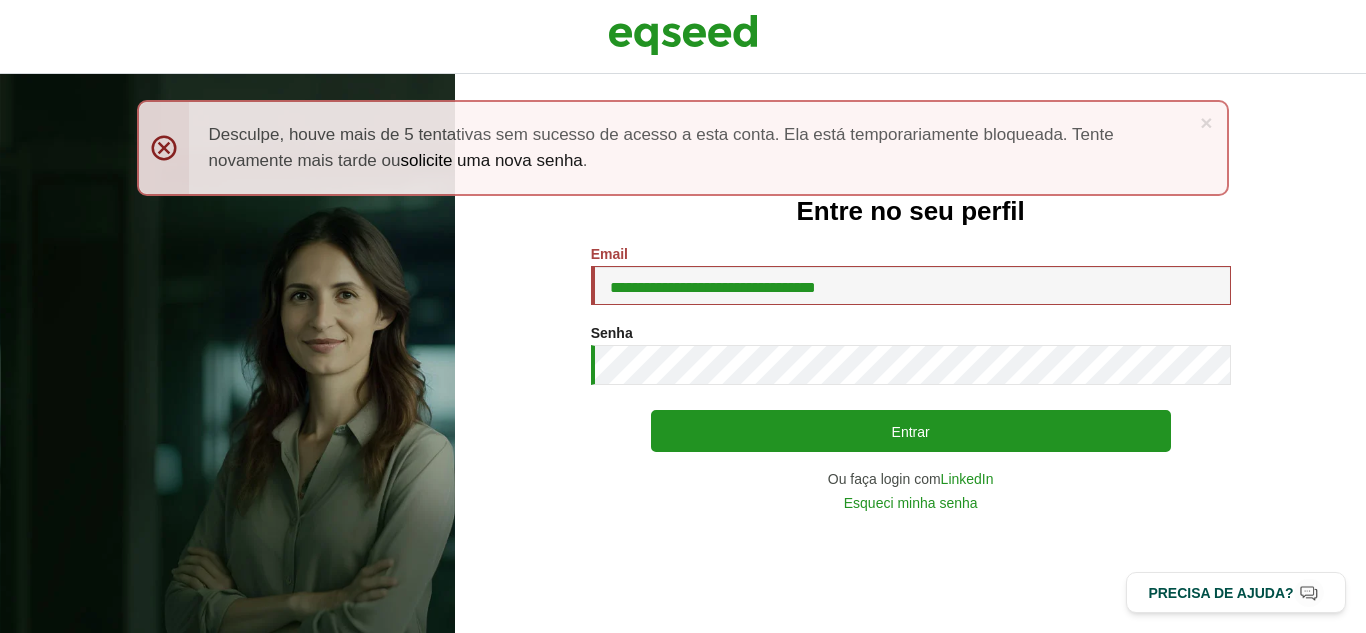 scroll, scrollTop: 0, scrollLeft: 0, axis: both 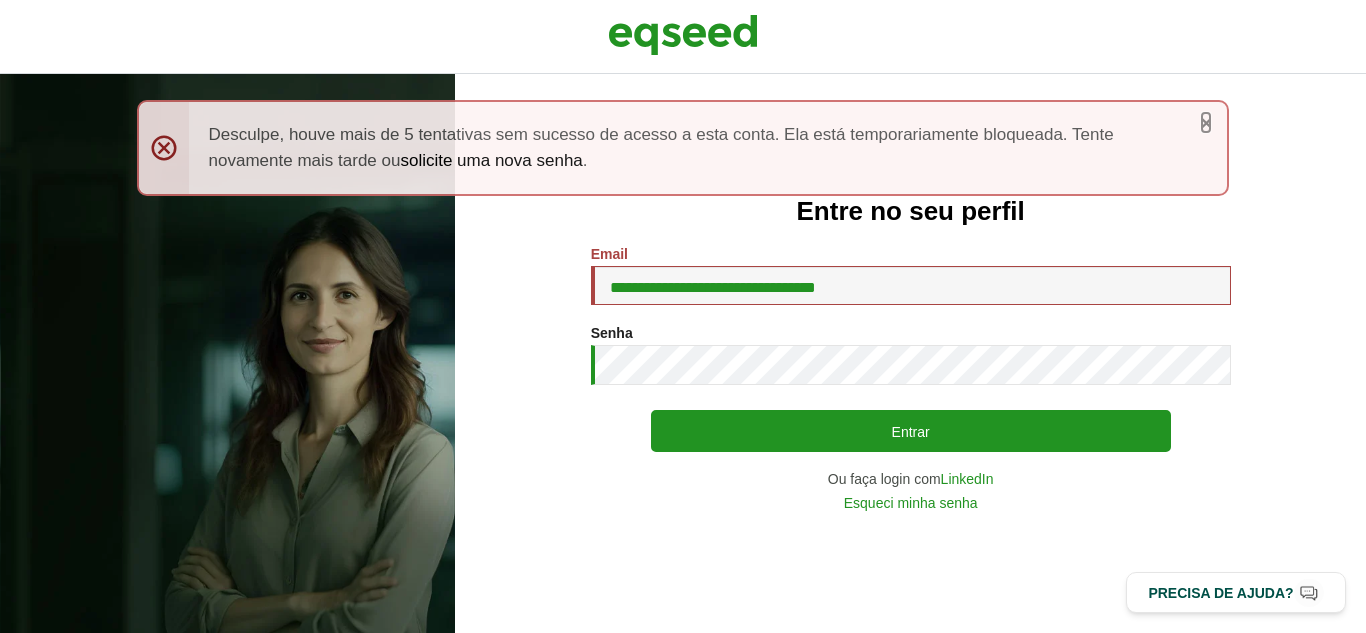 click on "×" at bounding box center [1206, 122] 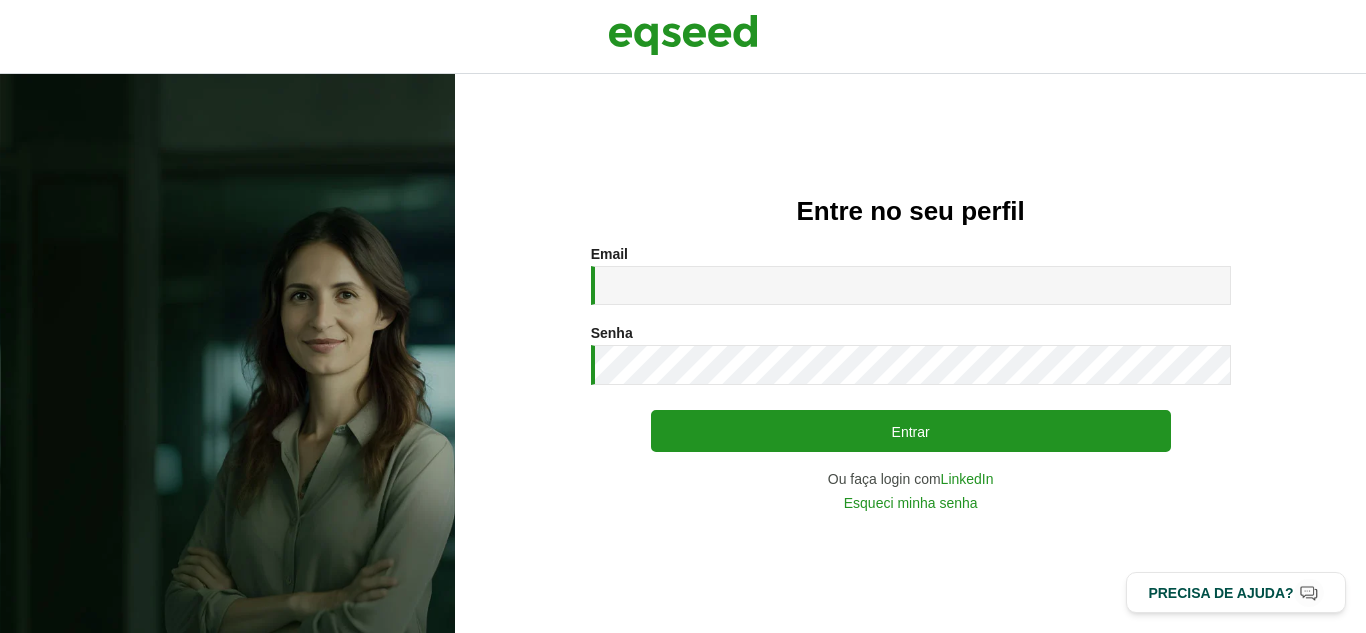 scroll, scrollTop: 0, scrollLeft: 0, axis: both 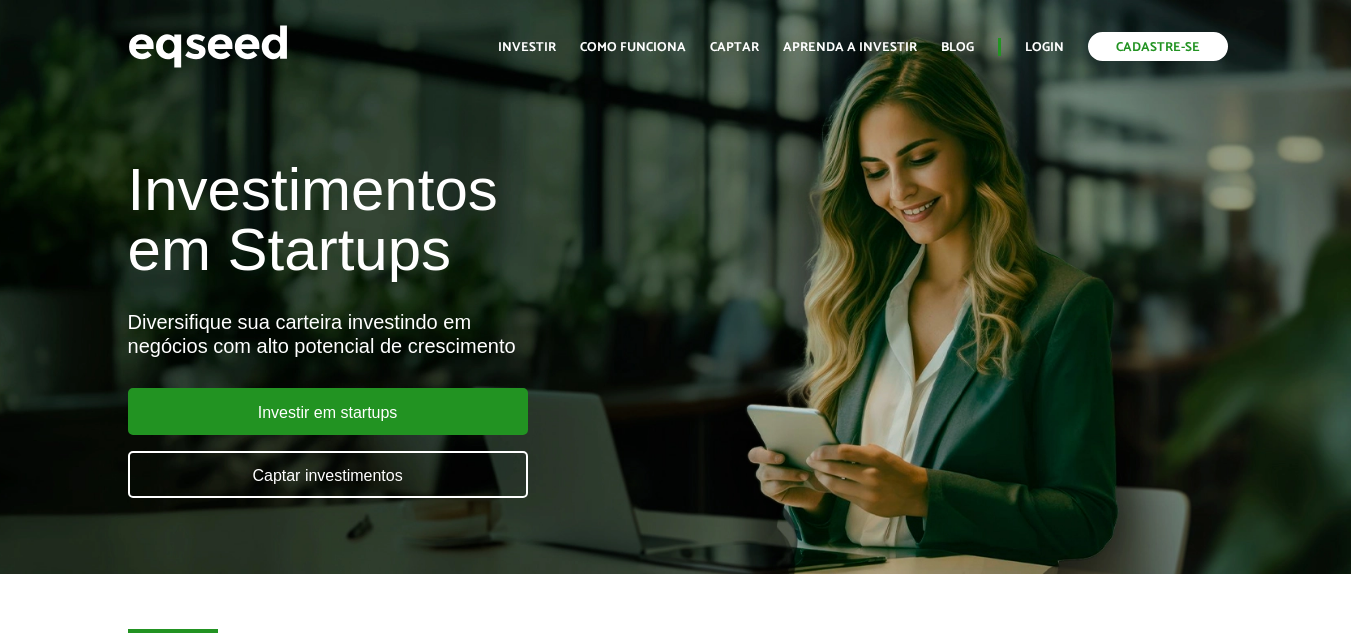 click on "Cadastre-se" at bounding box center (1158, 46) 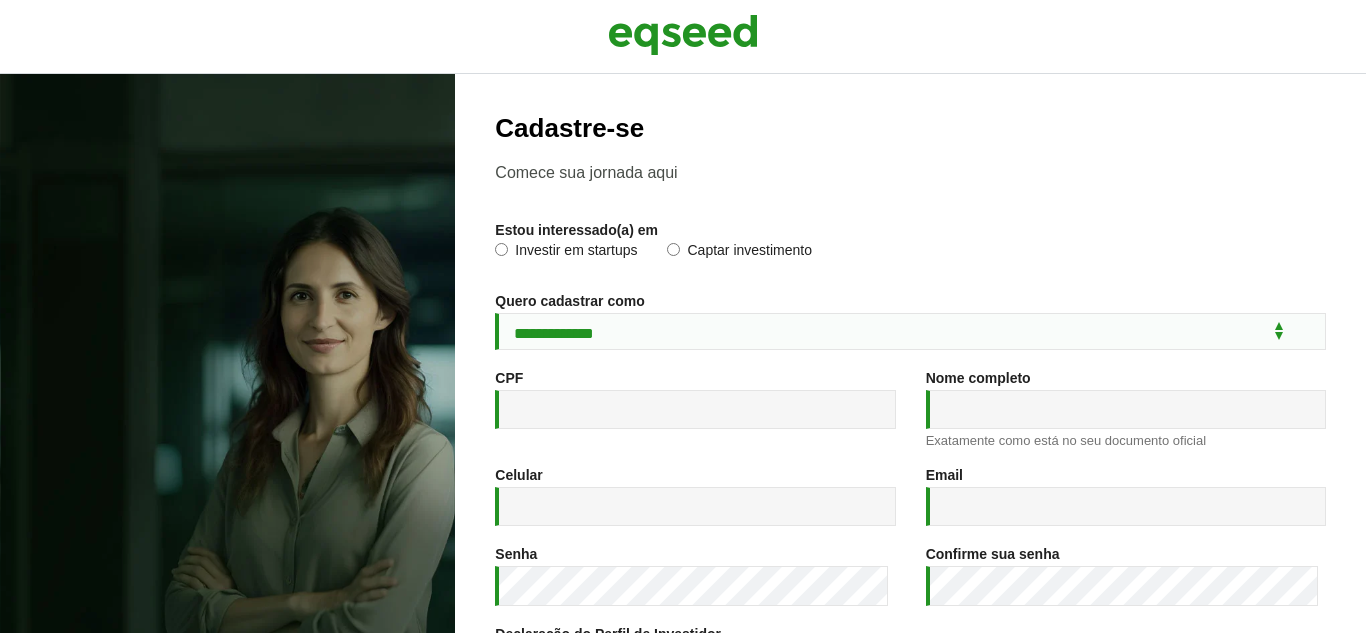 scroll, scrollTop: 0, scrollLeft: 0, axis: both 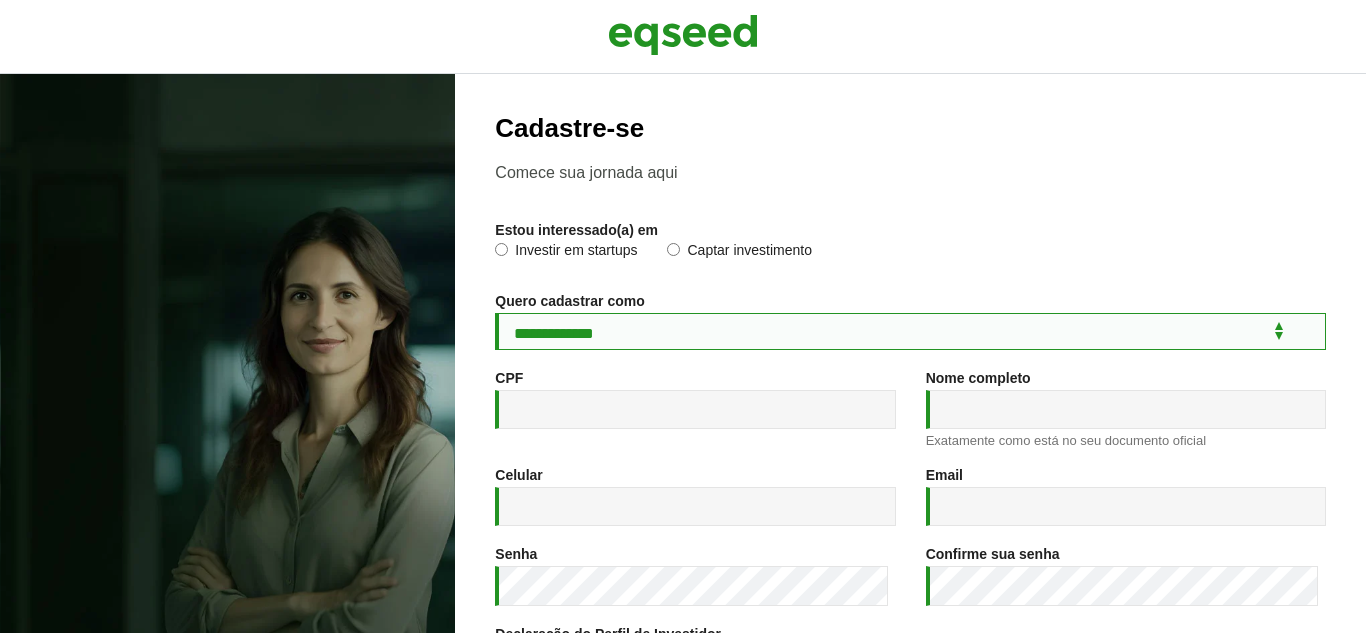 click on "**********" at bounding box center [910, 331] 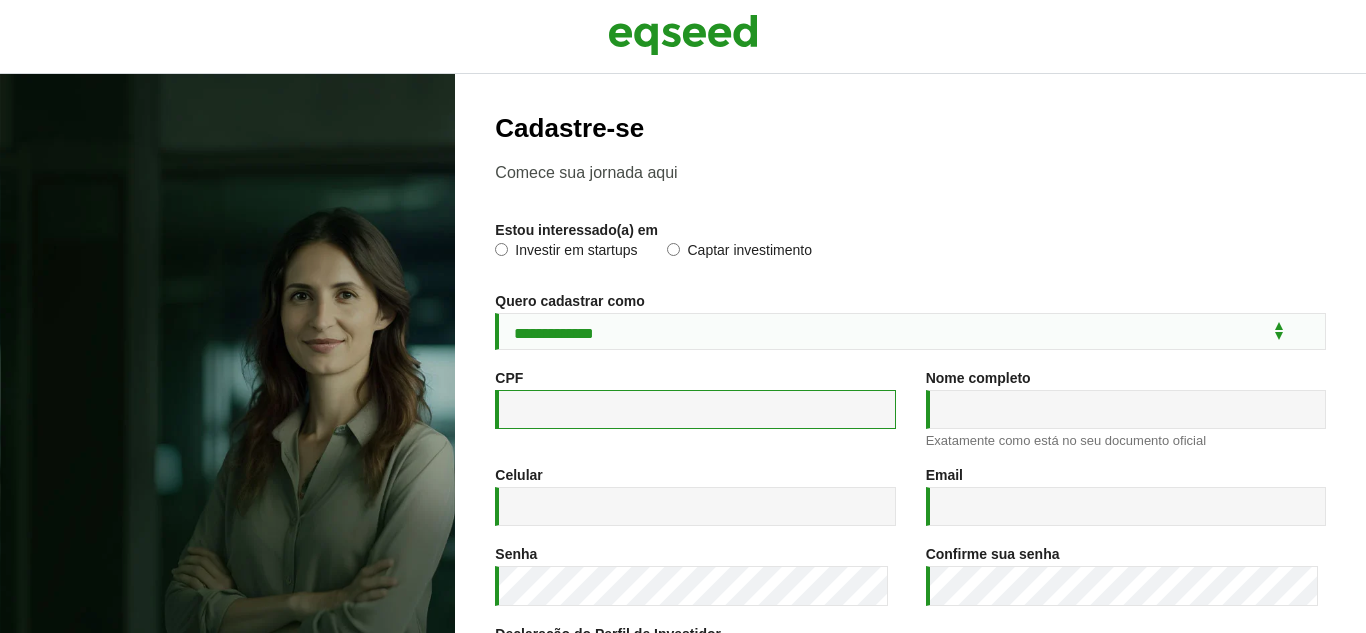 click on "CPF  *" at bounding box center [695, 409] 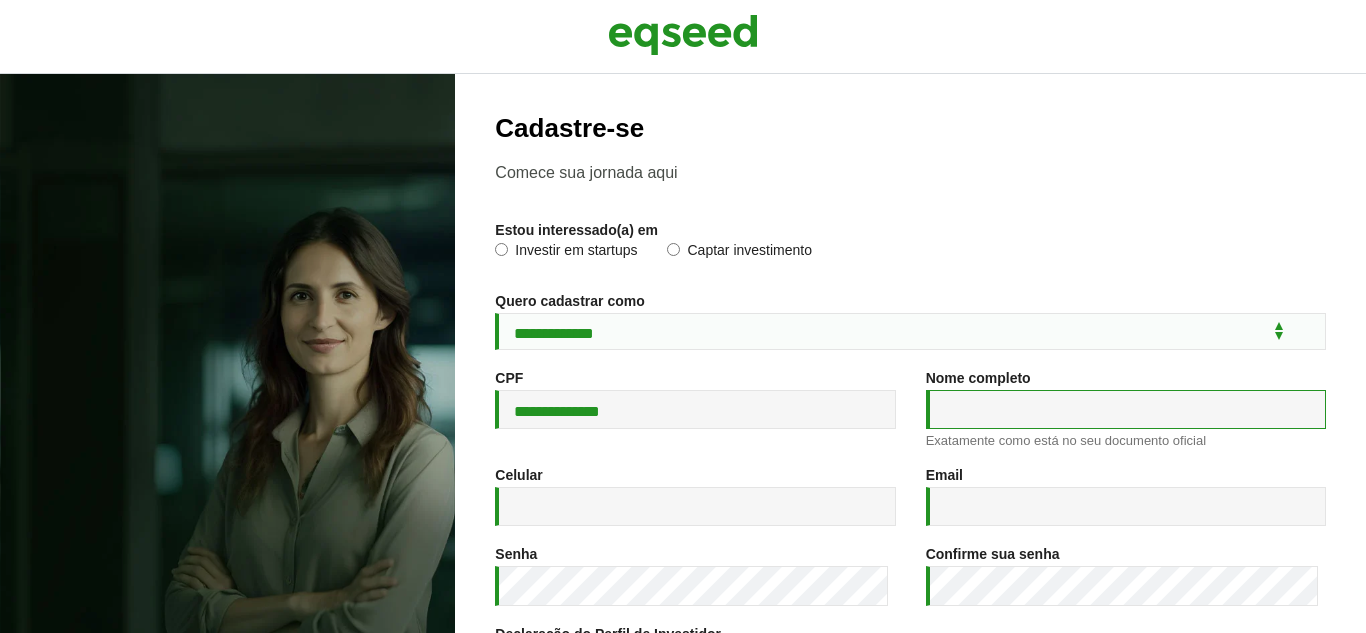 click on "Nome completo  *" at bounding box center (1126, 409) 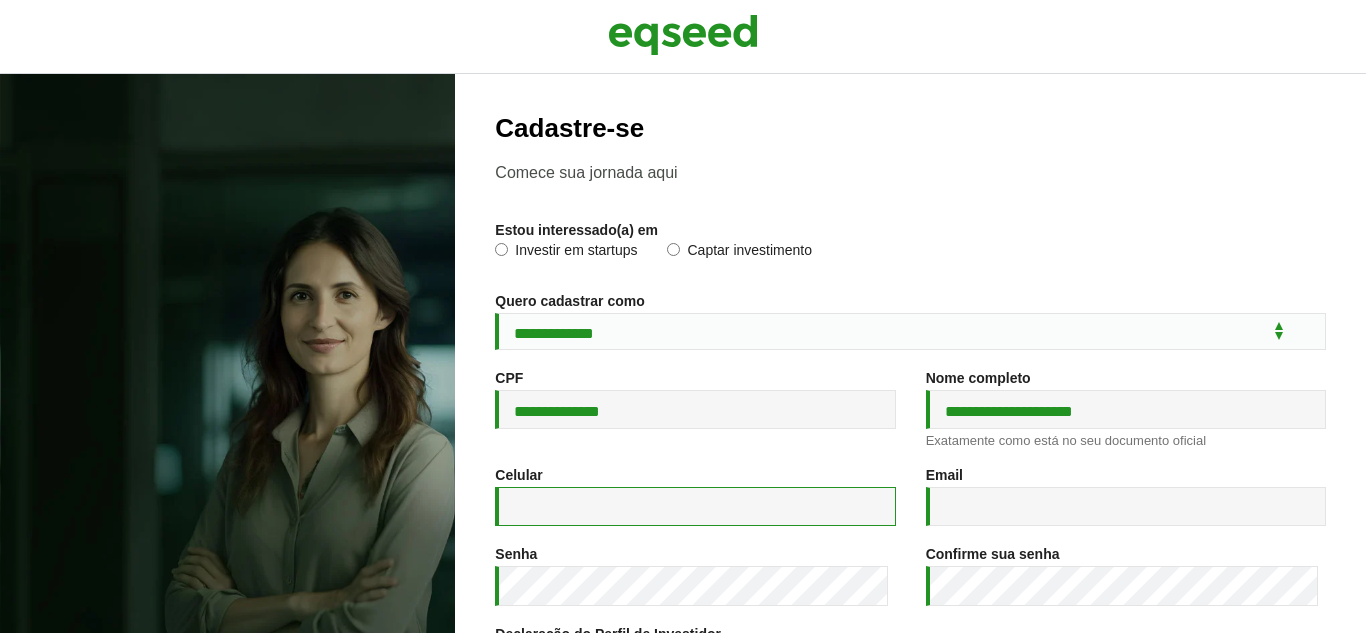 click on "Celular  *" at bounding box center [695, 506] 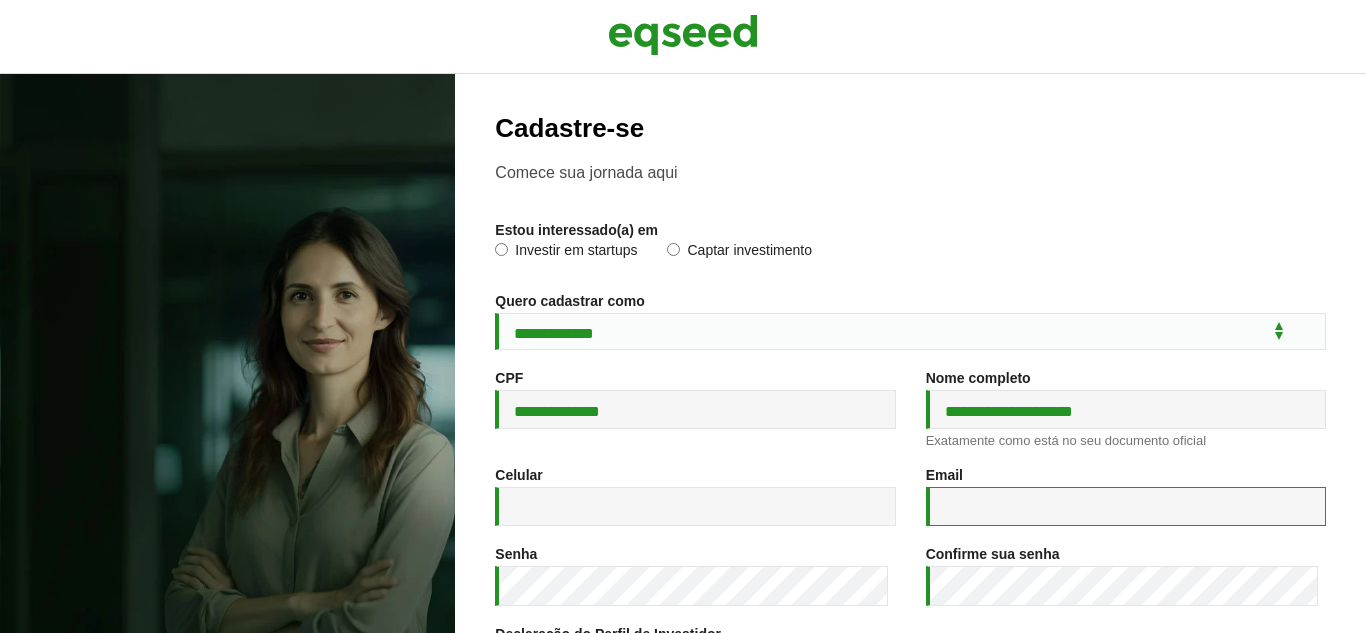 click on "Email  *" at bounding box center (1126, 506) 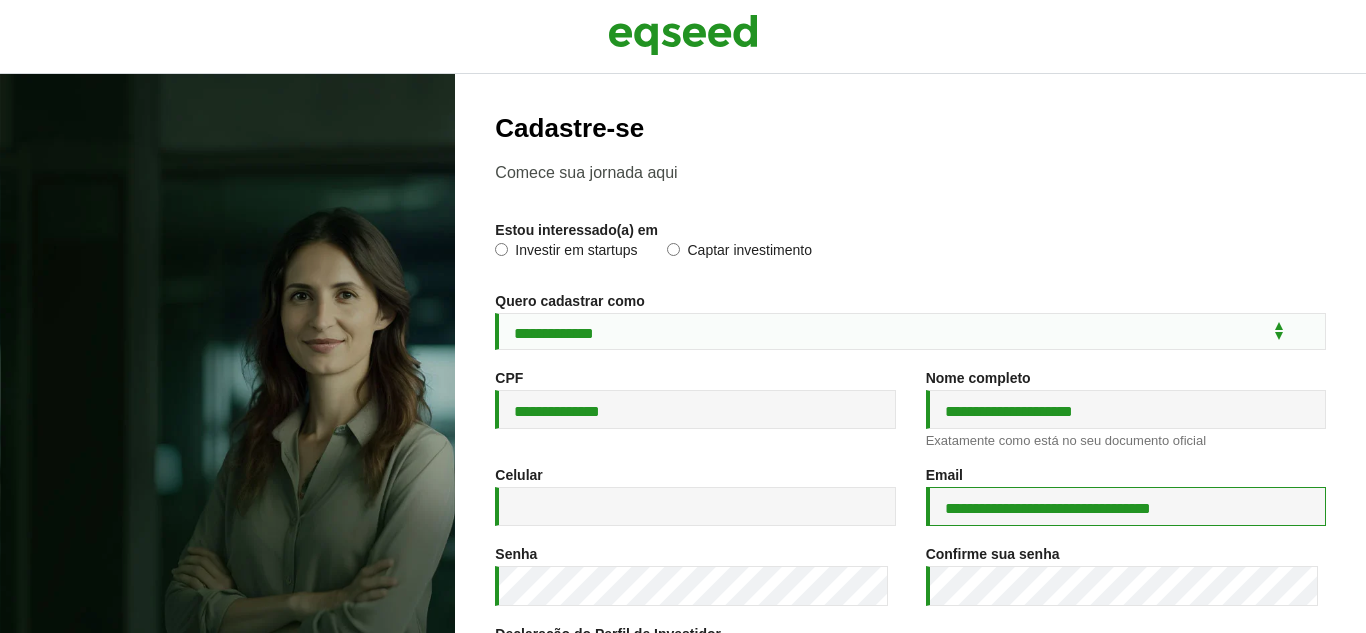 type on "**********" 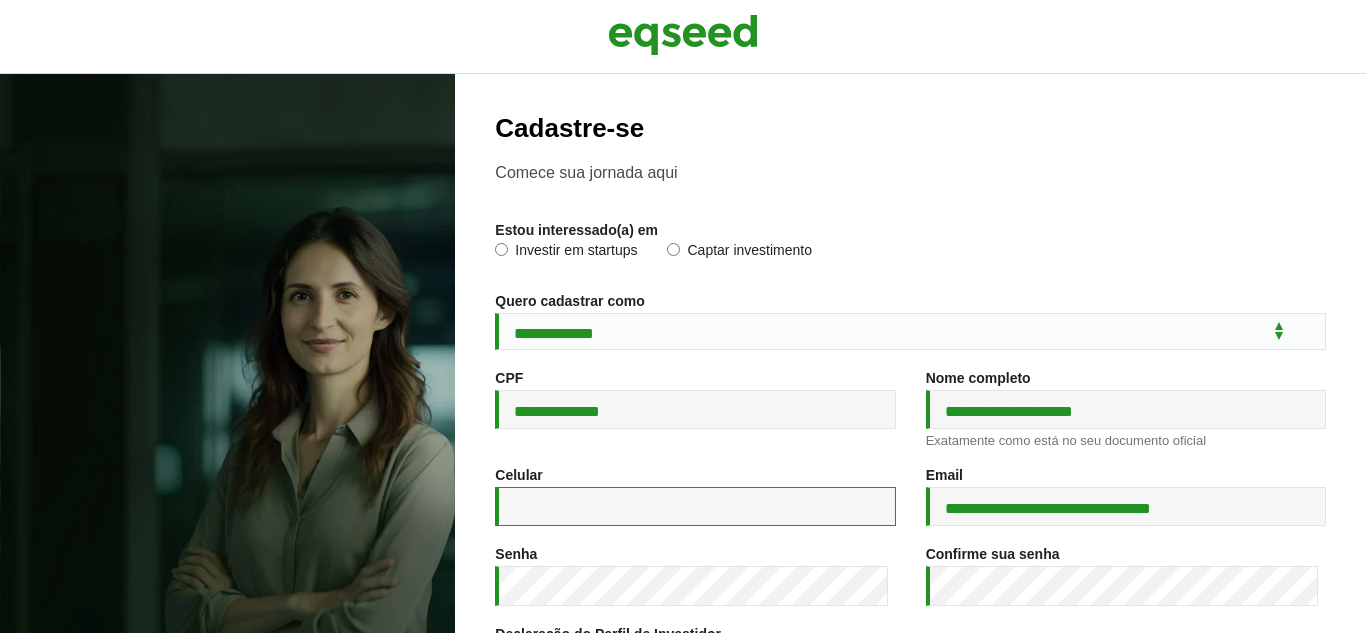 click on "Celular  *" at bounding box center [695, 506] 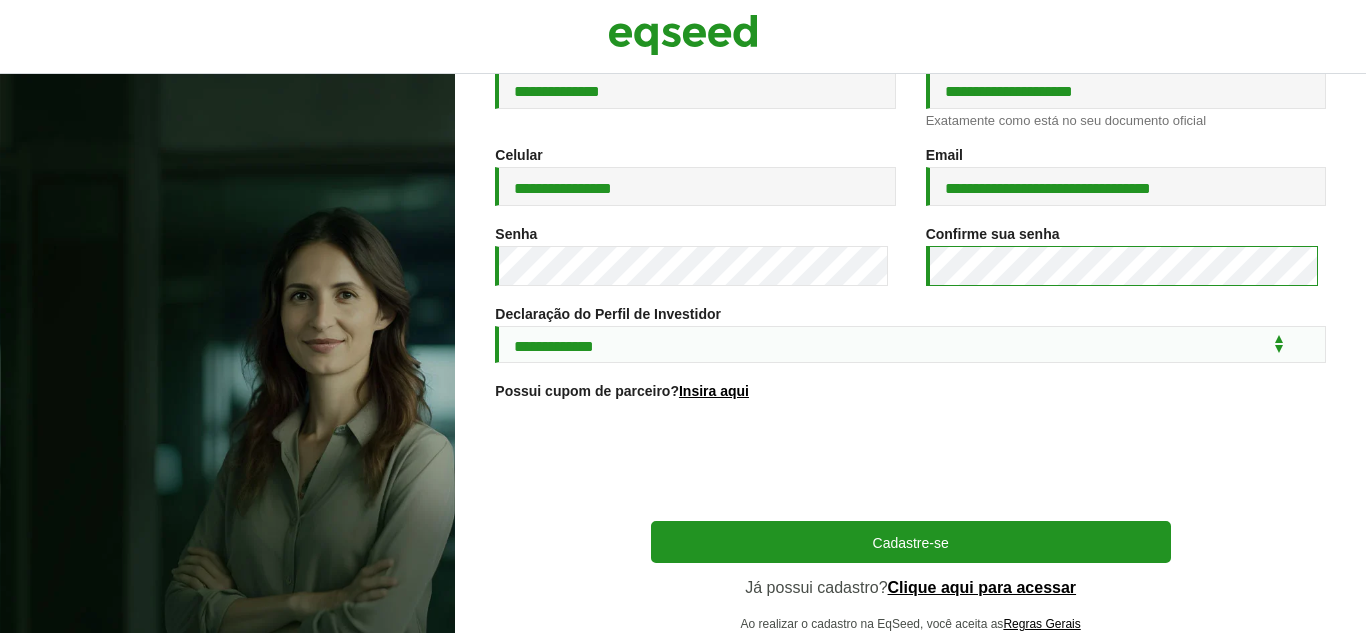 scroll, scrollTop: 360, scrollLeft: 0, axis: vertical 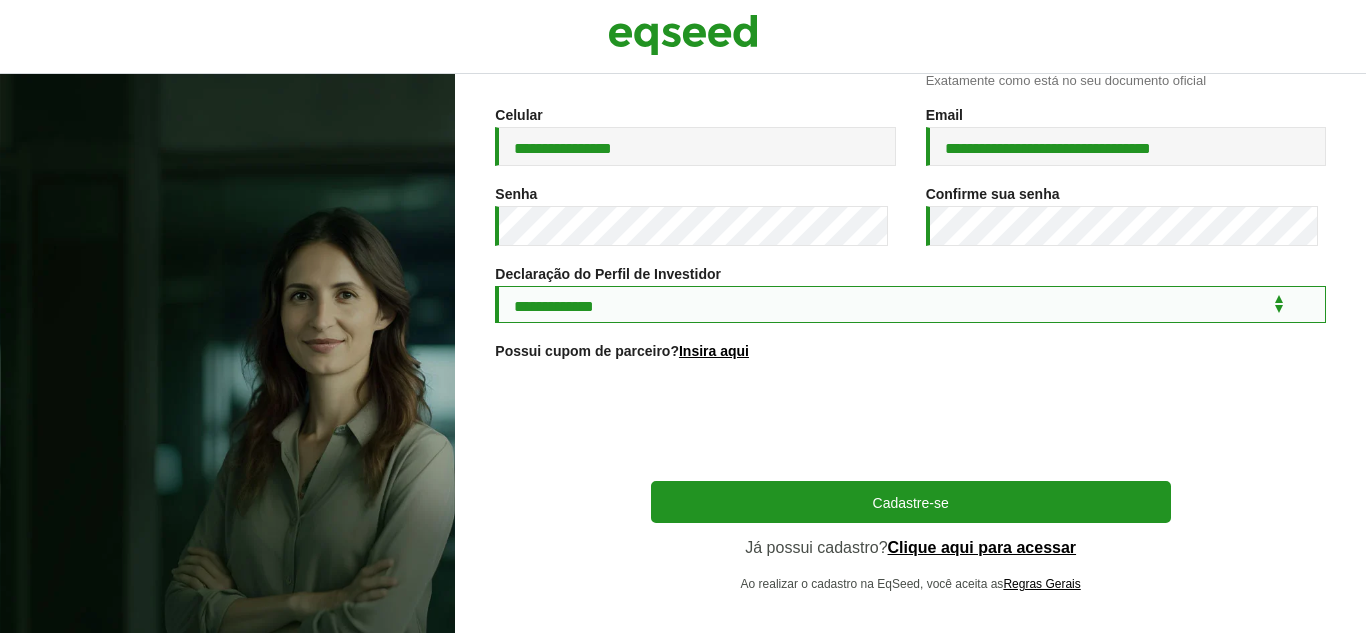 click on "**********" at bounding box center [910, 304] 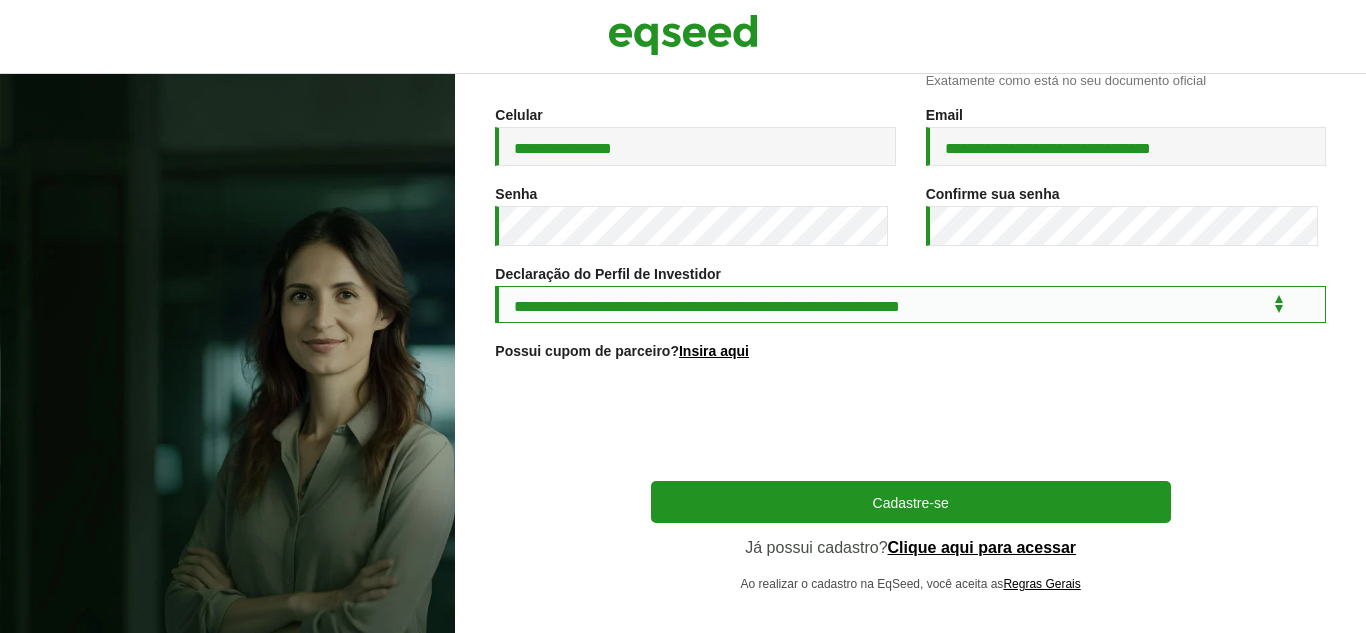 click on "**********" at bounding box center [910, 304] 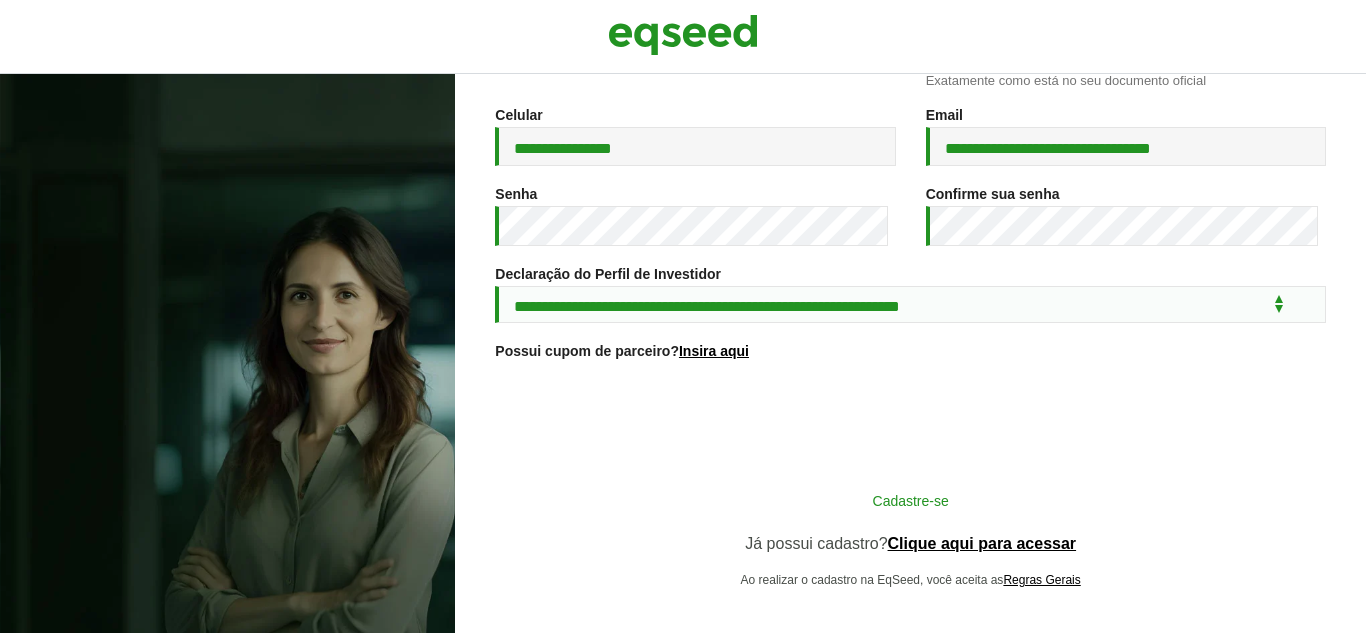 click on "Cadastre-se" at bounding box center [911, 500] 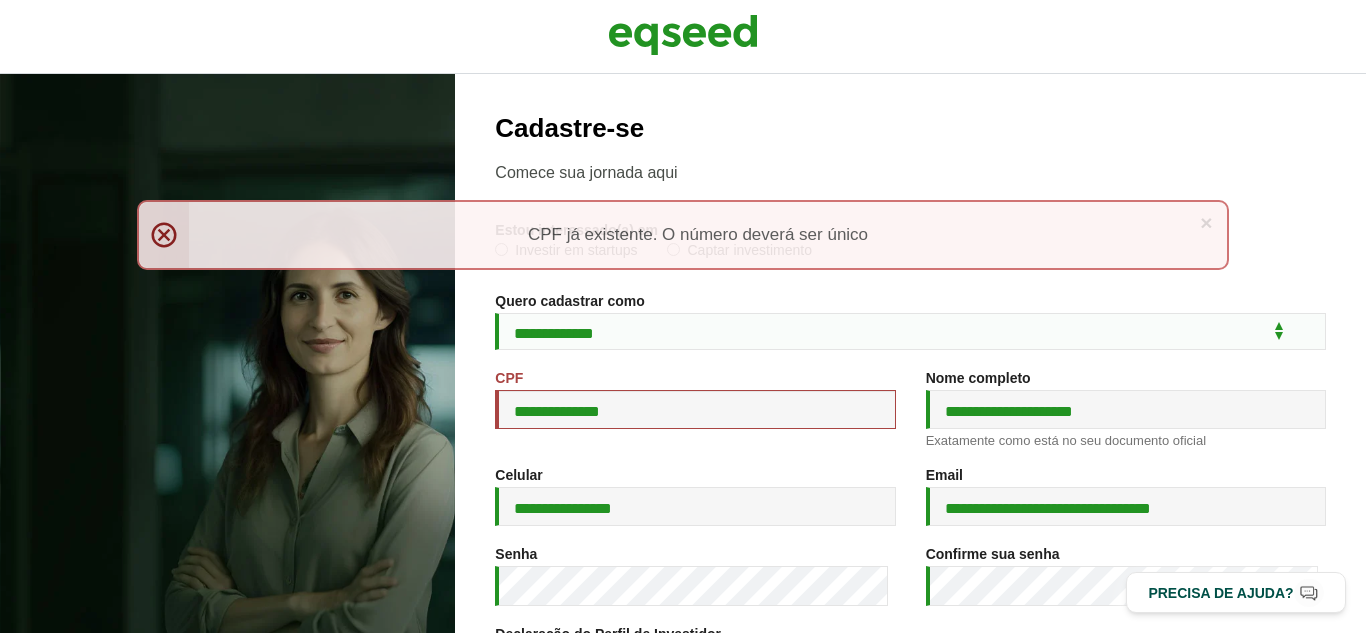 scroll, scrollTop: 0, scrollLeft: 0, axis: both 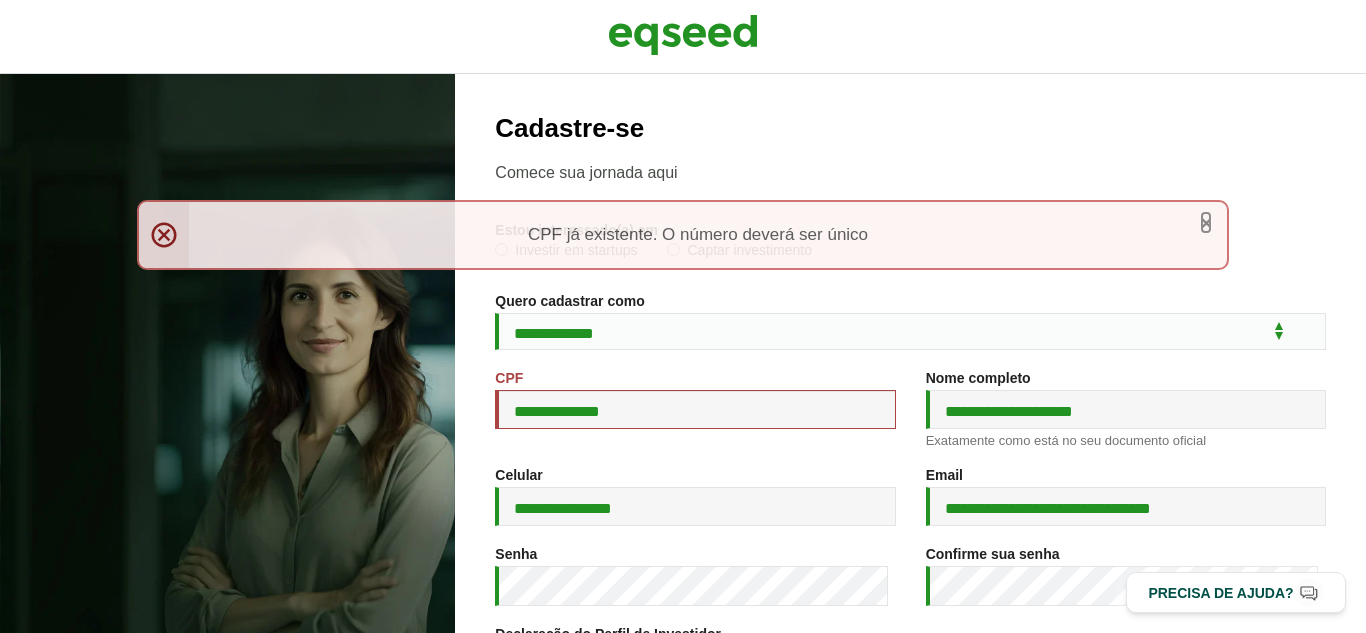 click on "×" at bounding box center (1206, 222) 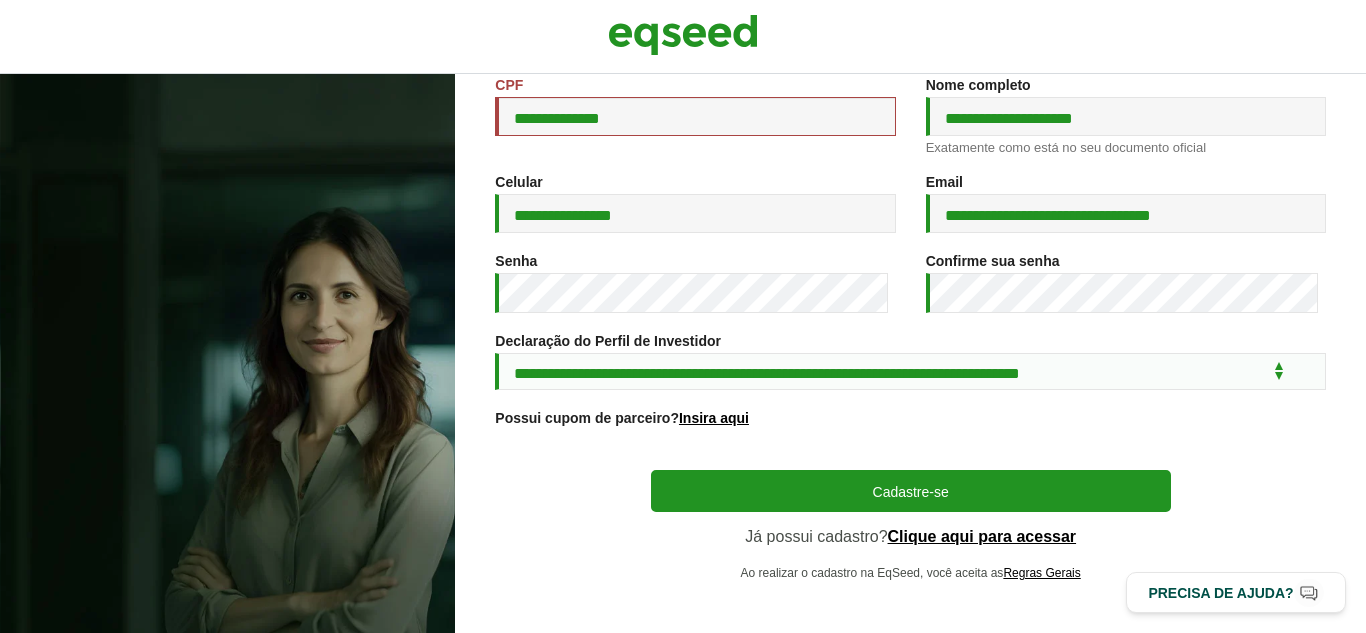scroll, scrollTop: 306, scrollLeft: 0, axis: vertical 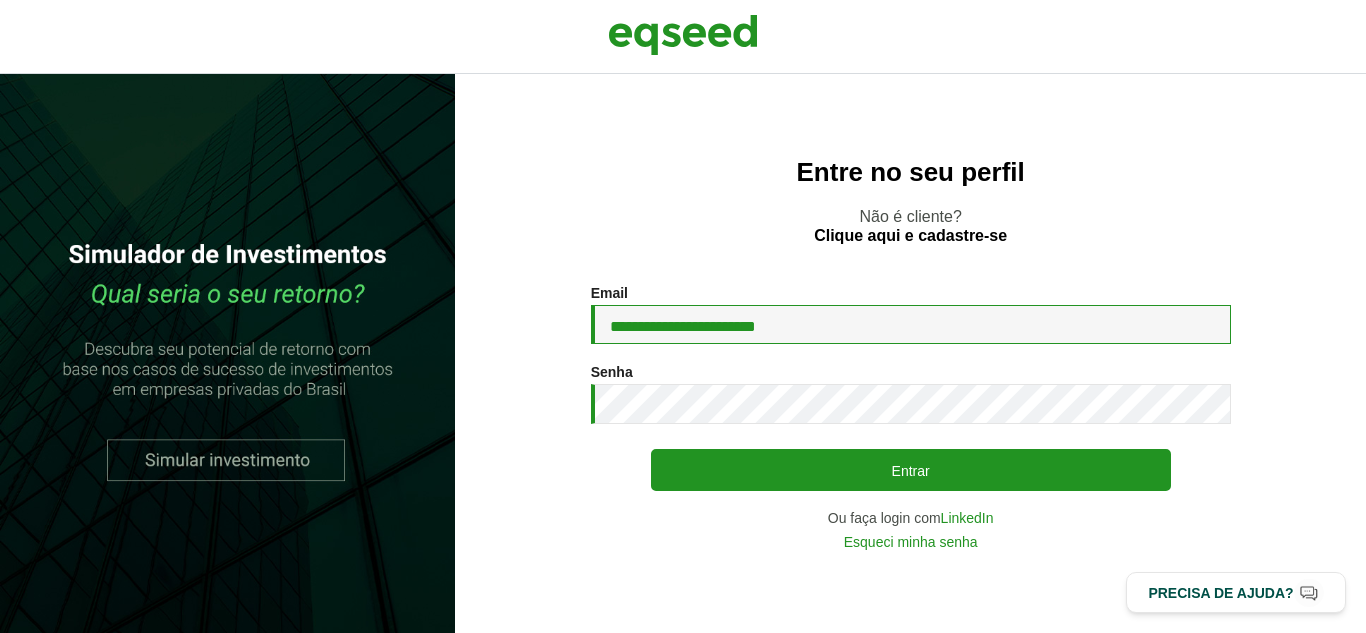 click on "**********" at bounding box center [911, 324] 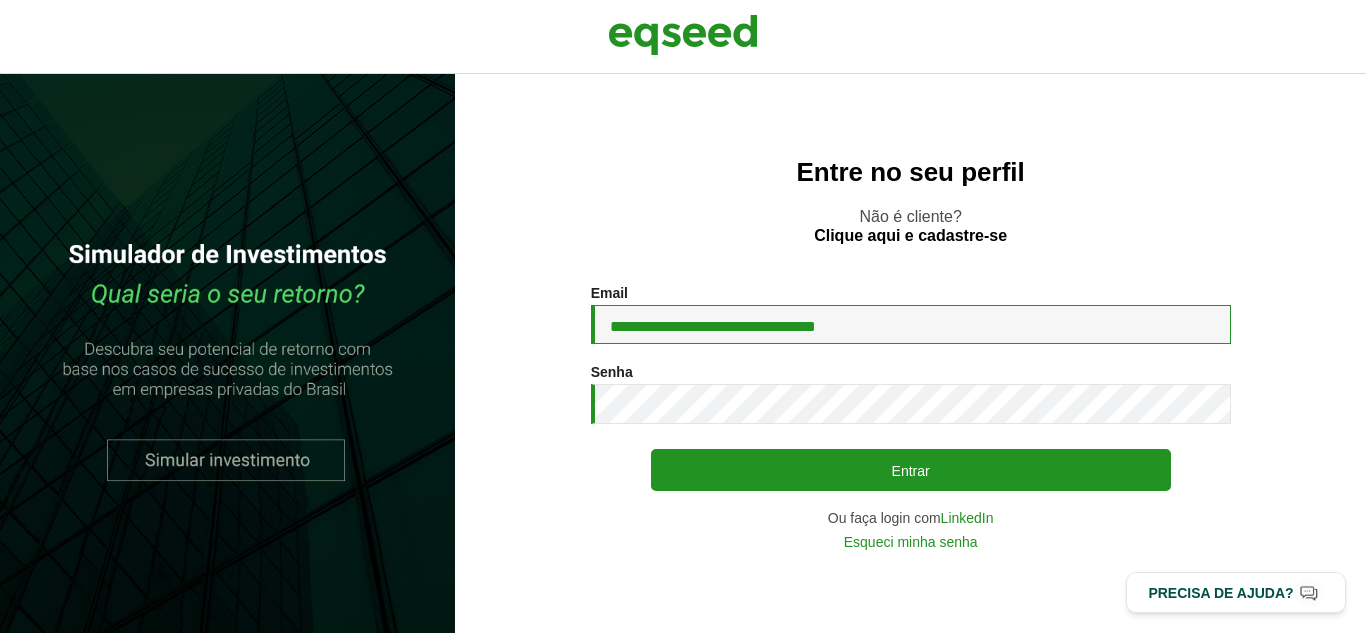 type on "**********" 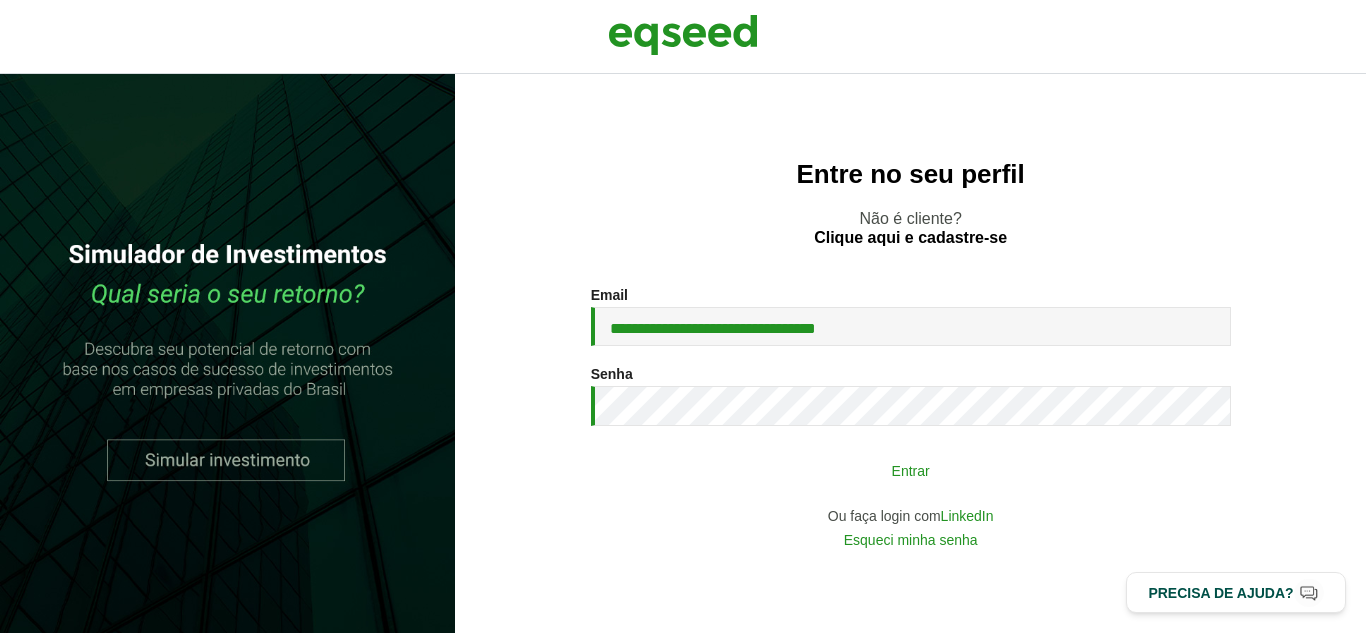 click on "Entrar" at bounding box center [911, 470] 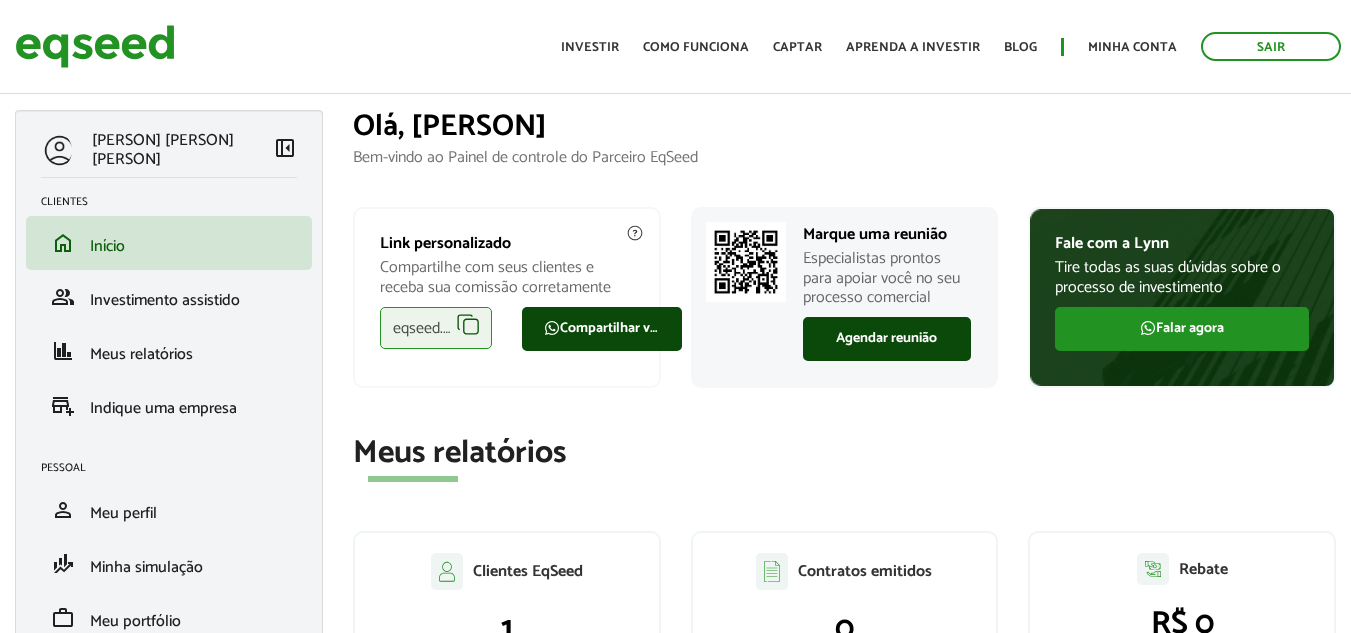 scroll, scrollTop: 0, scrollLeft: 0, axis: both 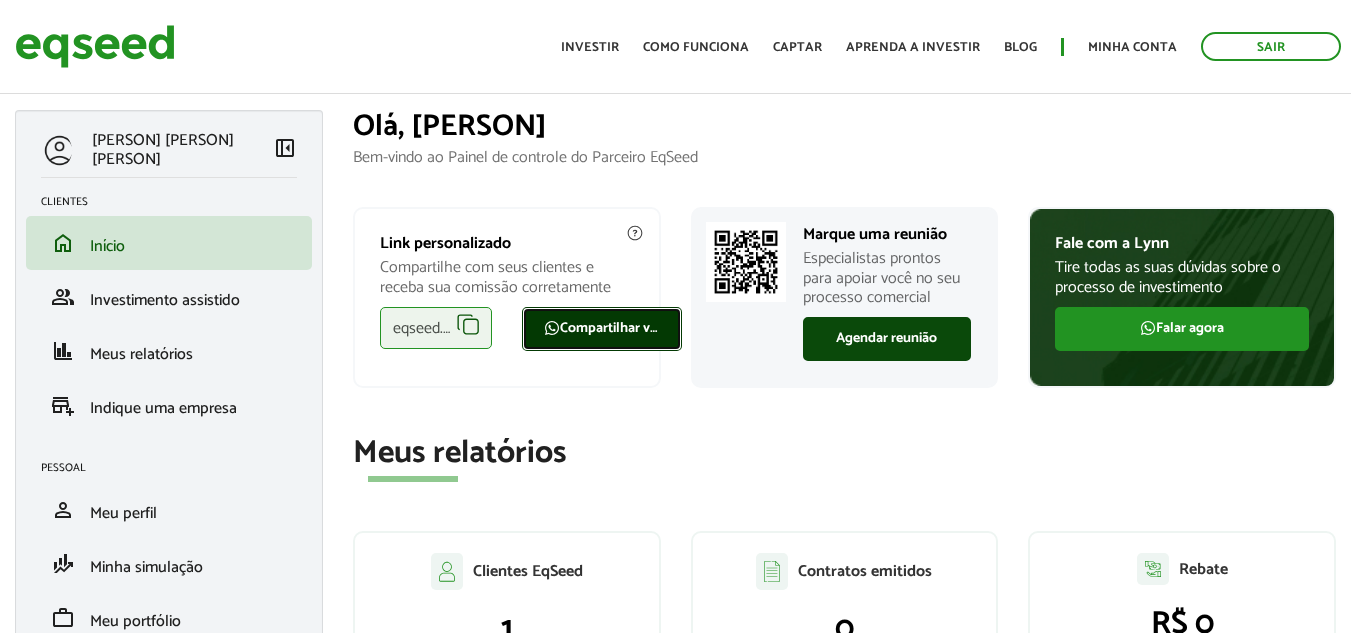 click on "Compartilhar via WhatsApp" at bounding box center [602, 329] 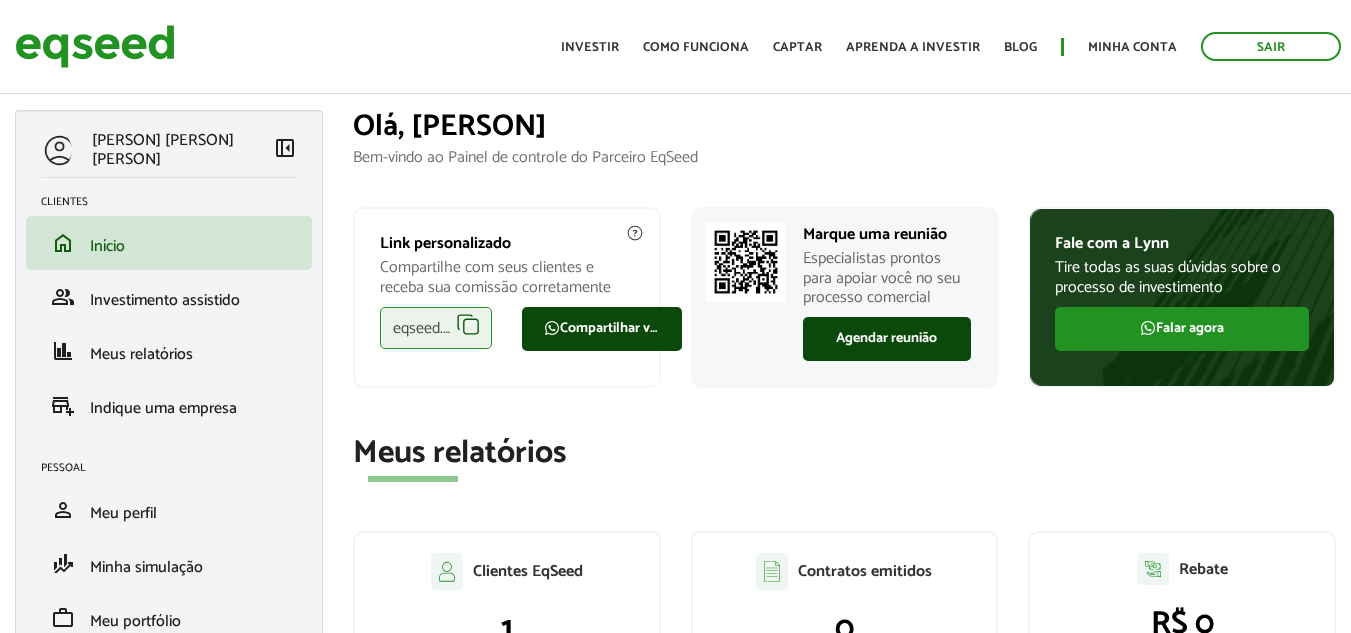 click on "eqseed.com/a/is/ronaldo.azevedo" at bounding box center (436, 328) 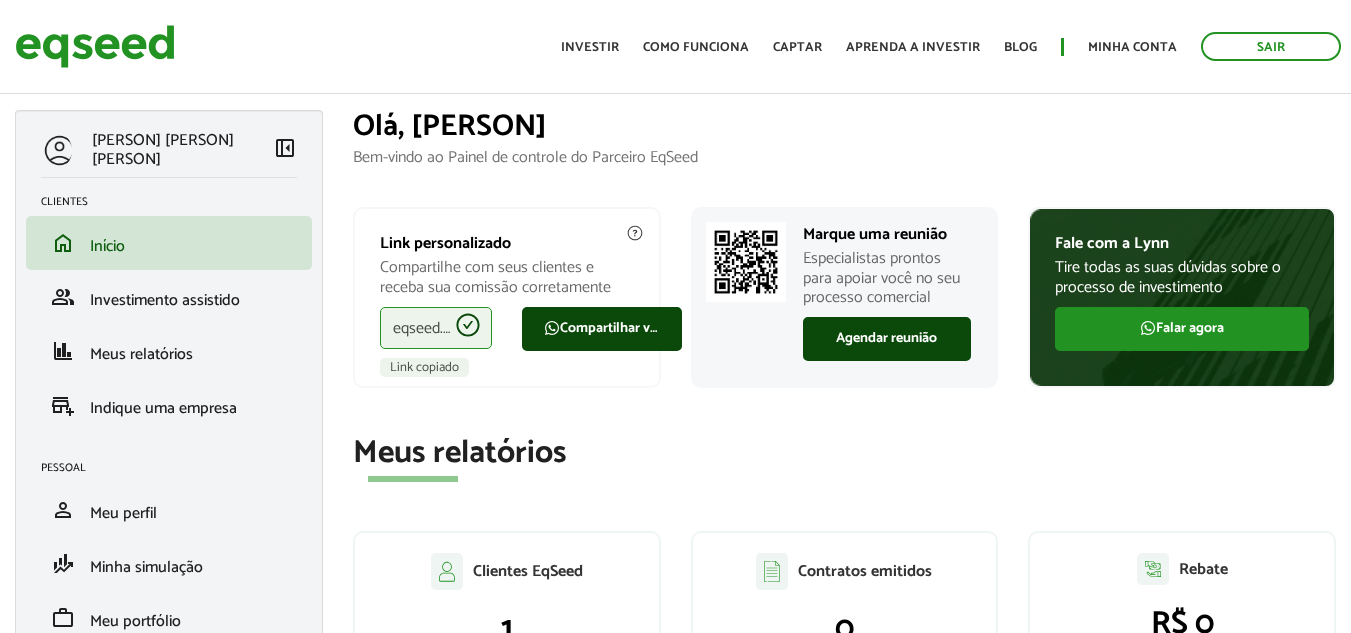 click on "eqseed.com/a/is/ronaldo.azevedo" at bounding box center [436, 328] 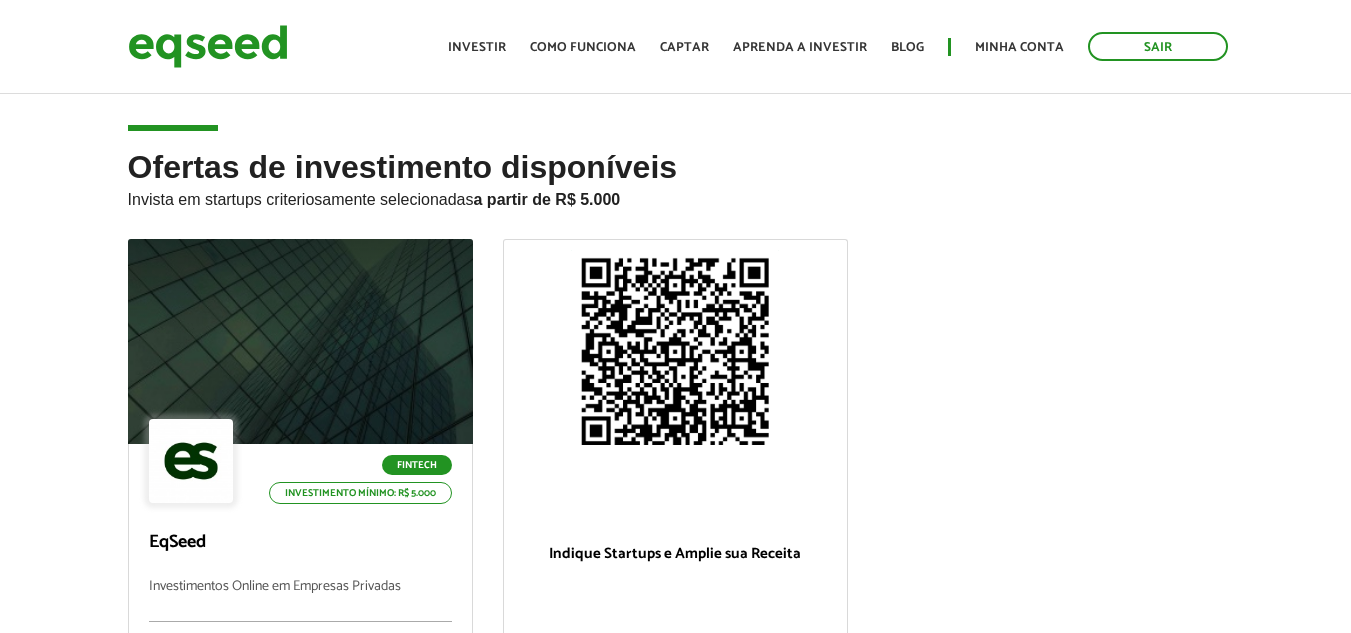 scroll, scrollTop: 0, scrollLeft: 0, axis: both 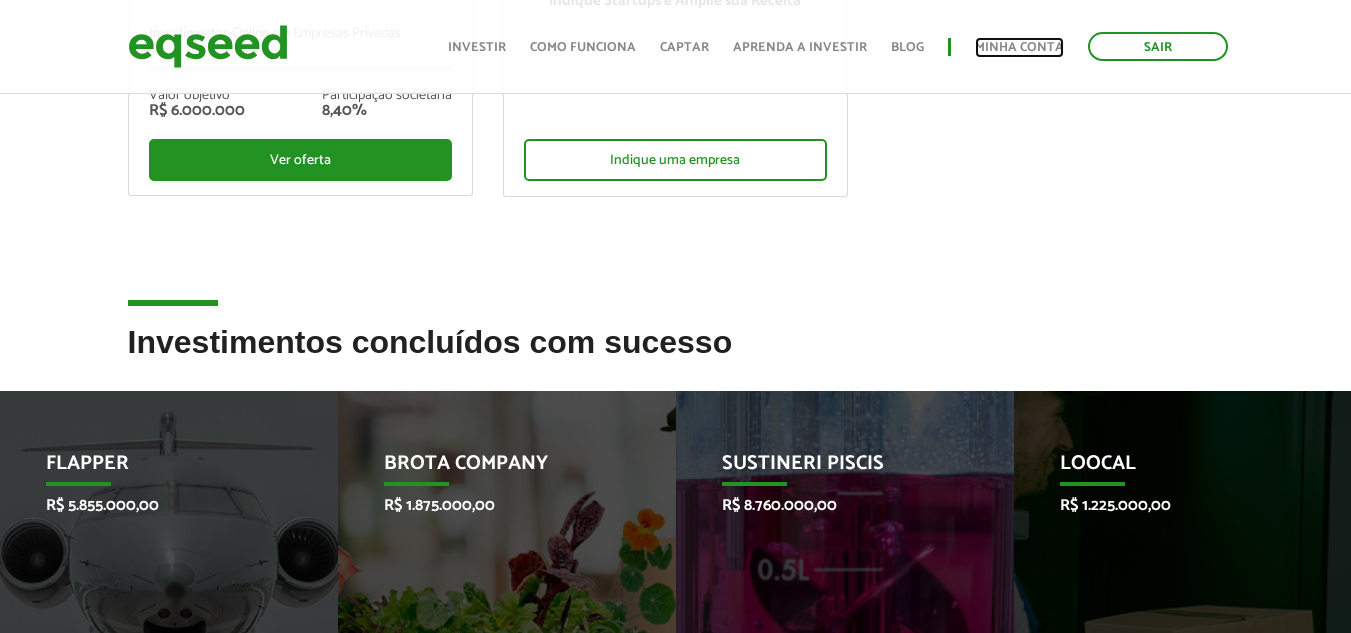 click on "Minha conta" at bounding box center (1019, 47) 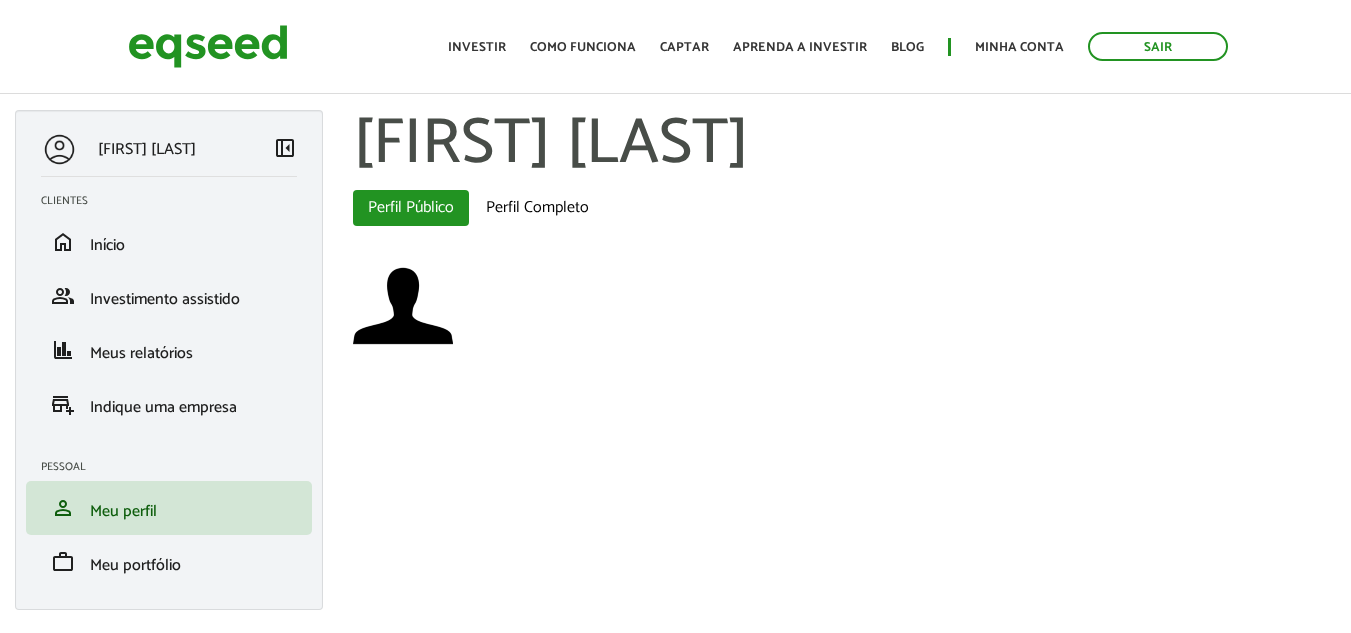 scroll, scrollTop: 0, scrollLeft: 0, axis: both 